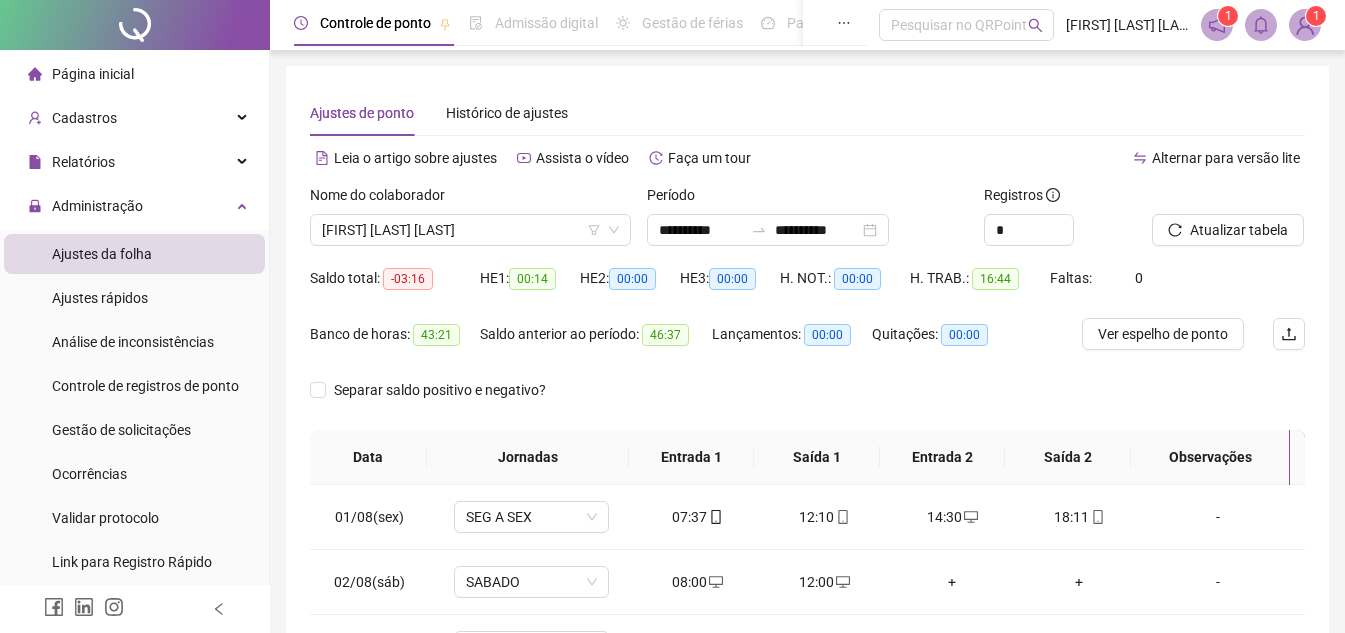 scroll, scrollTop: 0, scrollLeft: 0, axis: both 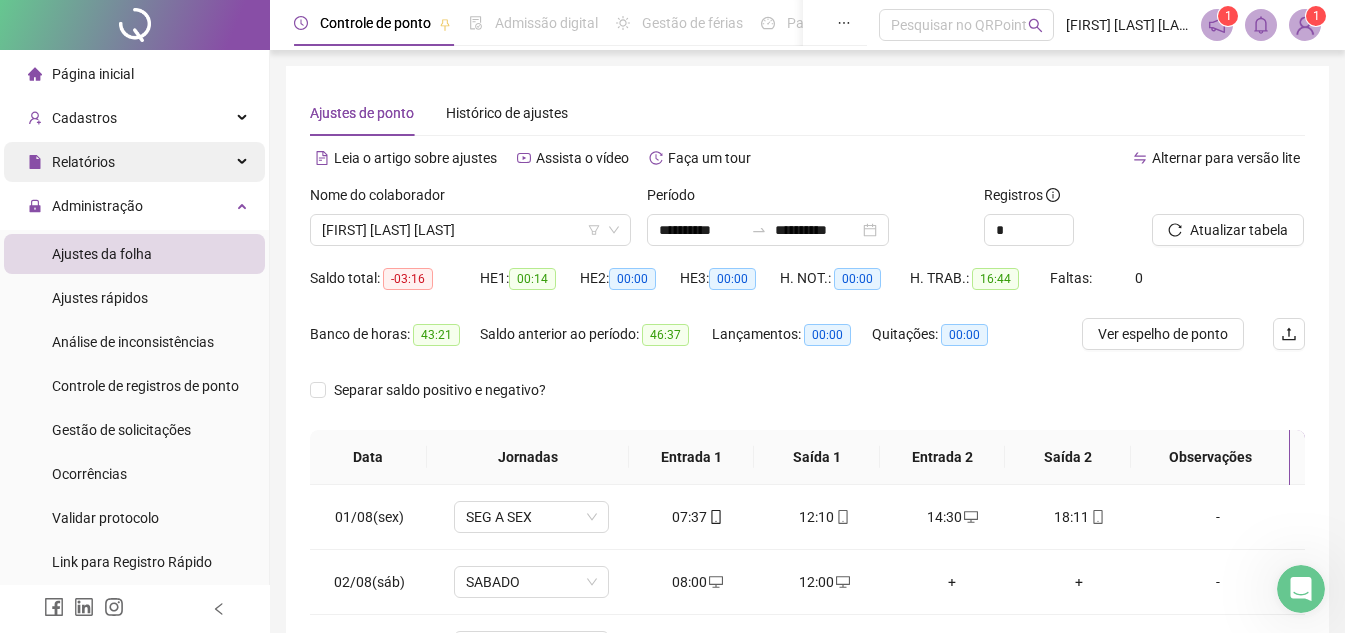click on "Relatórios" at bounding box center (134, 162) 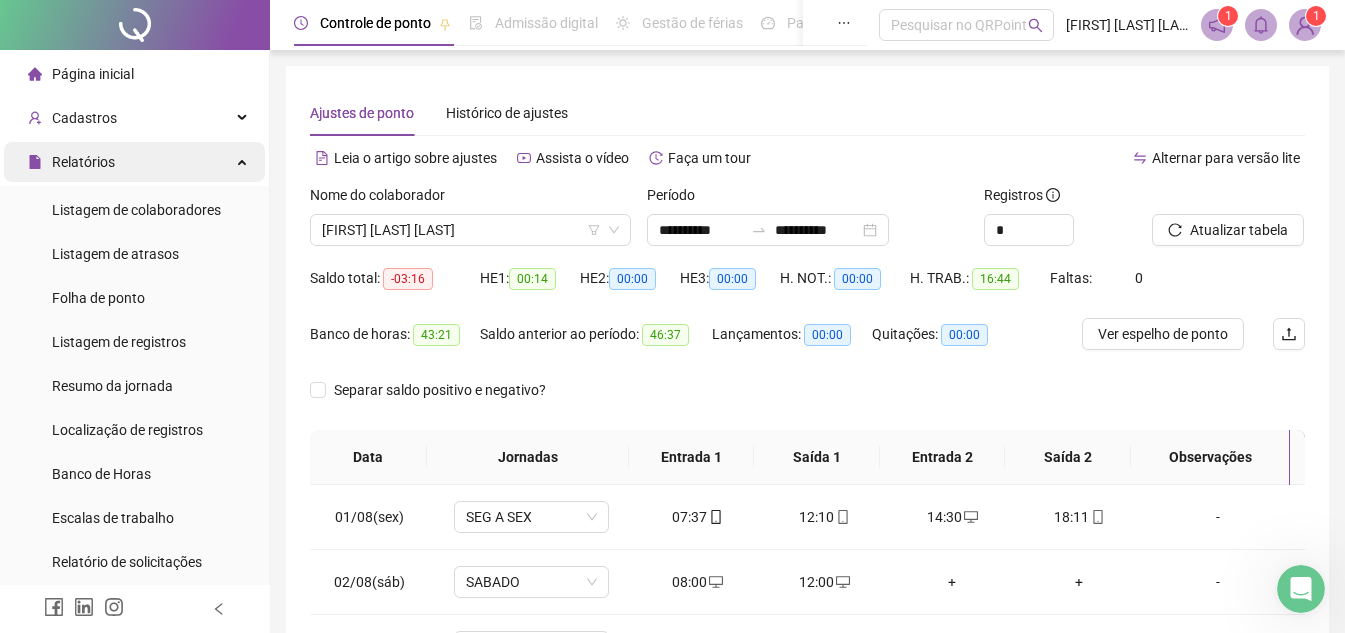 click on "Relatórios" at bounding box center (134, 162) 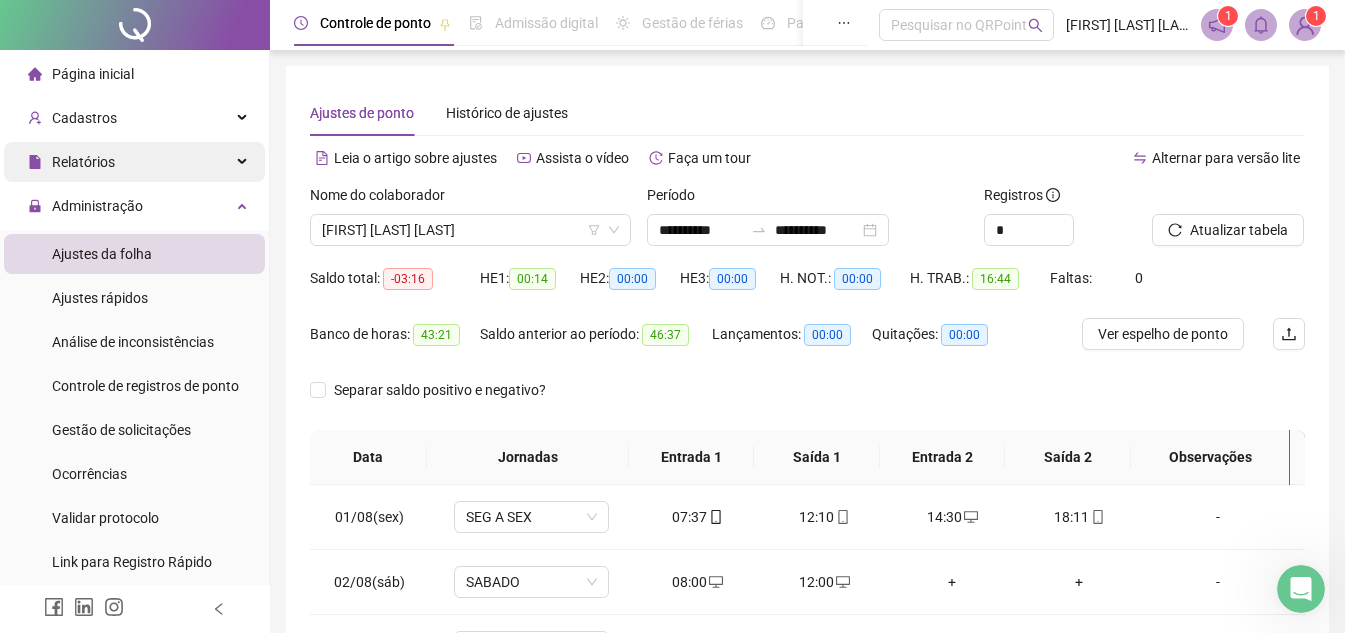 click on "Relatórios" at bounding box center [134, 162] 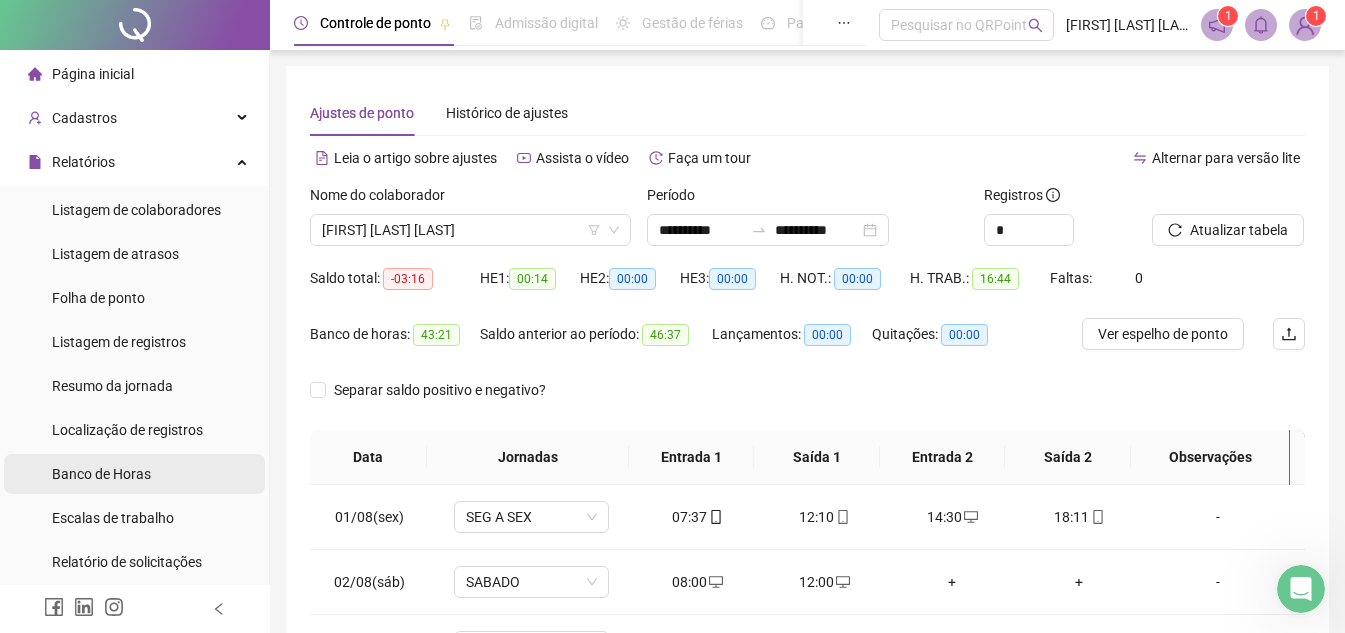 click on "Banco de Horas" at bounding box center (101, 474) 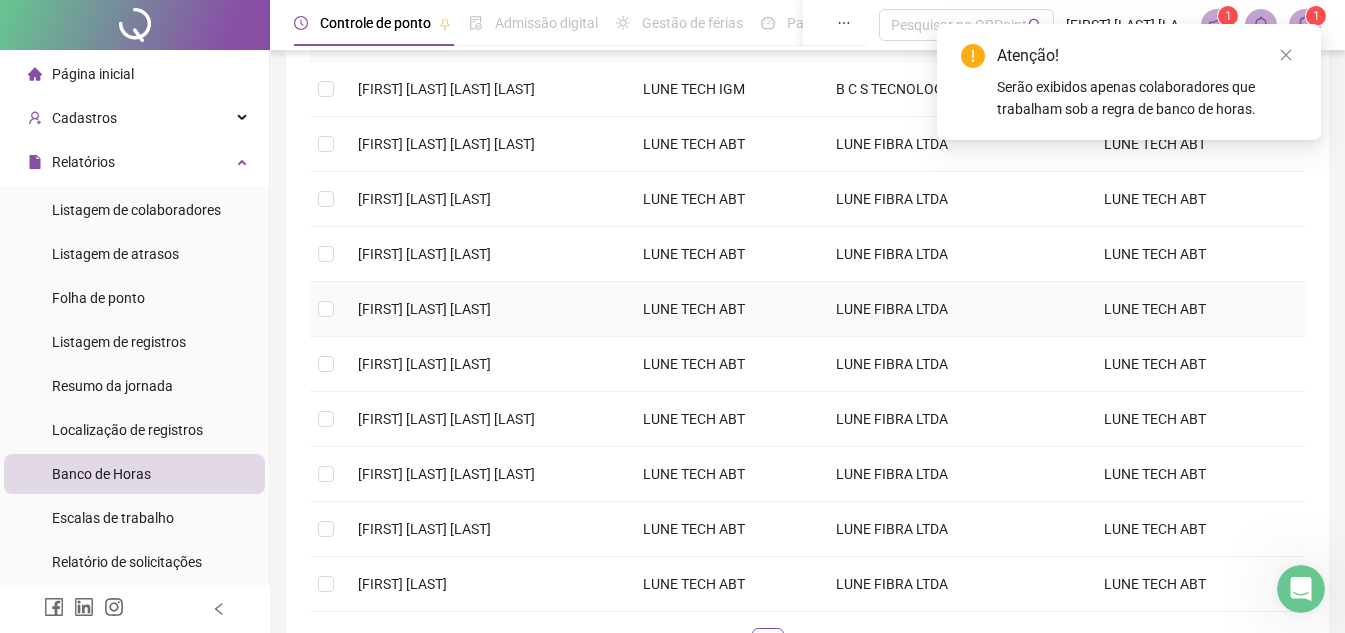 scroll, scrollTop: 400, scrollLeft: 0, axis: vertical 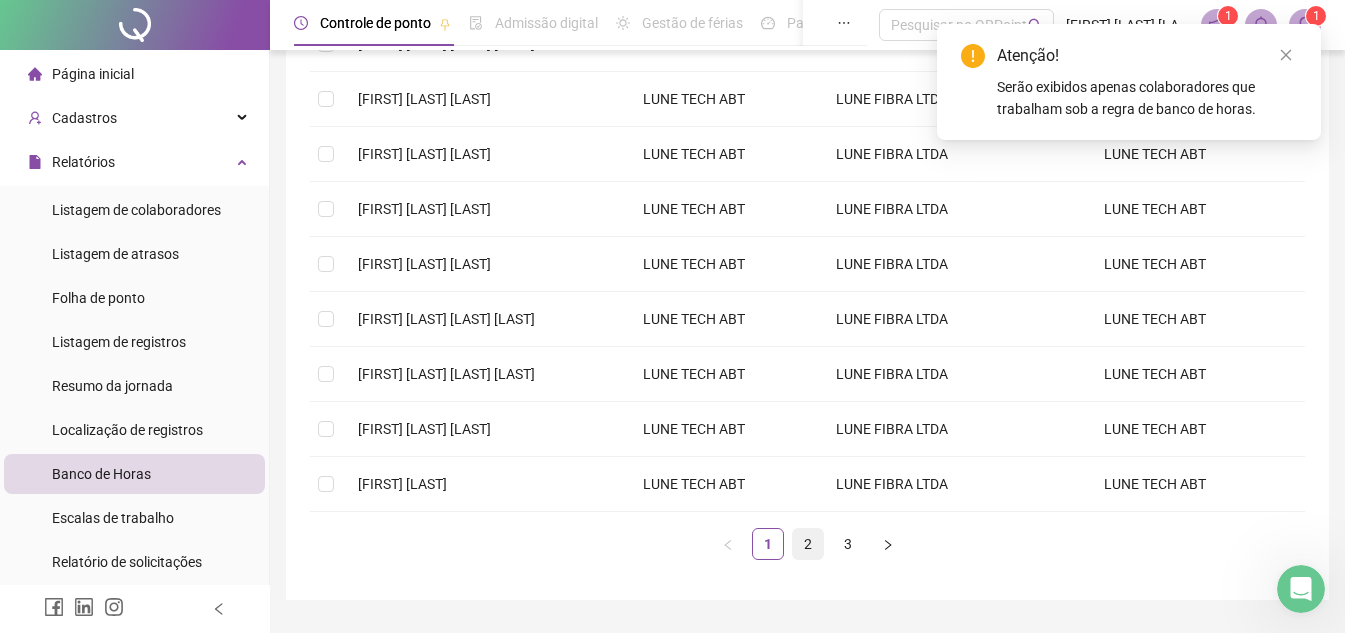 click on "2" at bounding box center [808, 544] 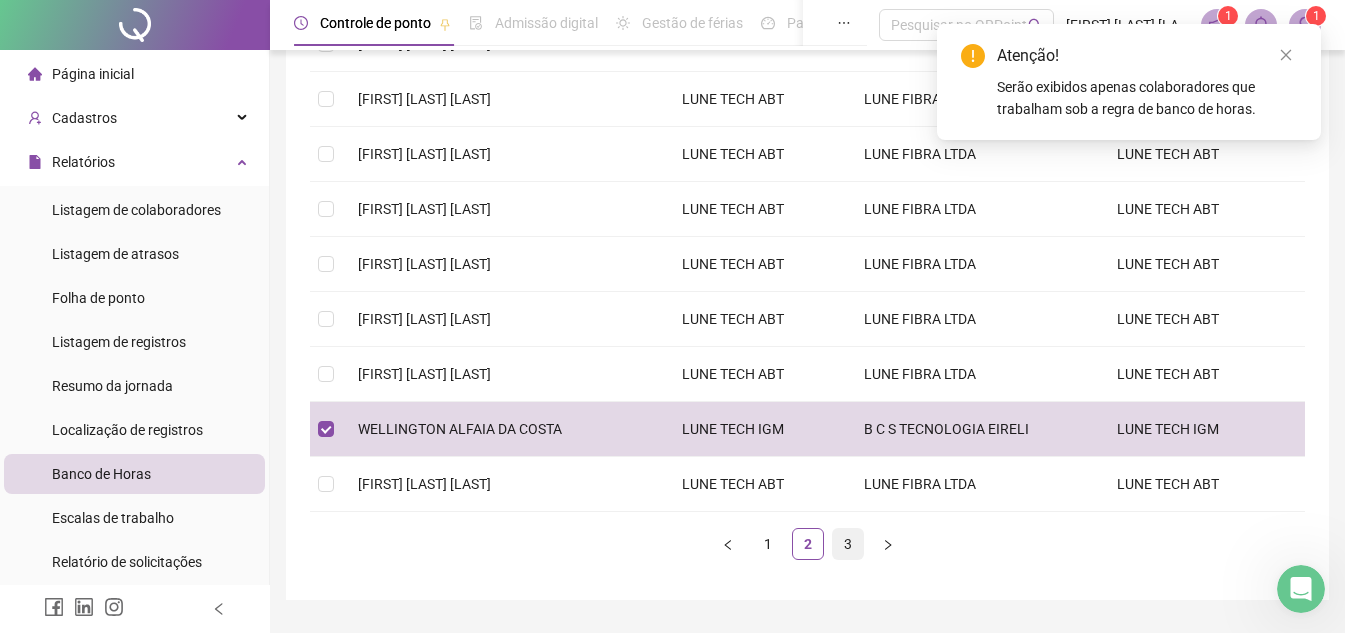 click on "3" at bounding box center [848, 544] 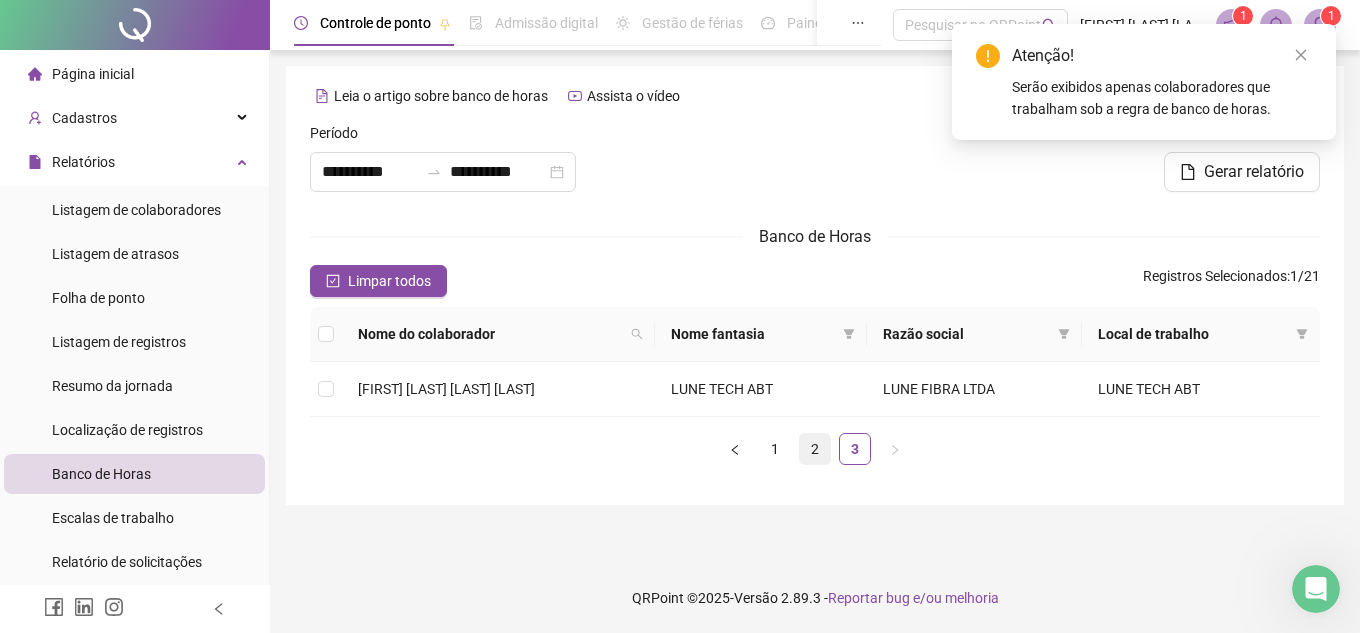 click on "2" at bounding box center (815, 449) 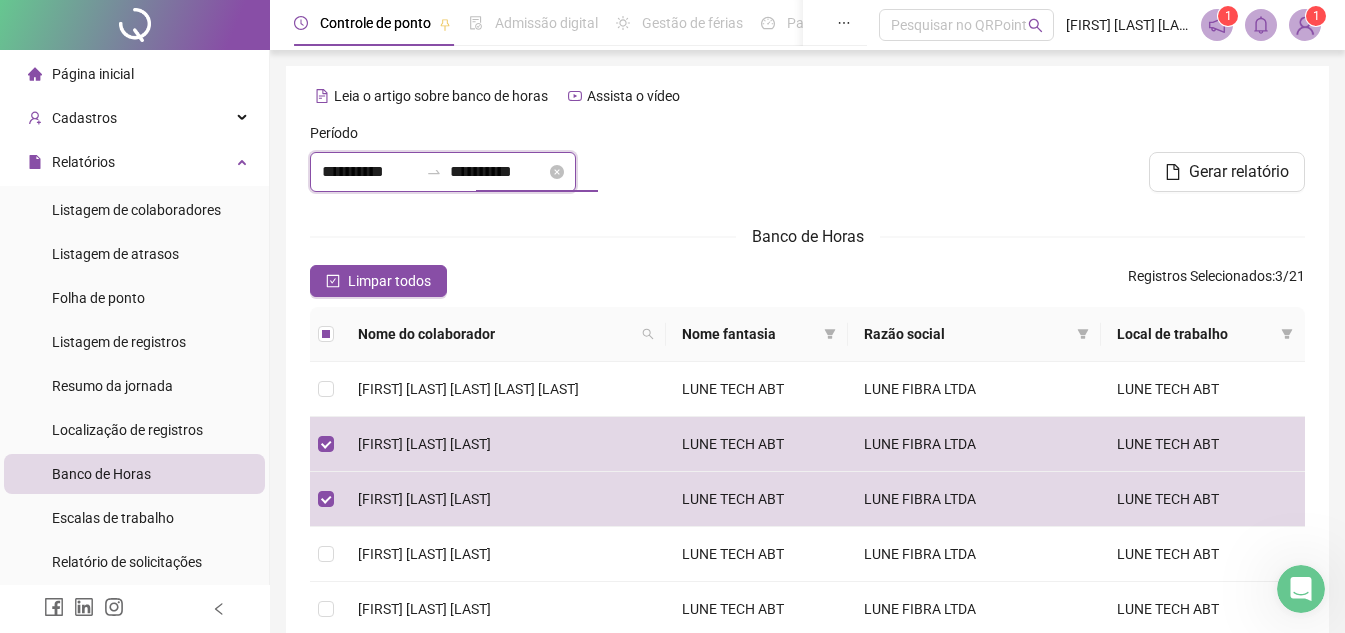 click on "**********" at bounding box center [498, 172] 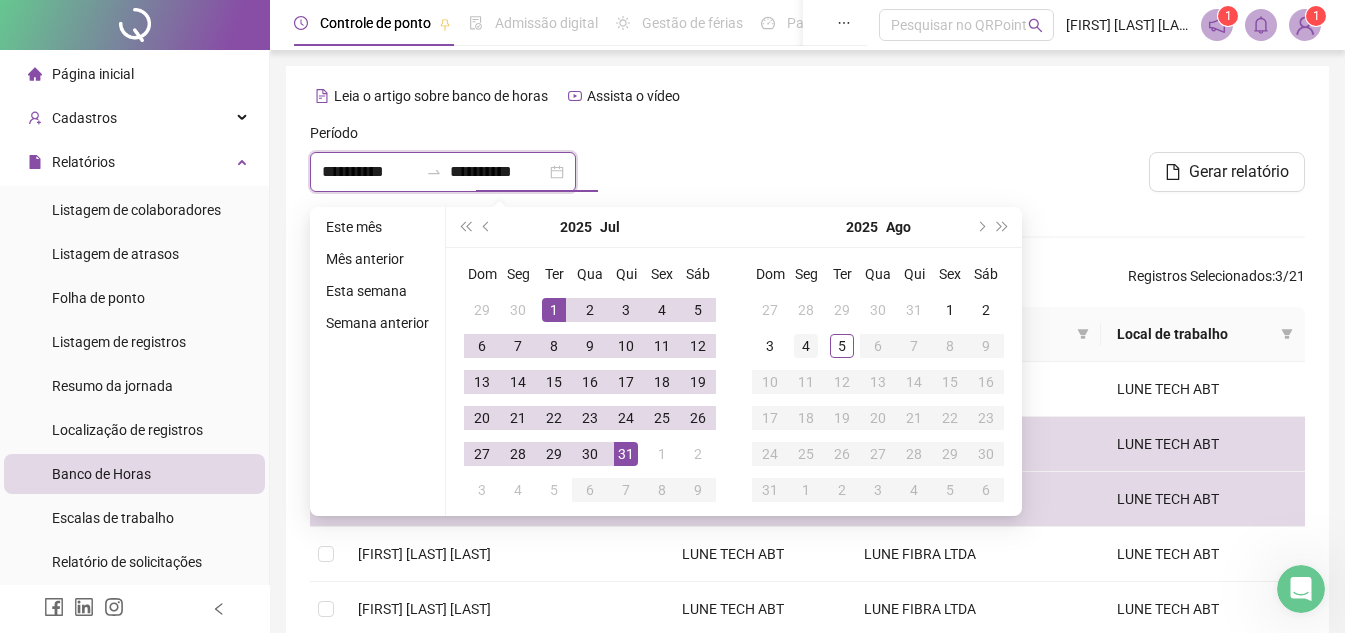 type on "**********" 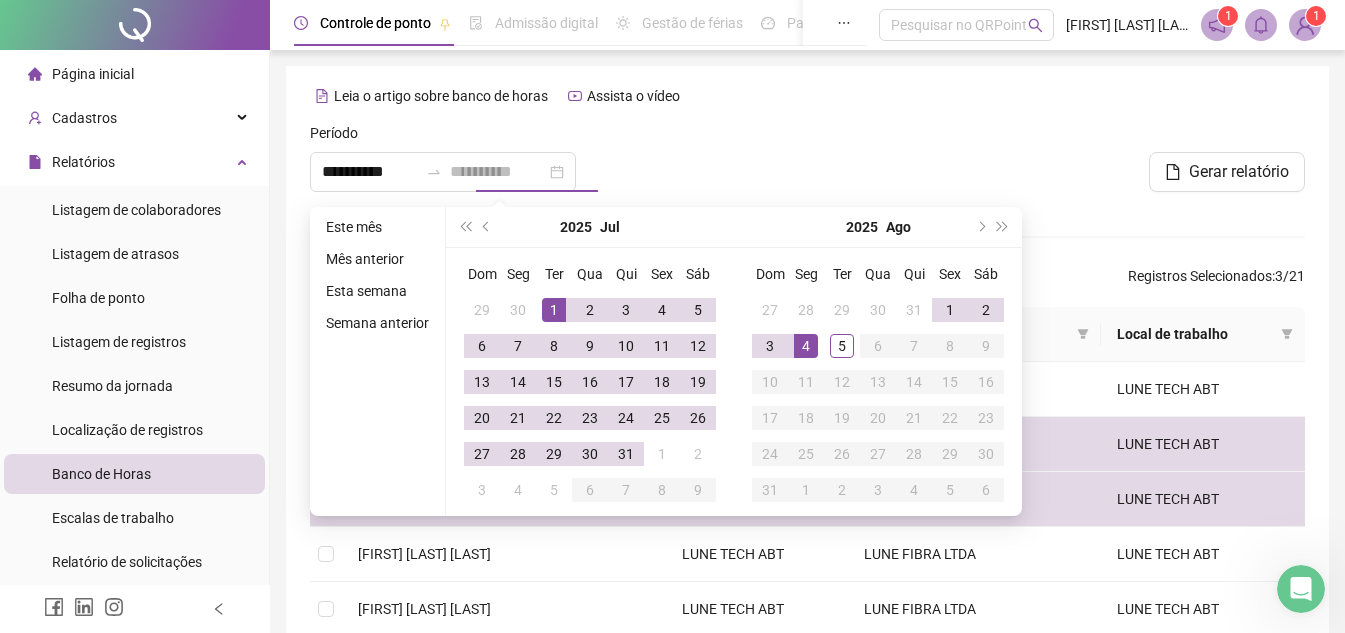 click on "4" at bounding box center (806, 346) 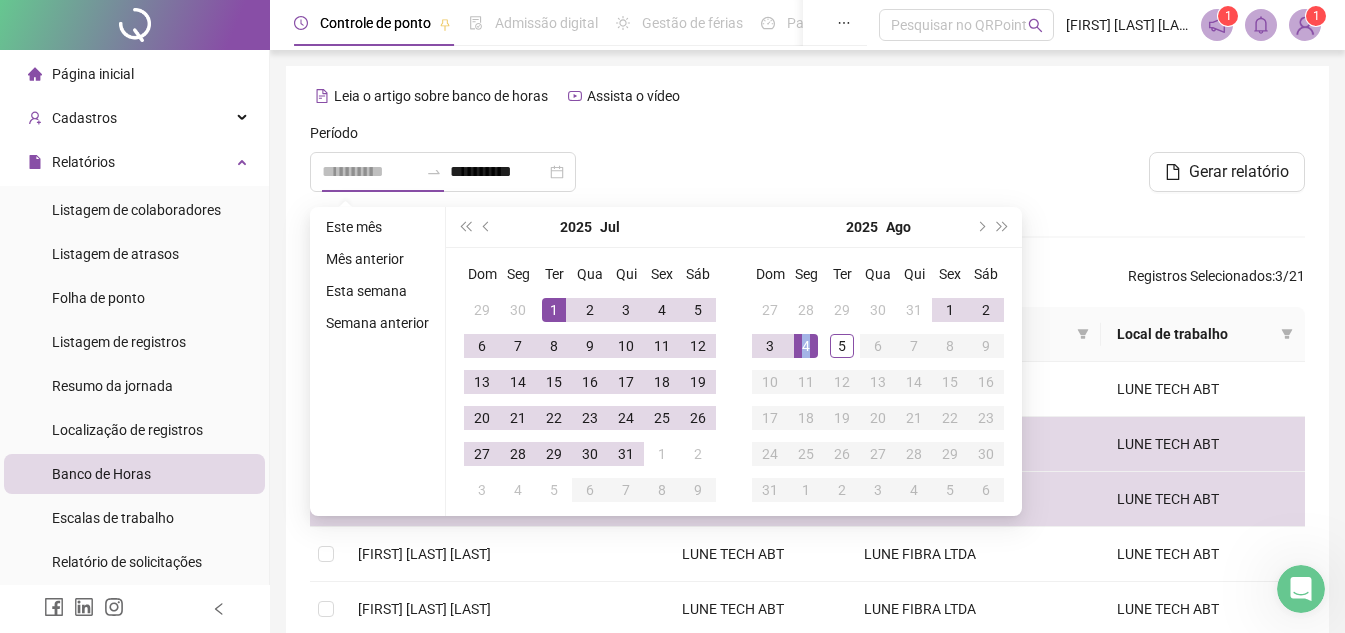 click on "4" at bounding box center (806, 346) 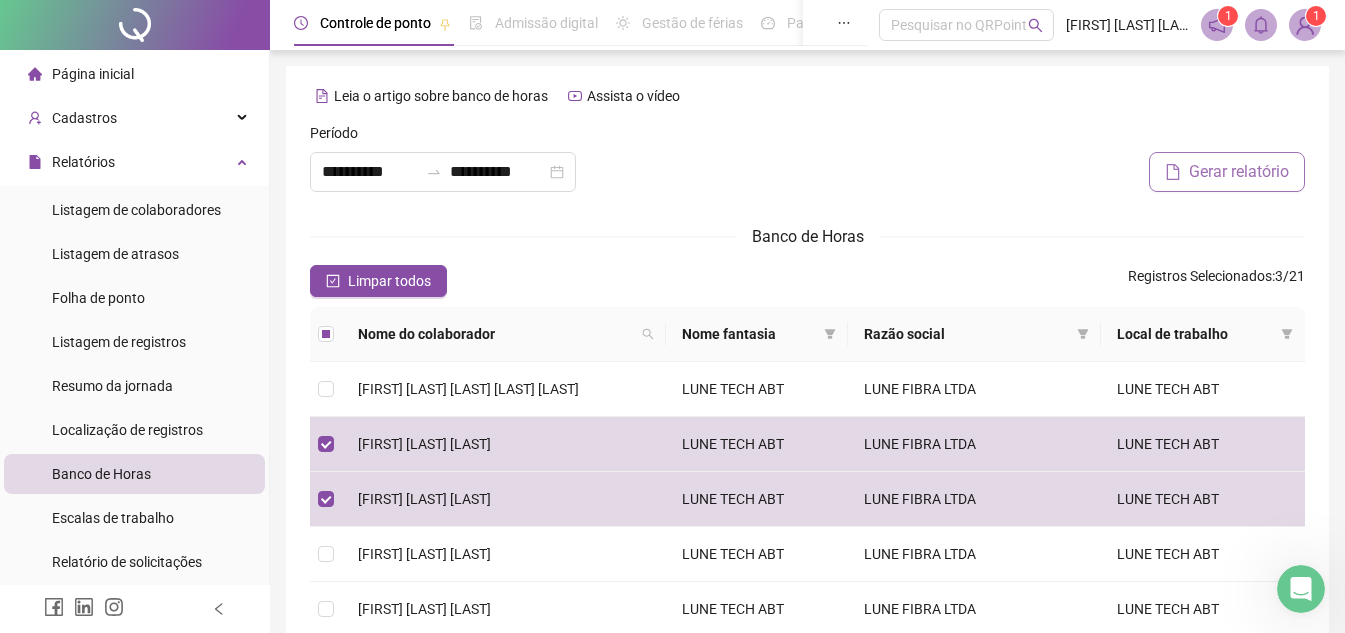 click on "Gerar relatório" at bounding box center (1227, 172) 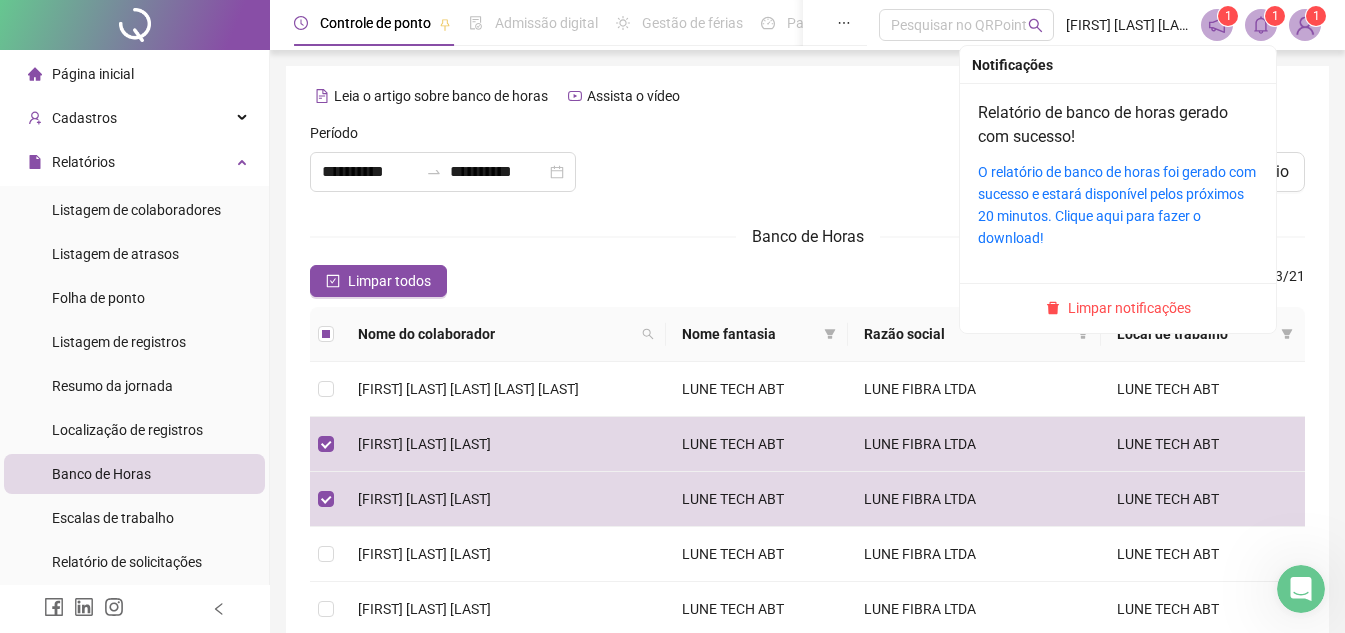 click on "O relatório de banco de horas foi gerado com sucesso e estará disponível pelos próximos 20 minutos.
Clique aqui para fazer o download!" at bounding box center (1118, 205) 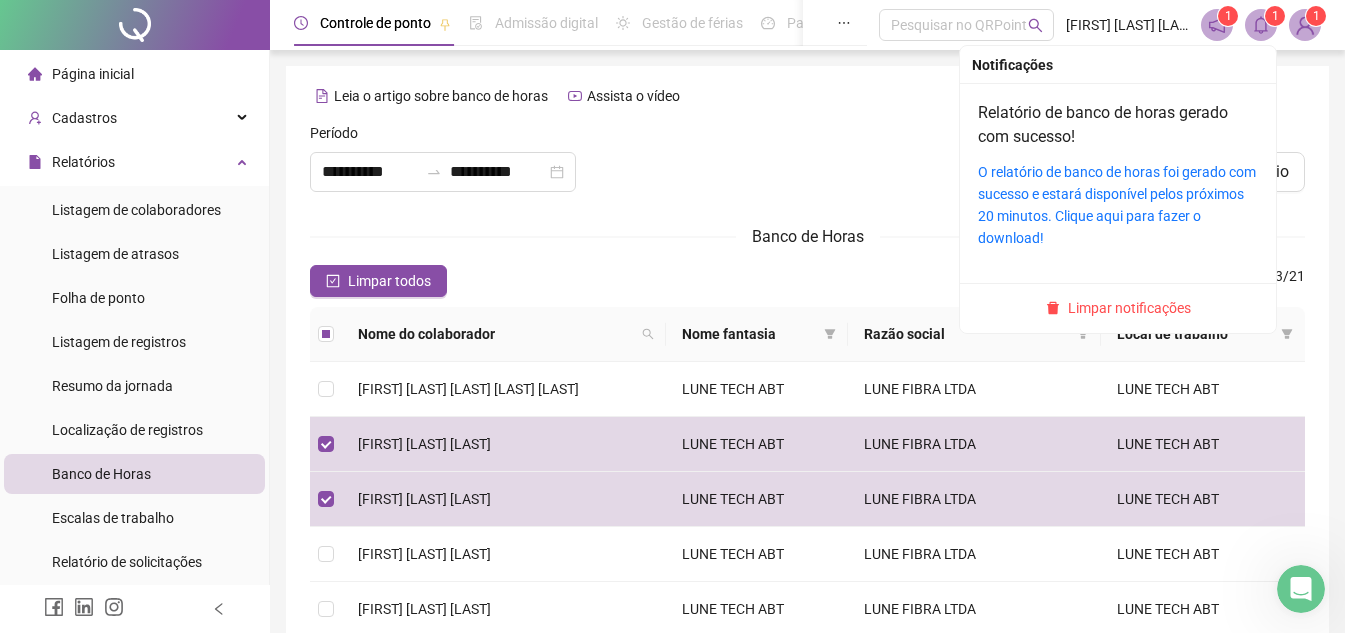 click at bounding box center [1261, 25] 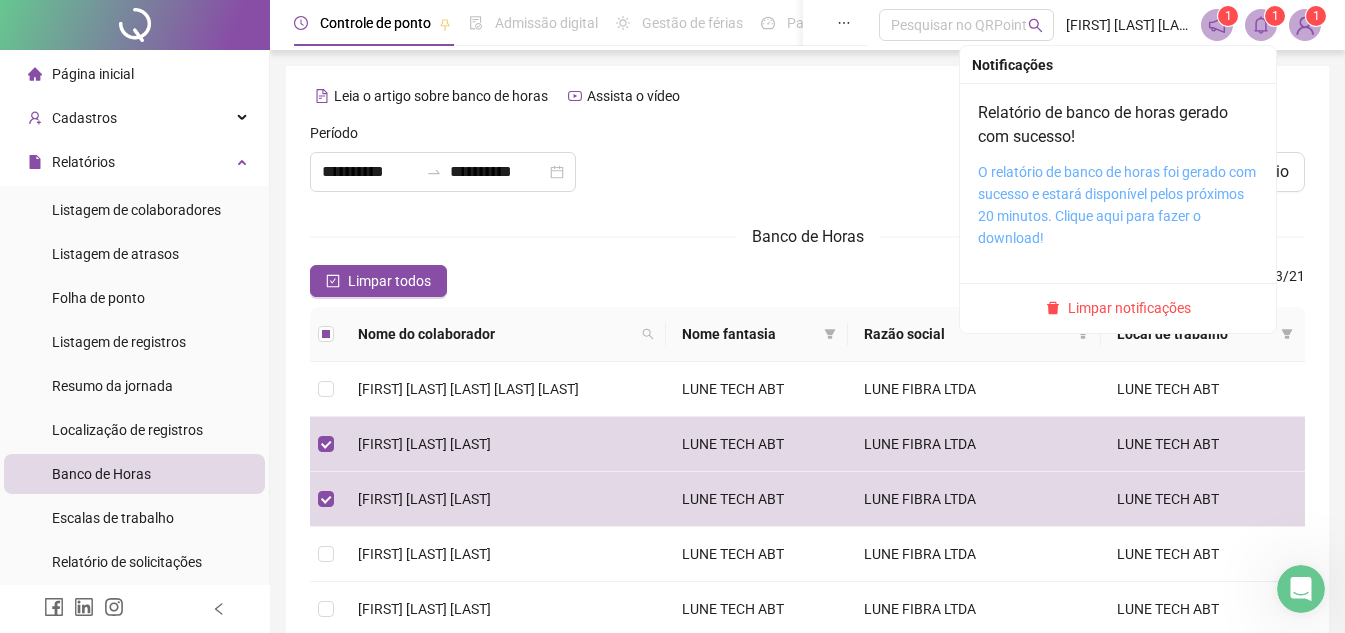 click on "O relatório de banco de horas foi gerado com sucesso e estará disponível pelos próximos 20 minutos.
Clique aqui para fazer o download!" at bounding box center [1117, 205] 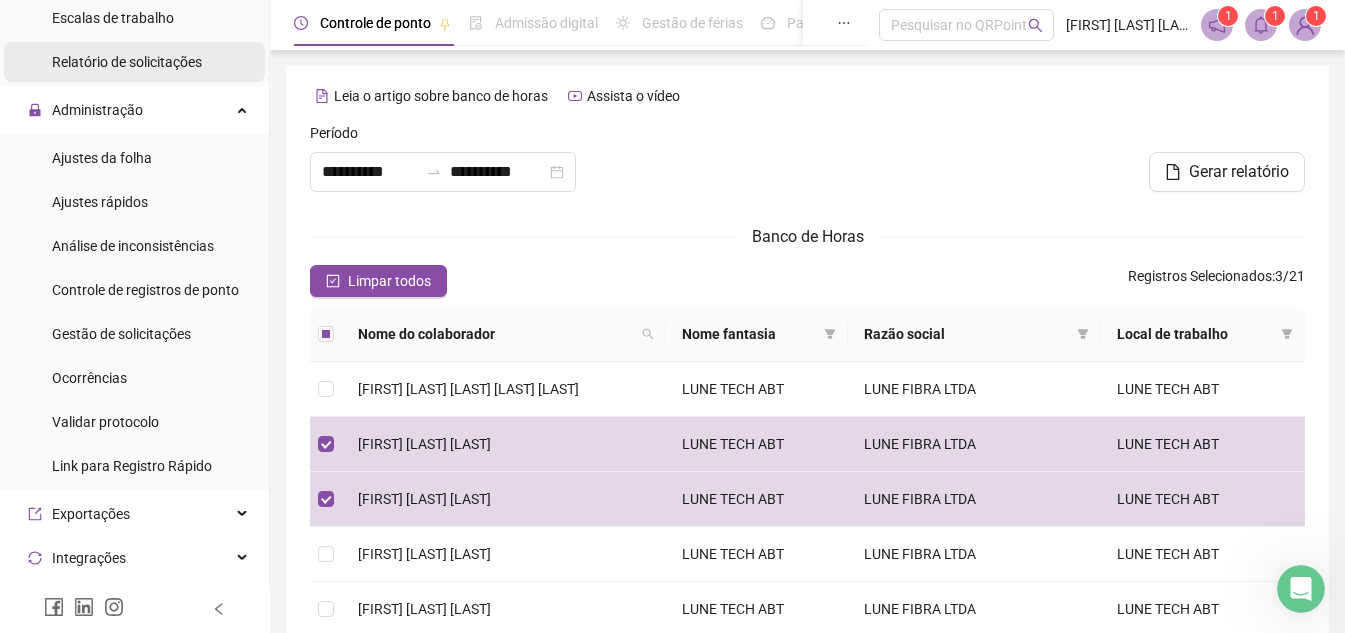 scroll, scrollTop: 300, scrollLeft: 0, axis: vertical 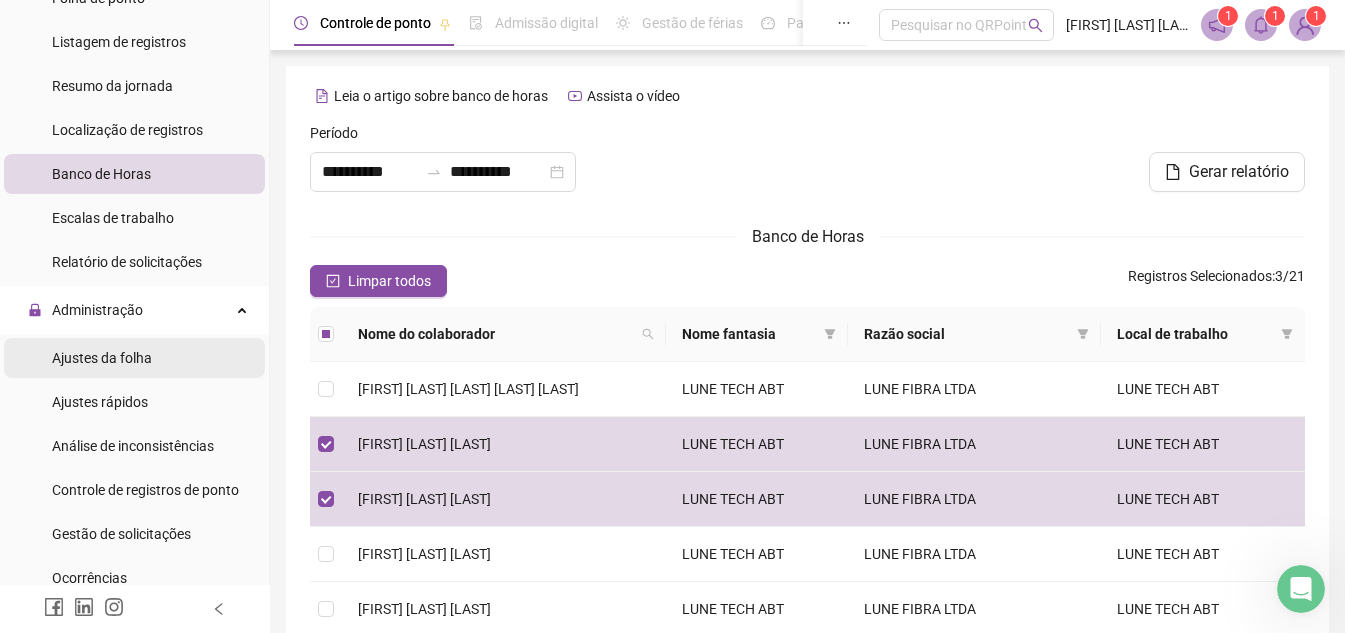 click on "Ajustes da folha" at bounding box center [102, 358] 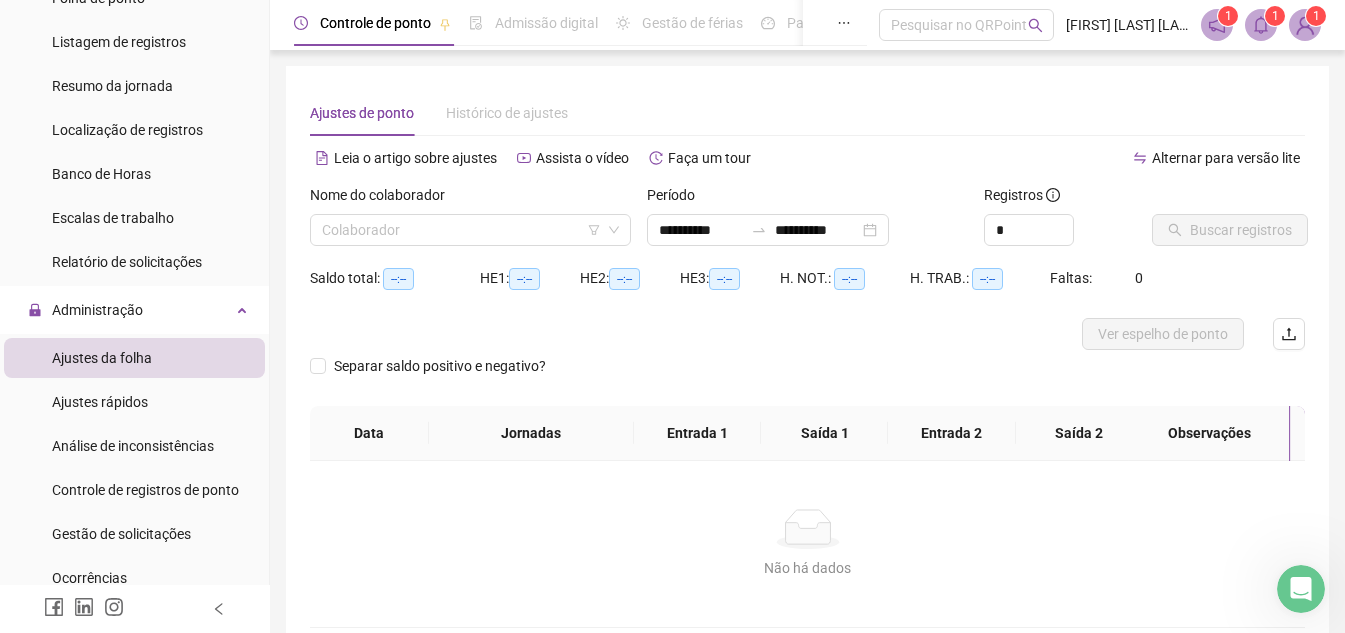 click on "Nome do colaborador Colaborador" at bounding box center (470, 223) 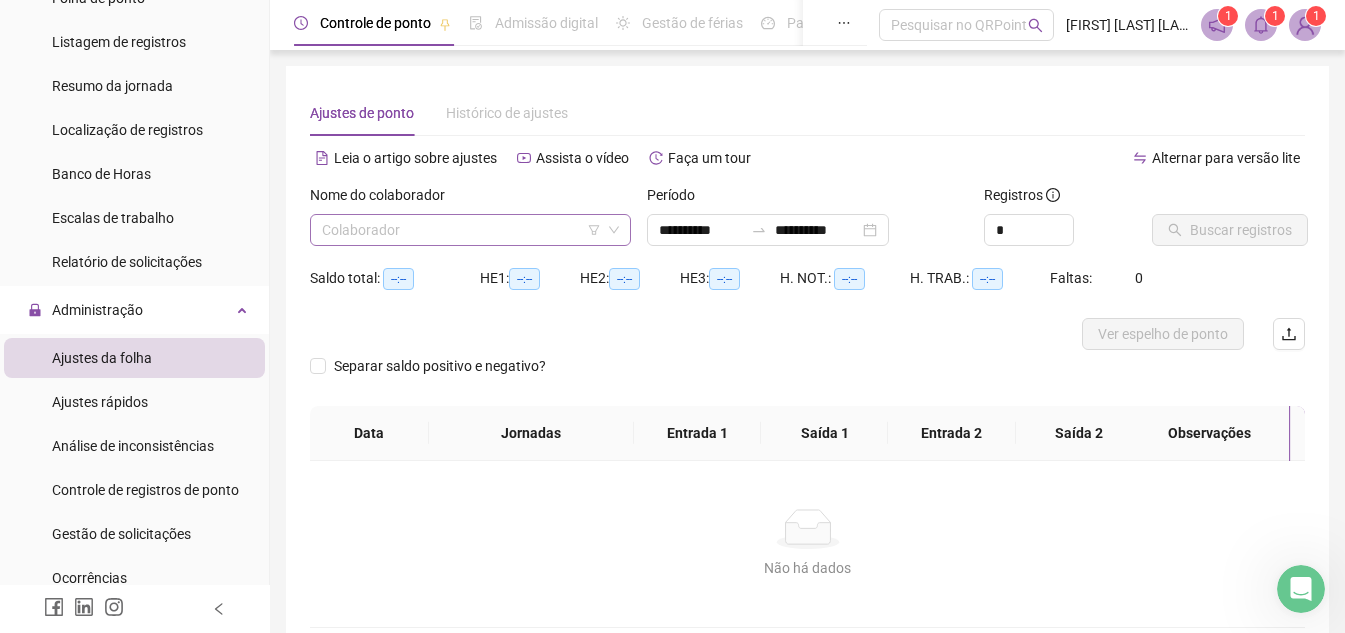 click at bounding box center [461, 230] 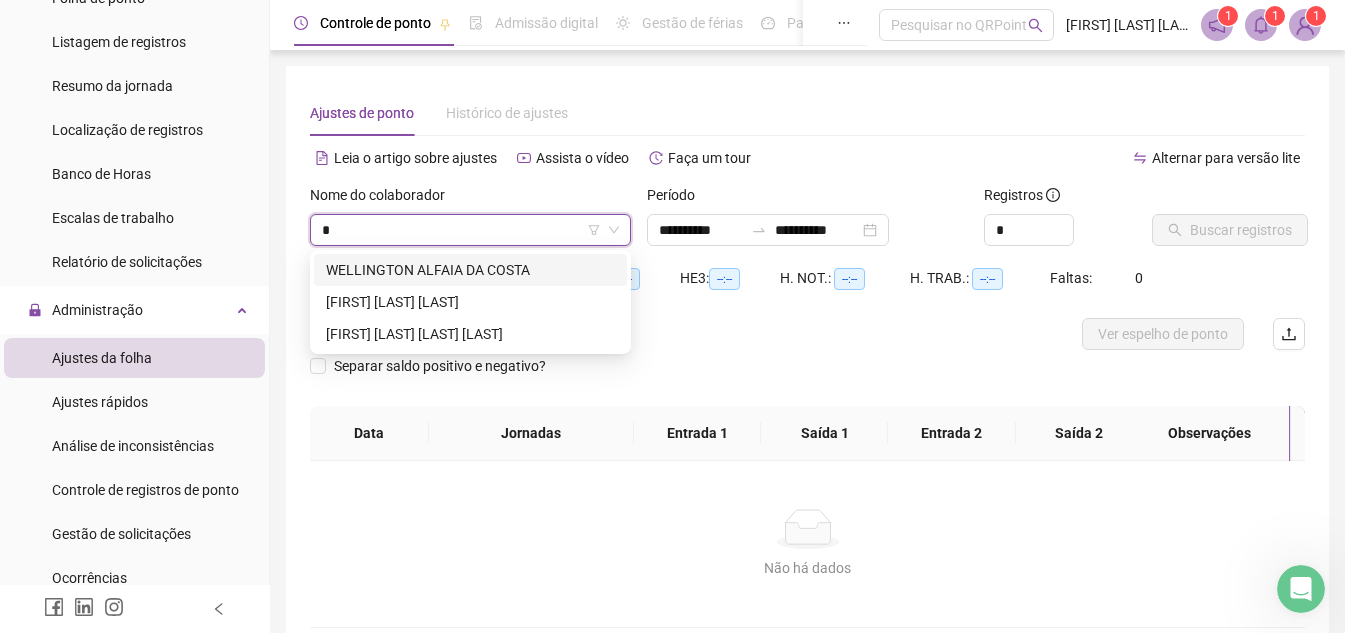 type on "**" 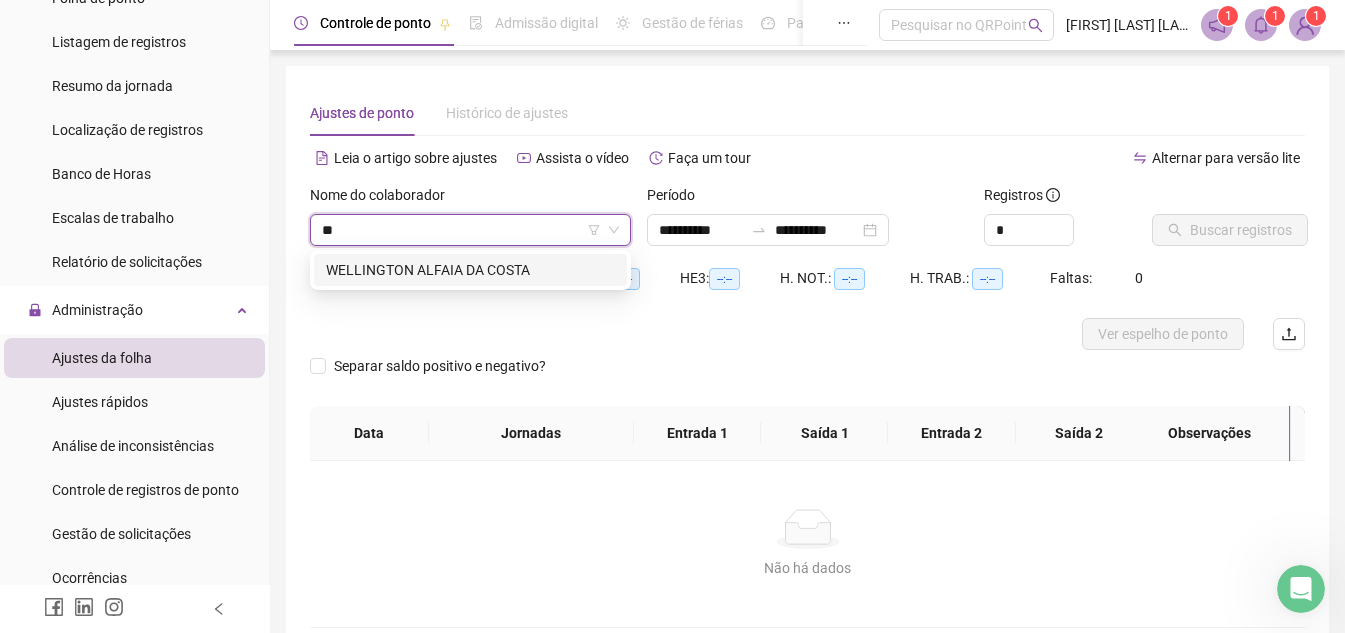 click on "WELLINGTON ALFAIA DA COSTA" at bounding box center (470, 270) 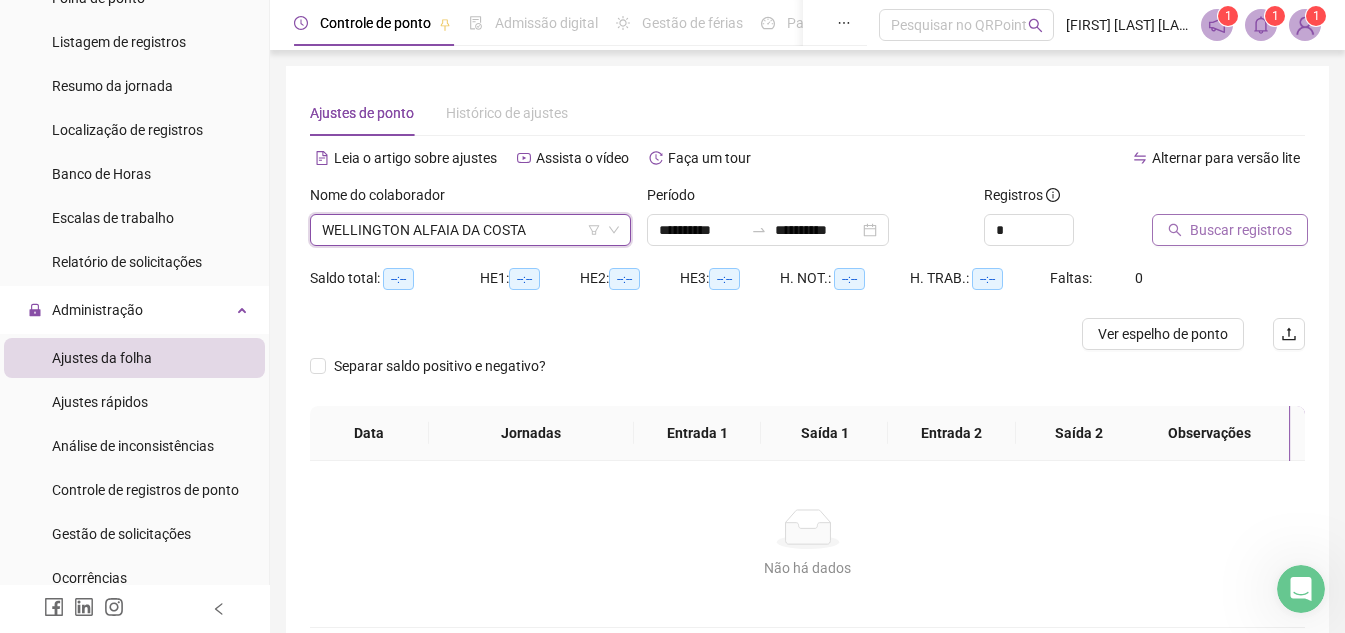 click on "Buscar registros" at bounding box center [1241, 230] 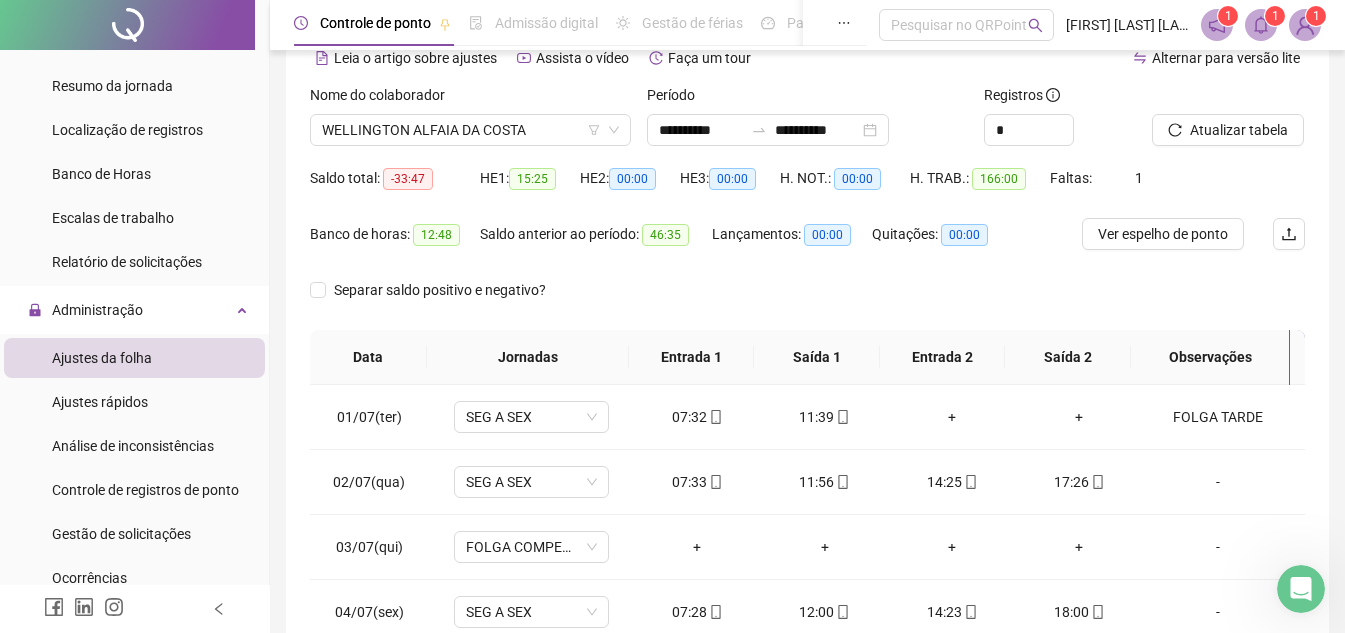 scroll, scrollTop: 0, scrollLeft: 0, axis: both 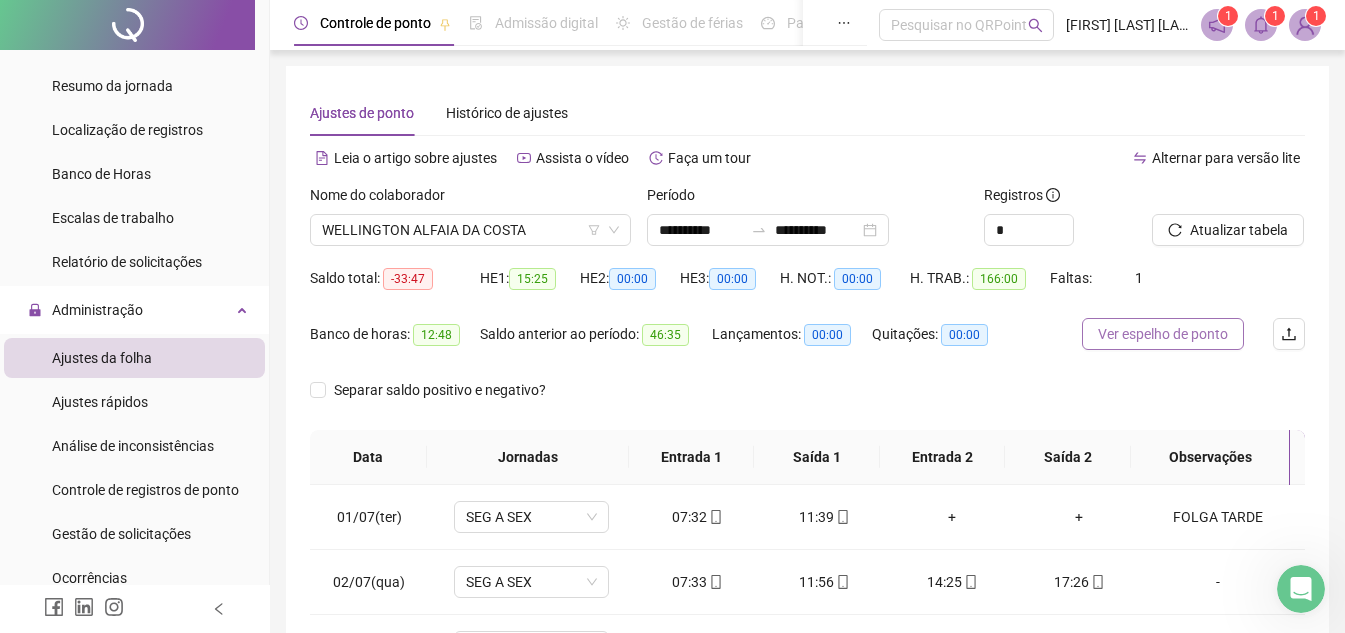 click on "Ver espelho de ponto" at bounding box center [1163, 334] 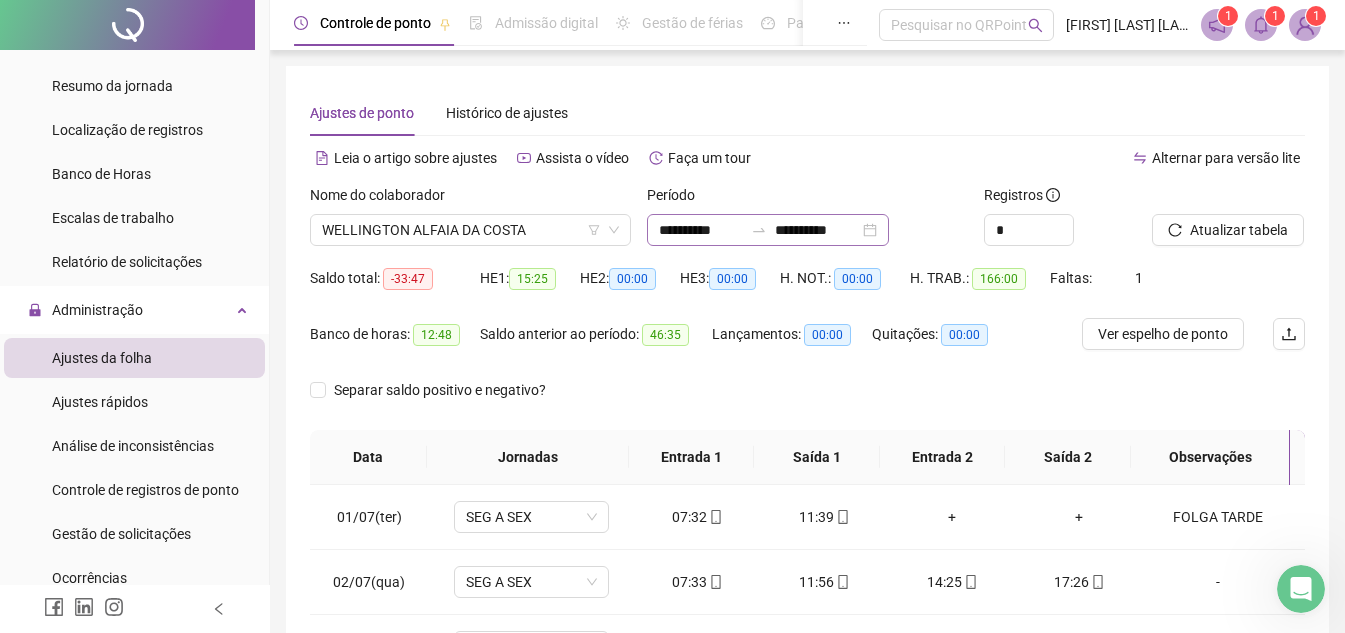click on "**********" at bounding box center [768, 230] 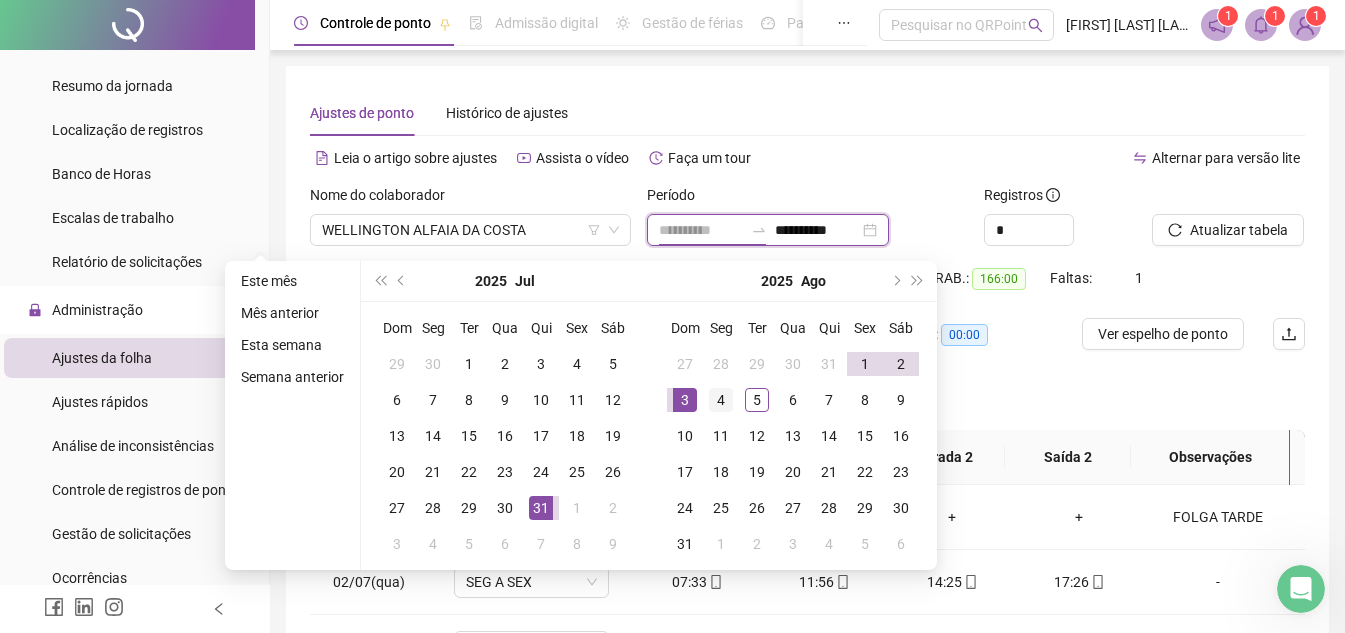 type on "**********" 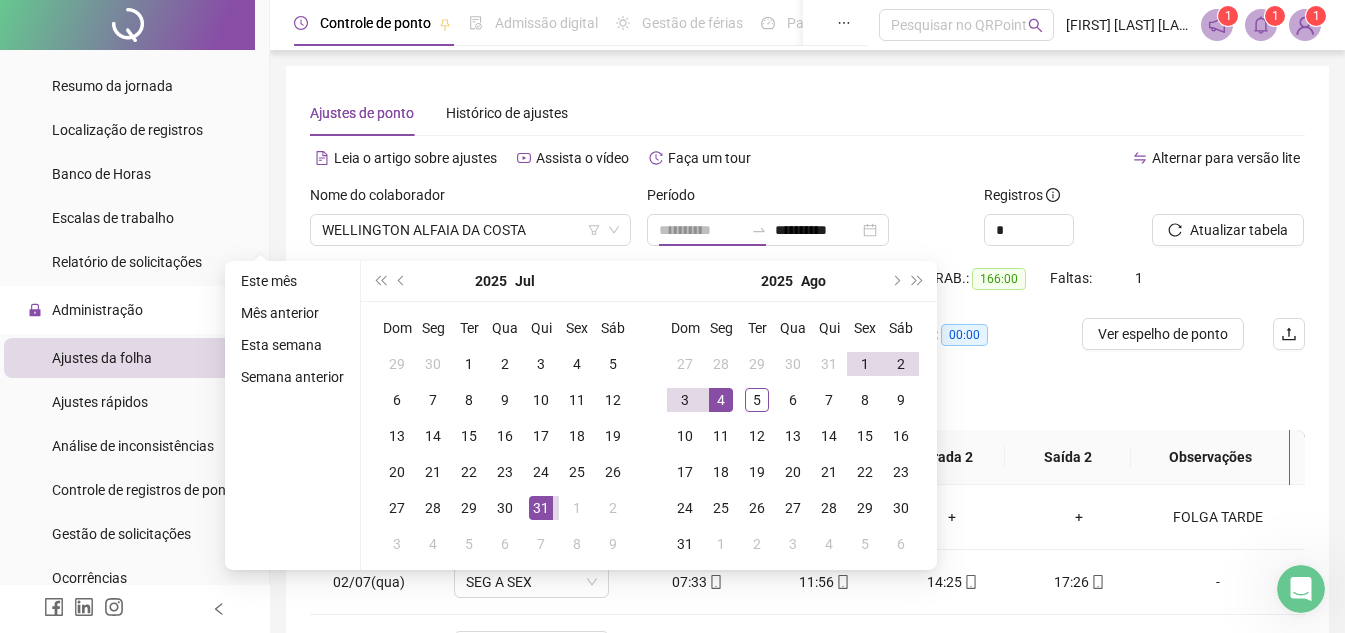 click on "4" at bounding box center [721, 400] 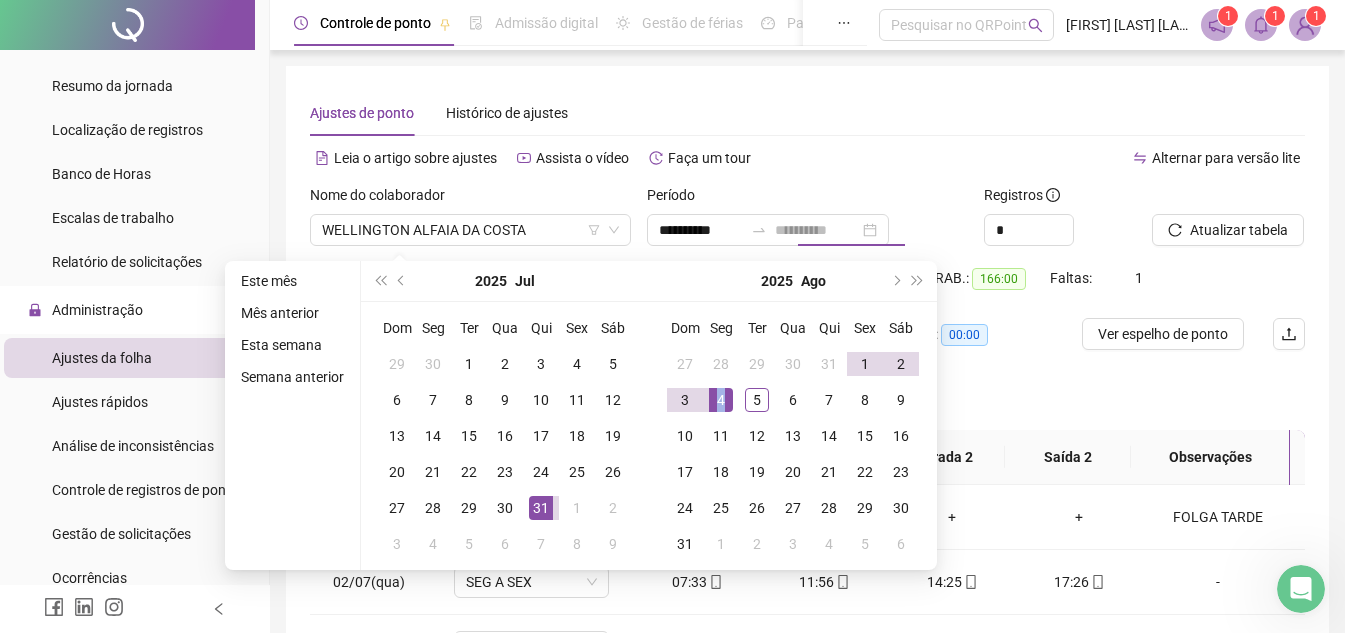 click on "4" at bounding box center (721, 400) 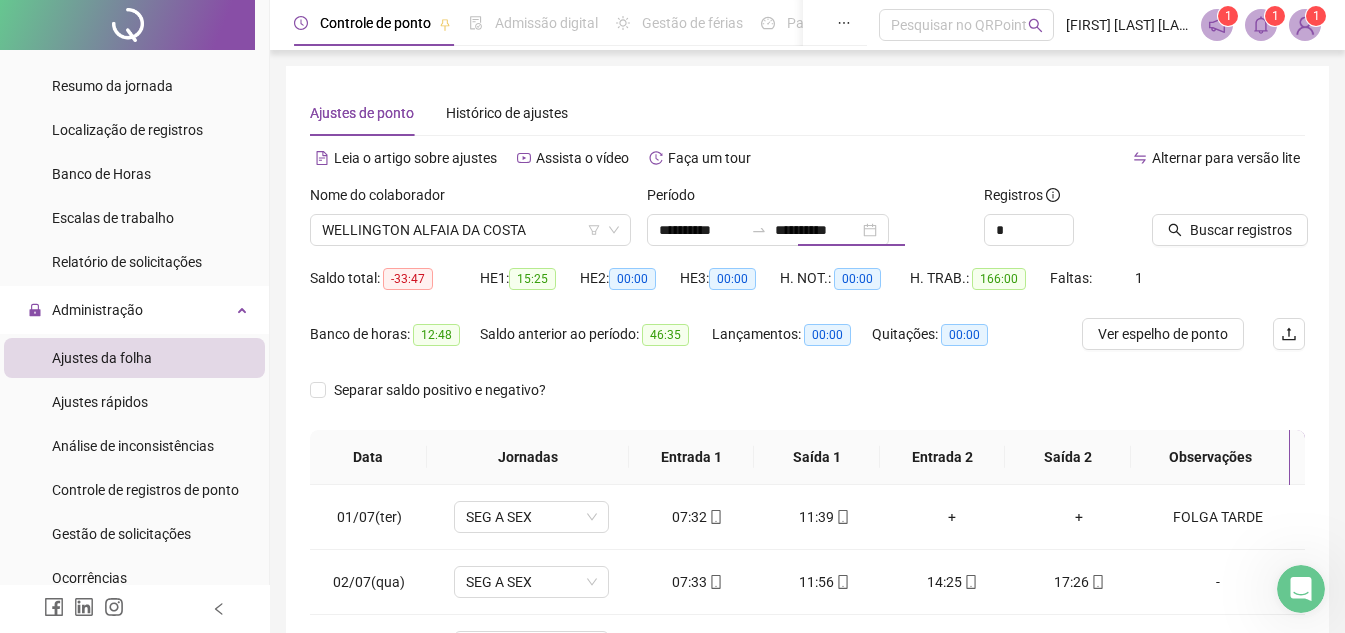 type on "**********" 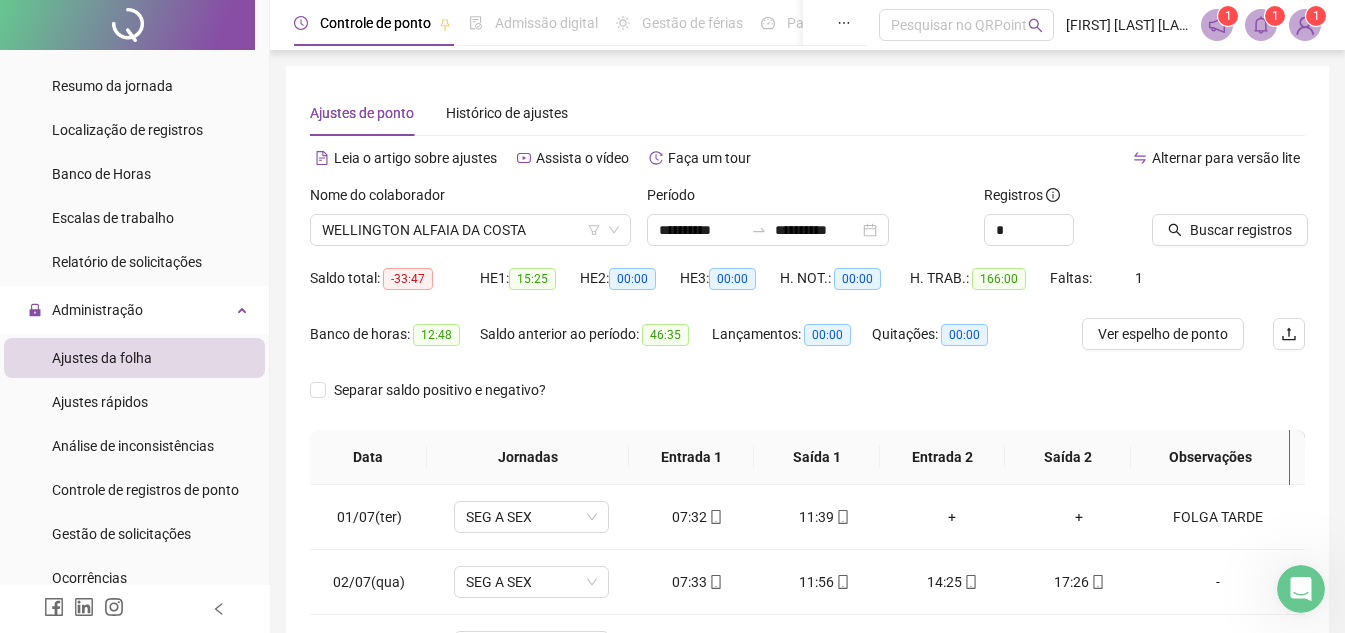 click on "Buscar registros" at bounding box center (1228, 223) 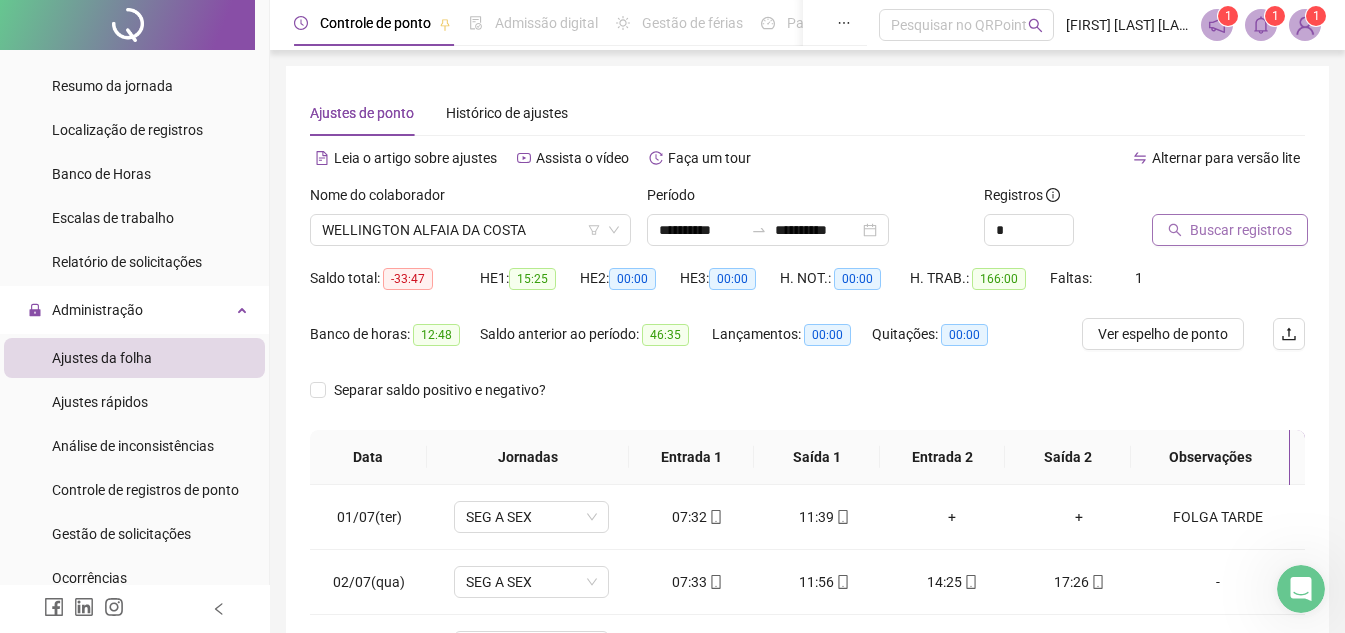 click on "Buscar registros" at bounding box center [1241, 230] 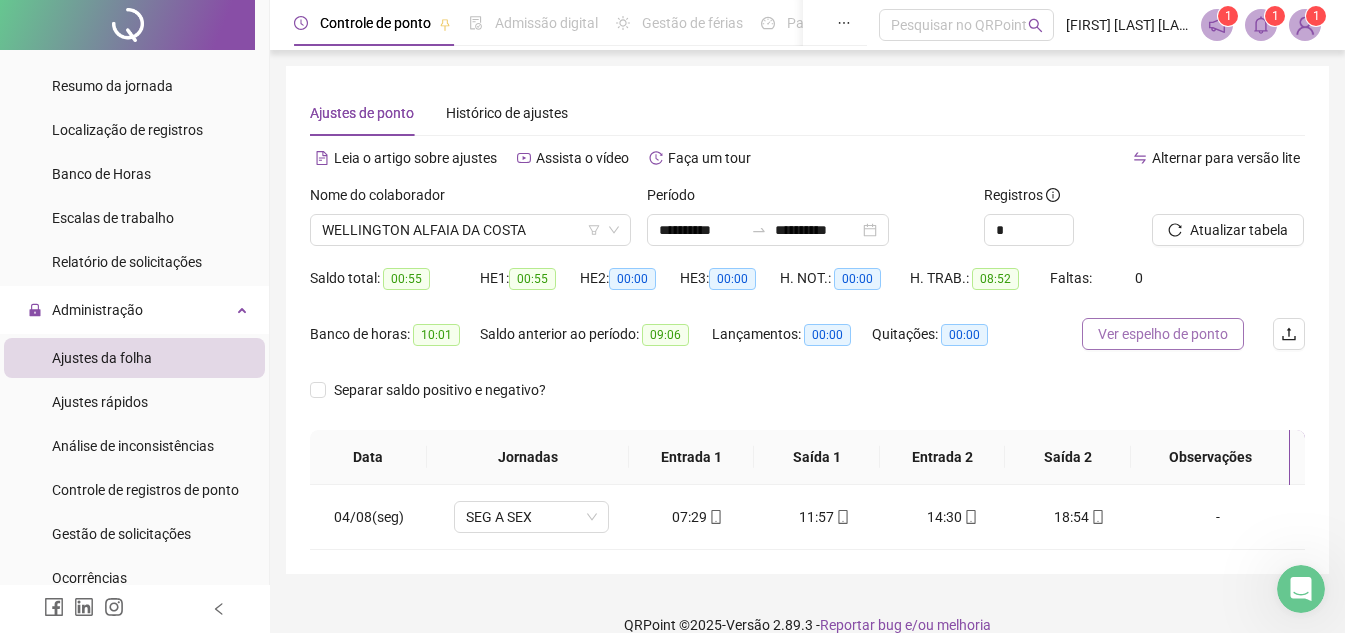 click on "Ver espelho de ponto" at bounding box center (1163, 334) 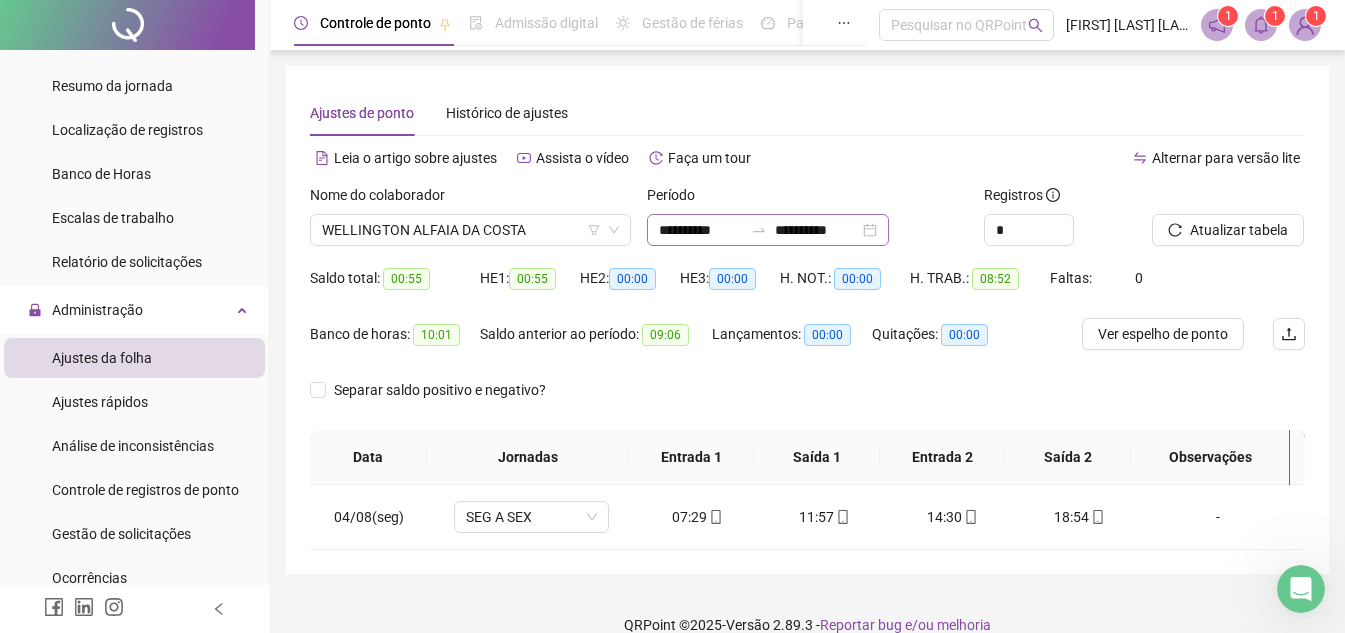 click on "**********" at bounding box center [768, 230] 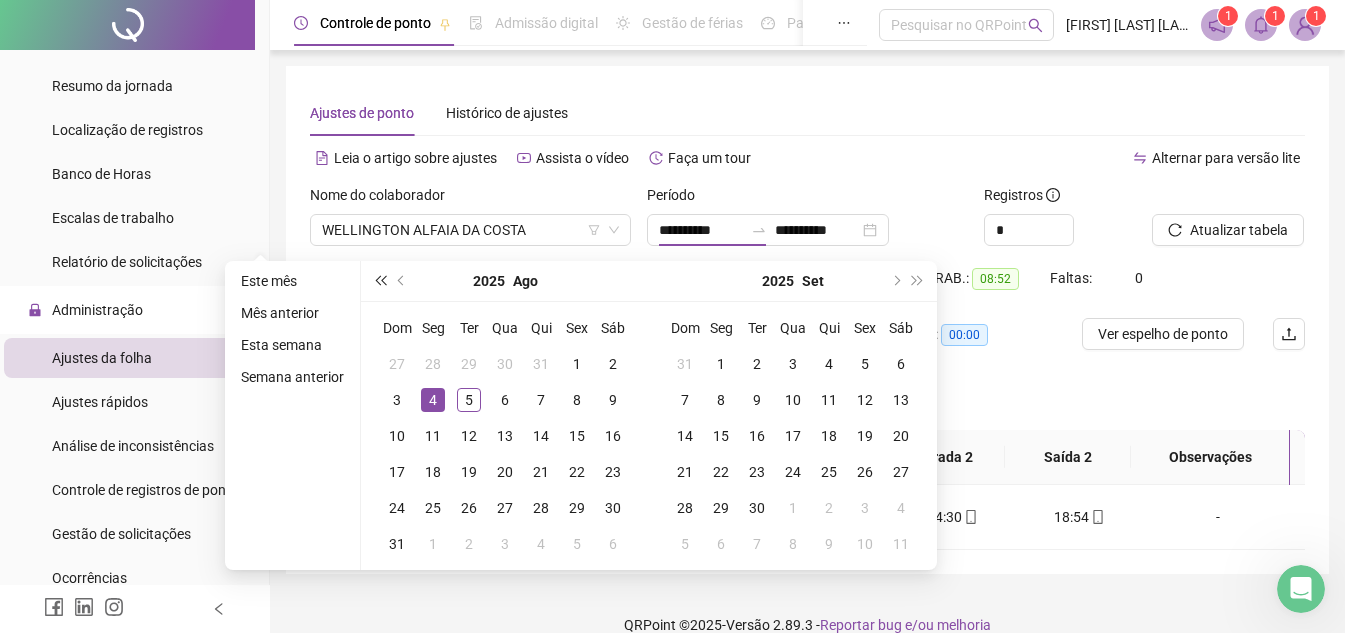 click at bounding box center [380, 281] 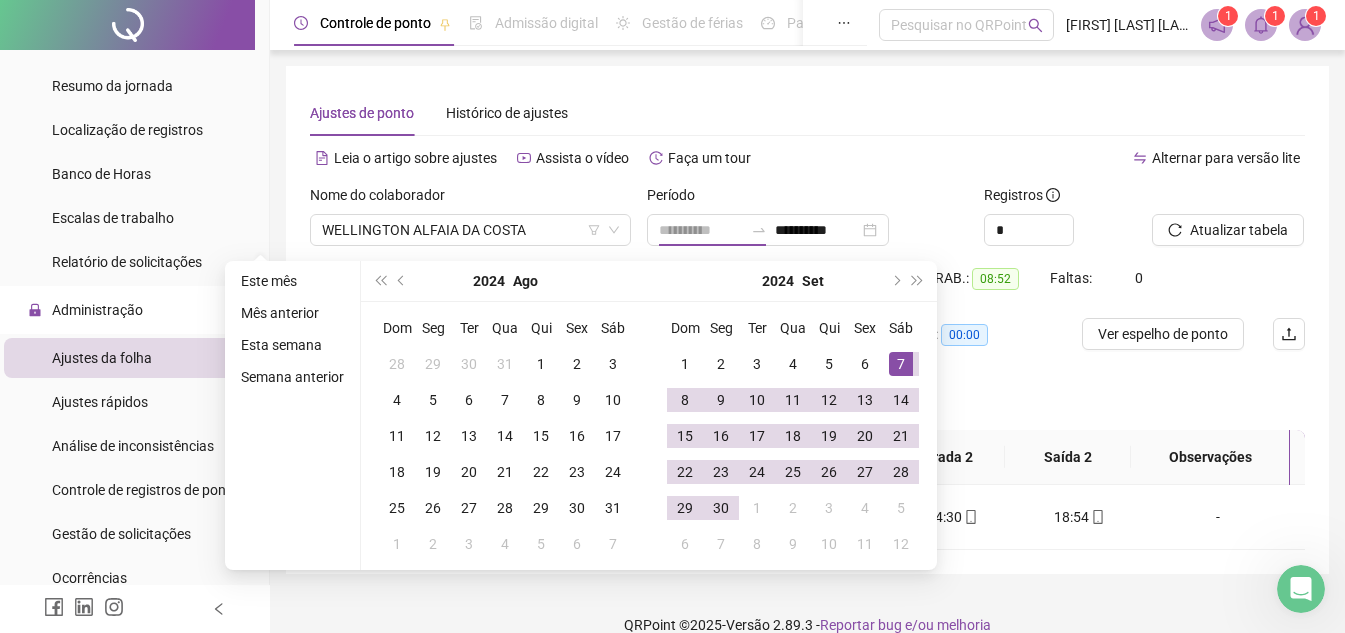 type on "**********" 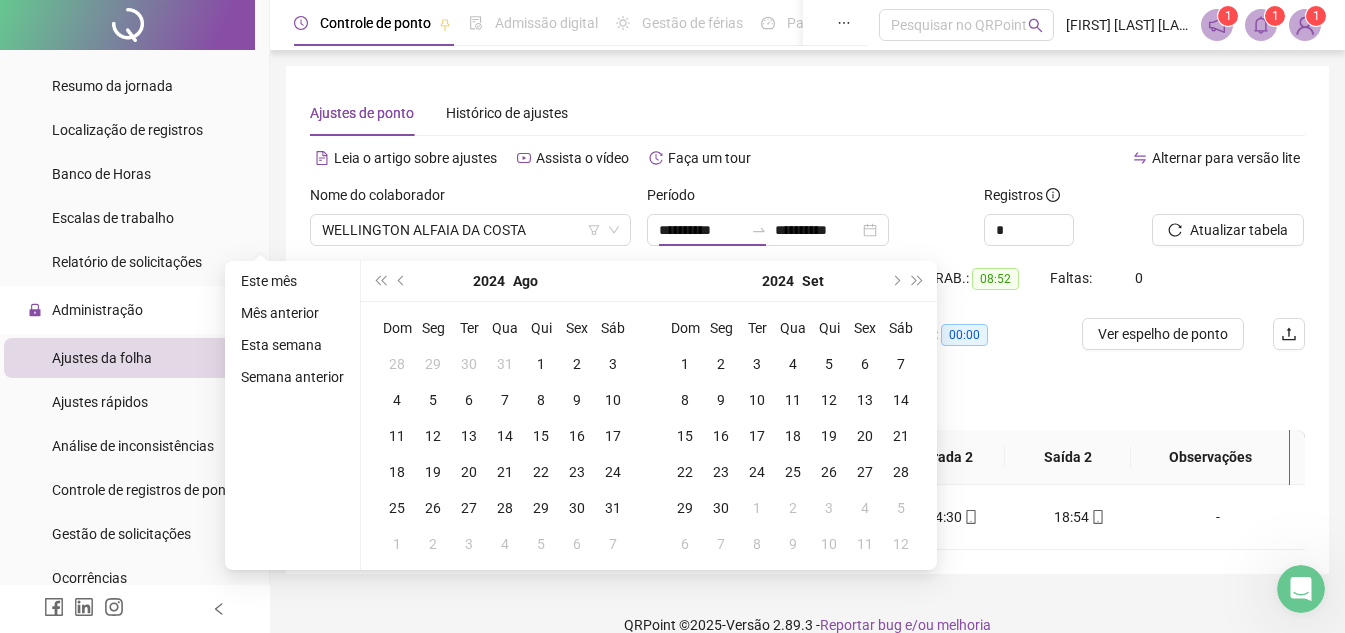 click on "2024 Set" at bounding box center [793, 281] 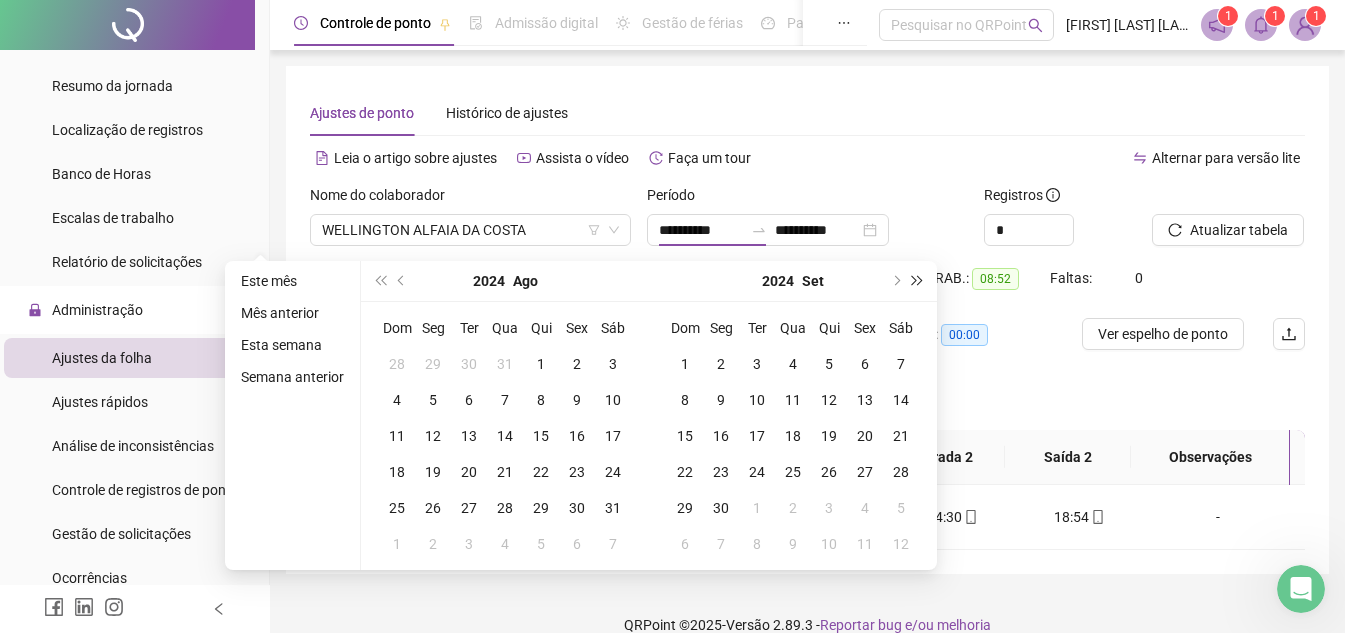 click at bounding box center [918, 281] 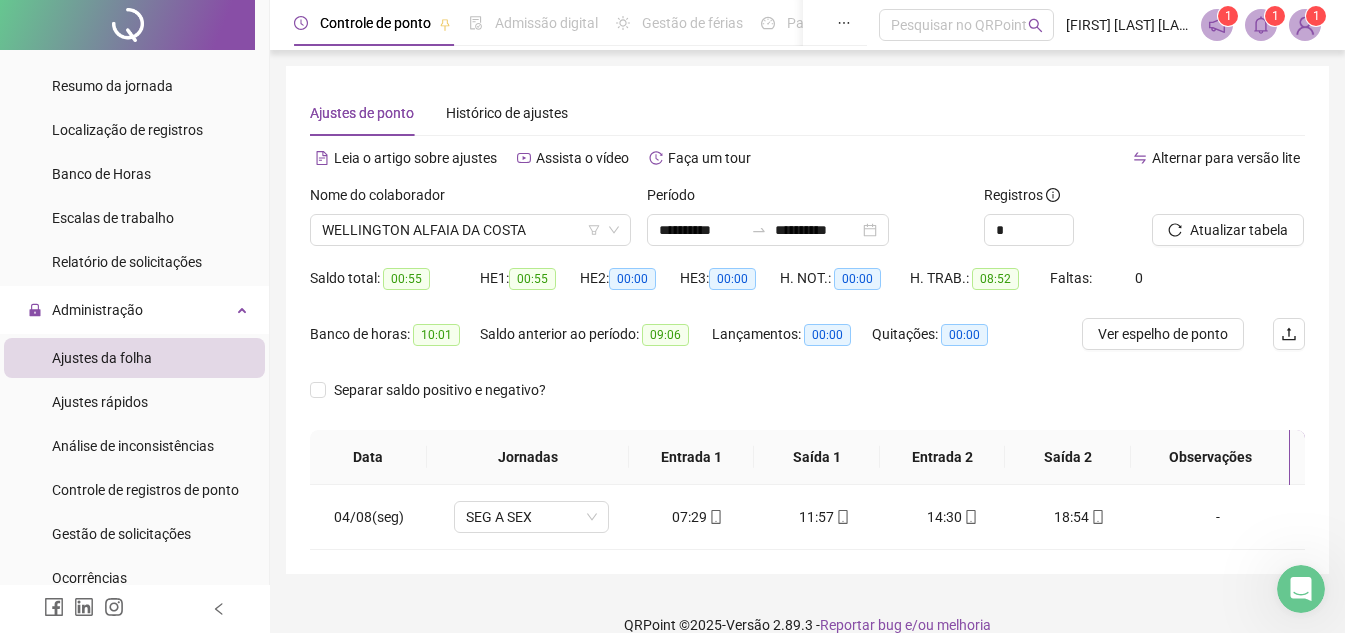 click on "Nome do colaborador" at bounding box center (470, 199) 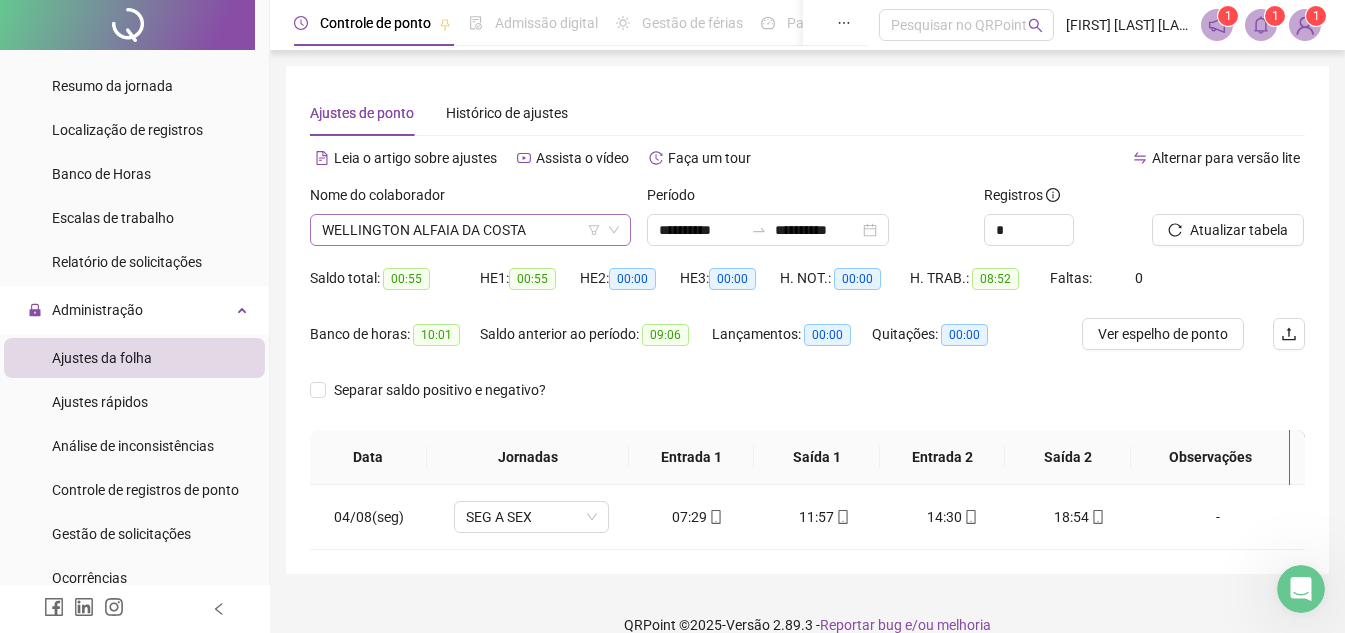 click on "WELLINGTON ALFAIA DA COSTA" at bounding box center [470, 230] 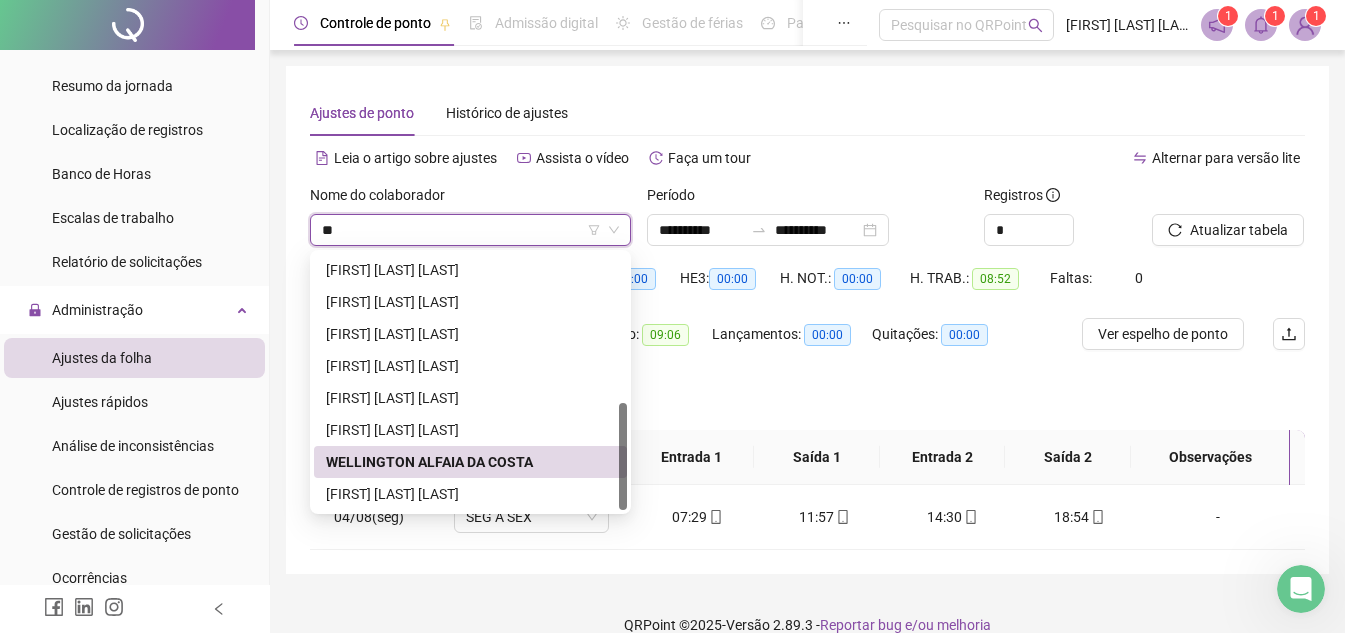 scroll, scrollTop: 0, scrollLeft: 0, axis: both 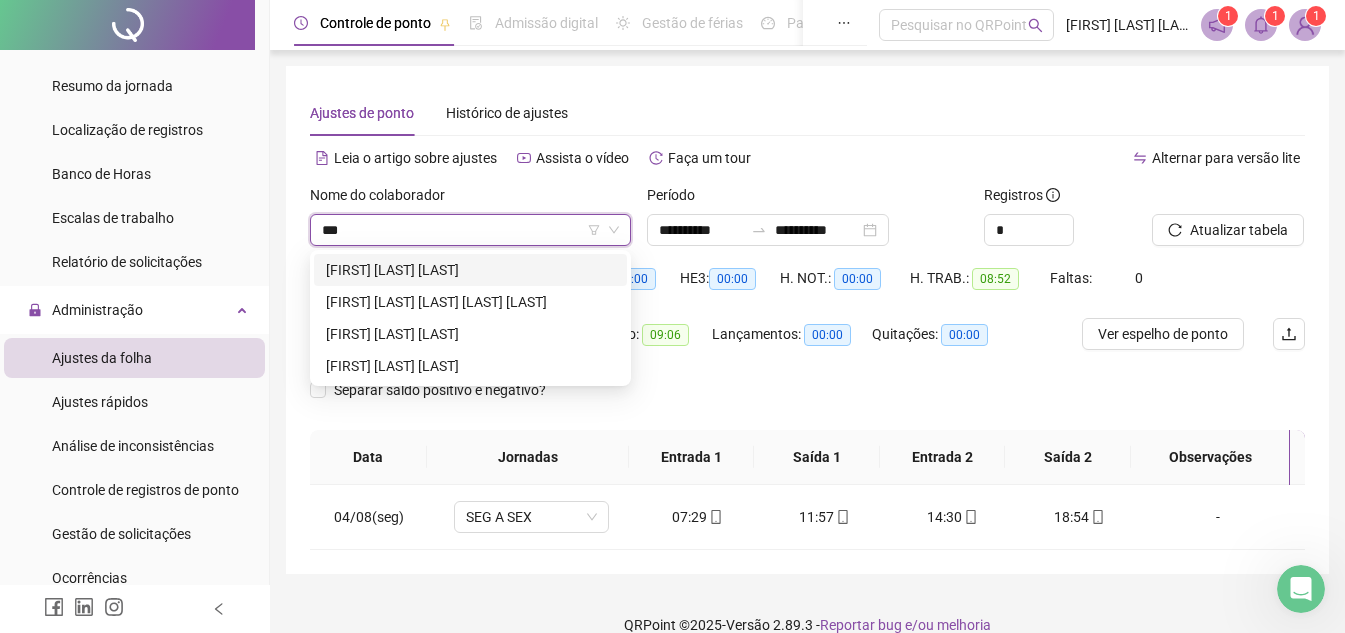 type on "****" 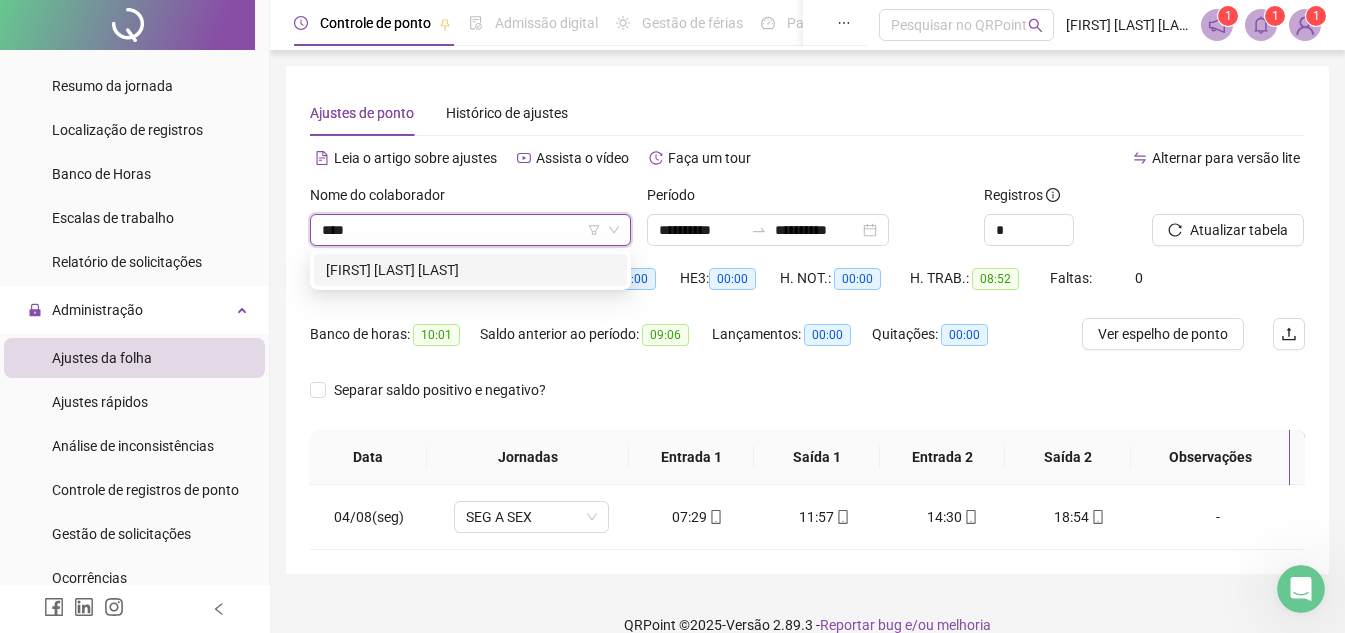 click on "[FIRST] [LAST] [LAST]" at bounding box center (470, 270) 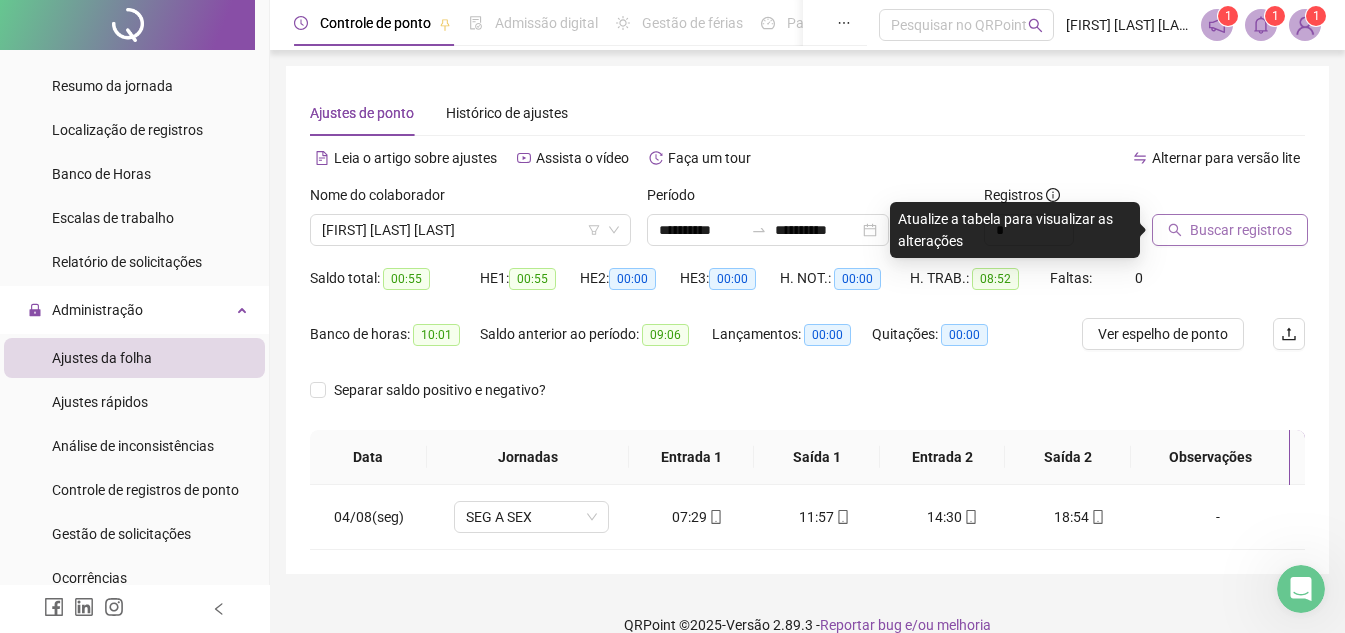 click on "Buscar registros" at bounding box center (1241, 230) 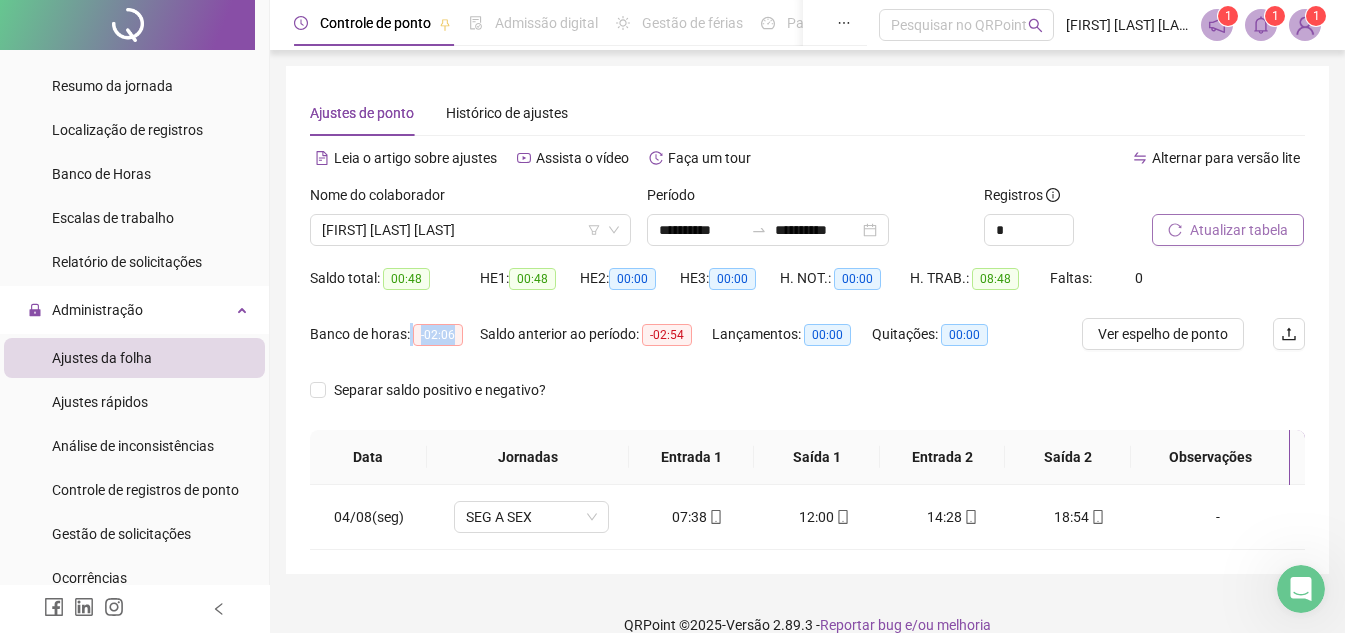 drag, startPoint x: 409, startPoint y: 341, endPoint x: 472, endPoint y: 335, distance: 63.28507 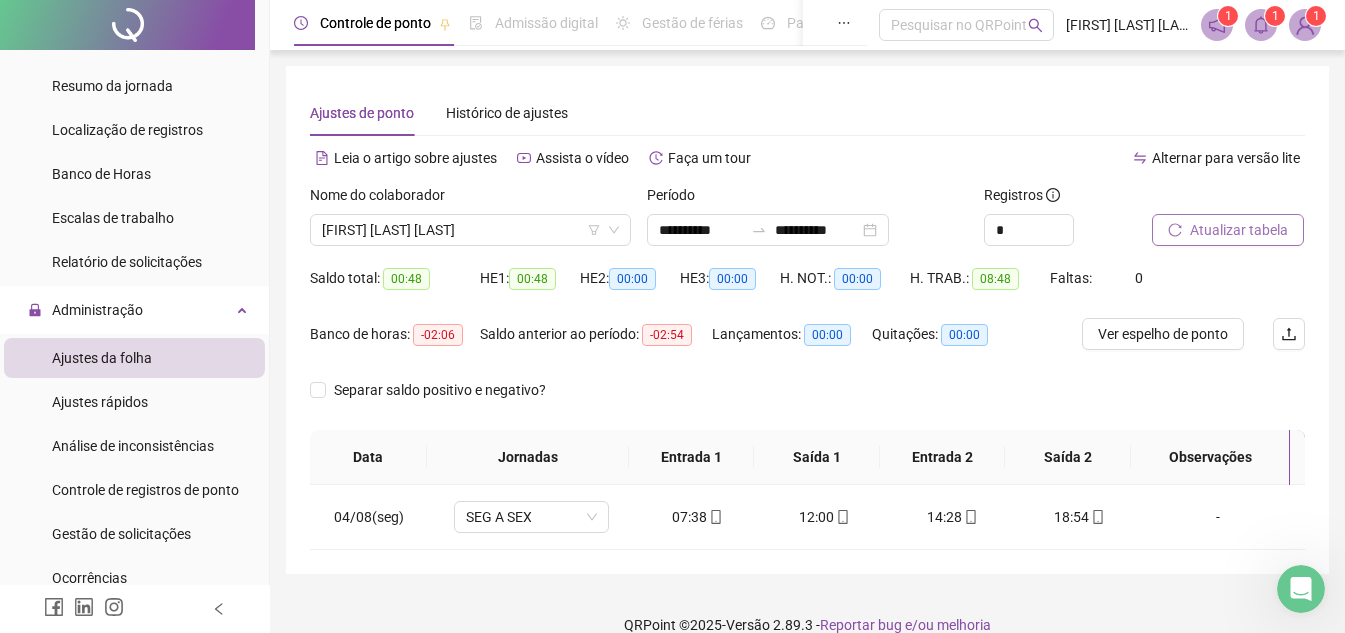 click on "Banco de horas:   -02:06" at bounding box center (395, 334) 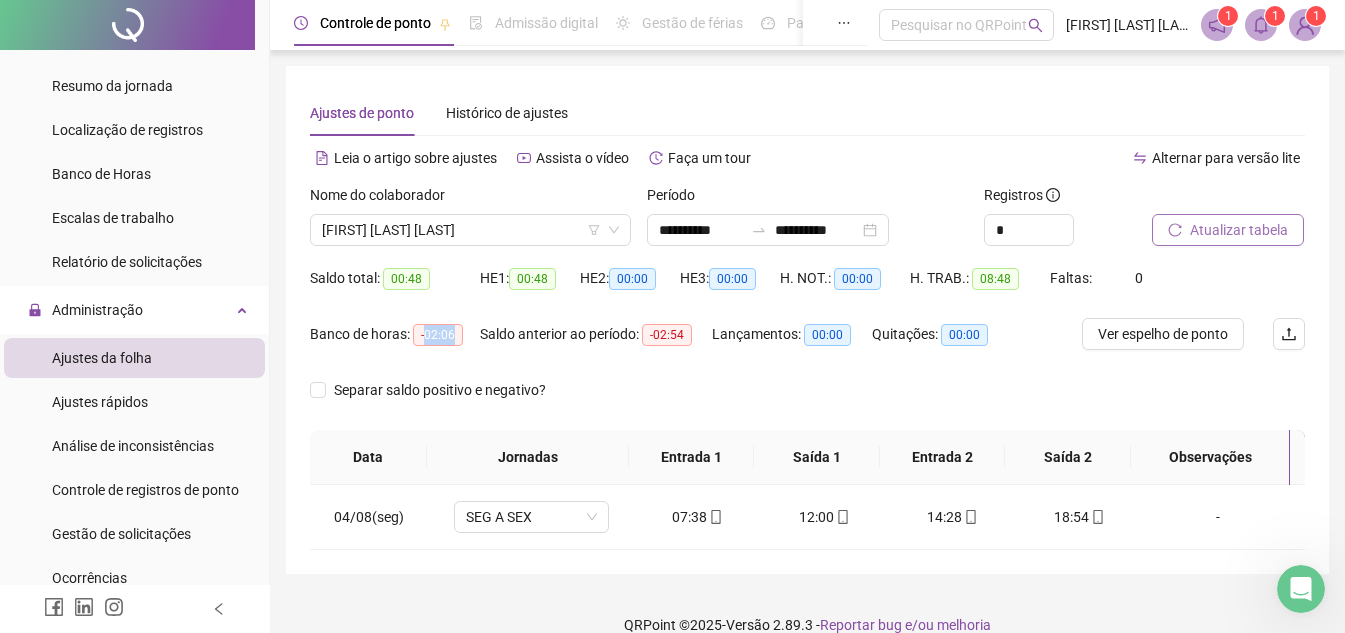 drag, startPoint x: 424, startPoint y: 332, endPoint x: 464, endPoint y: 350, distance: 43.863426 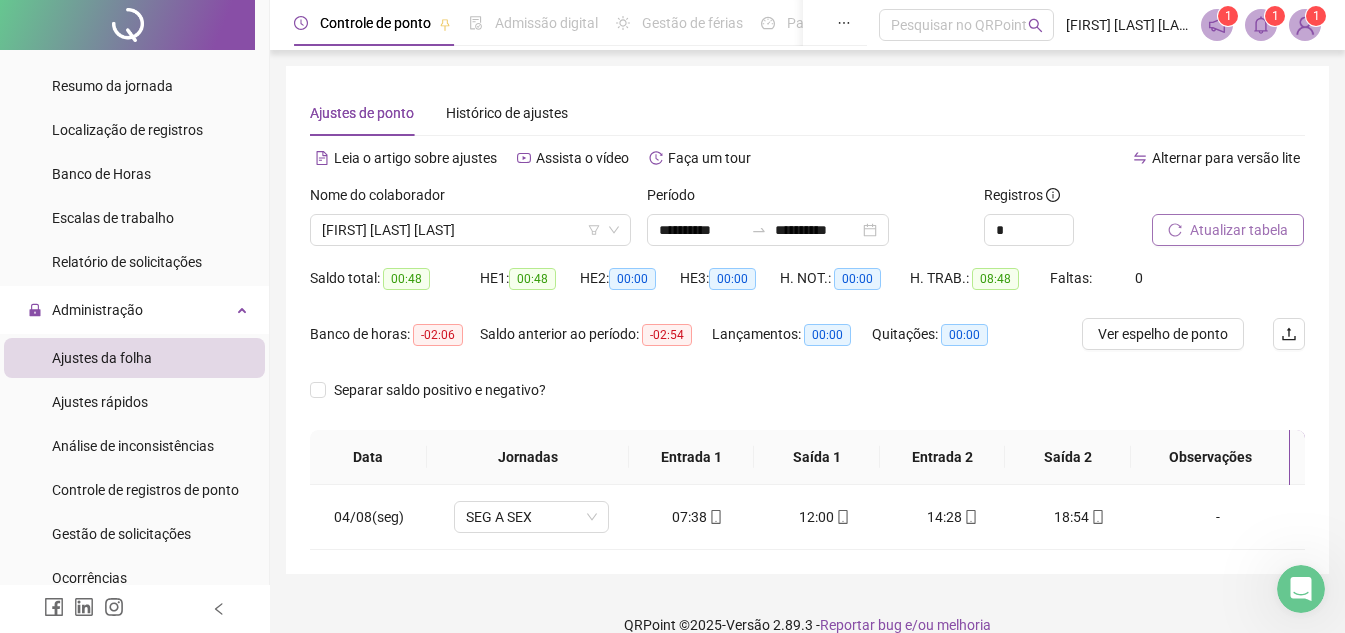 click on "Saldo anterior ao período:   -02:54" at bounding box center [596, 346] 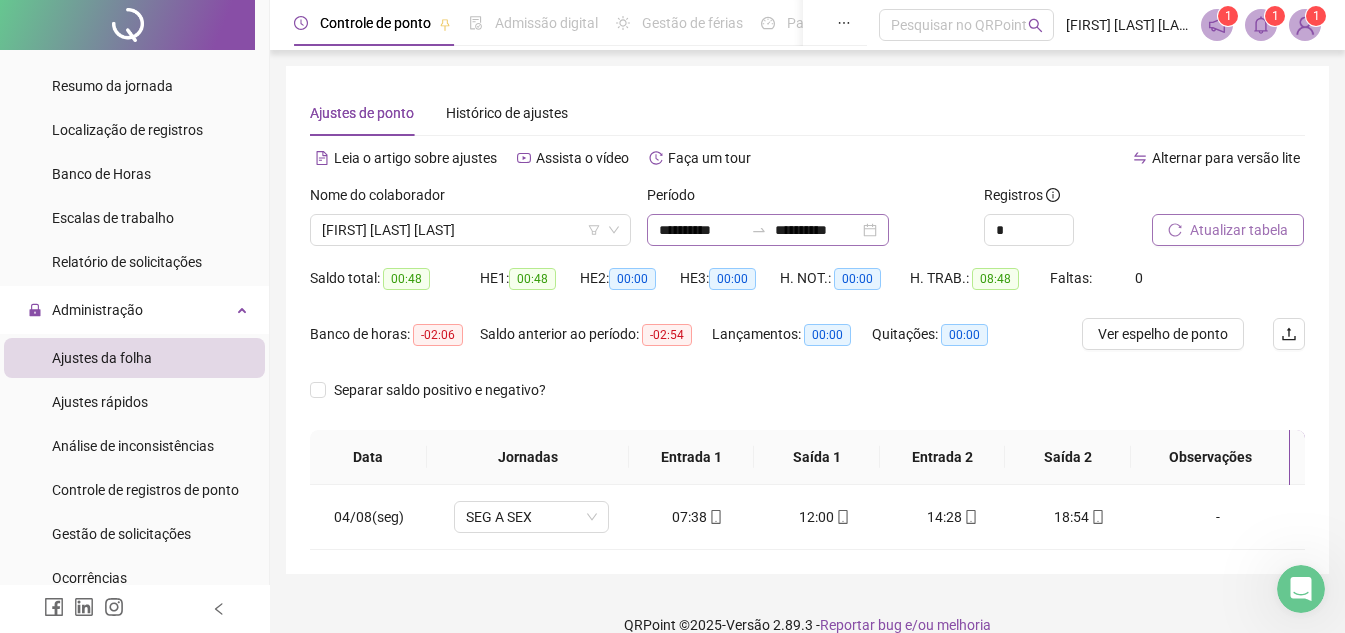 click on "**********" at bounding box center [768, 230] 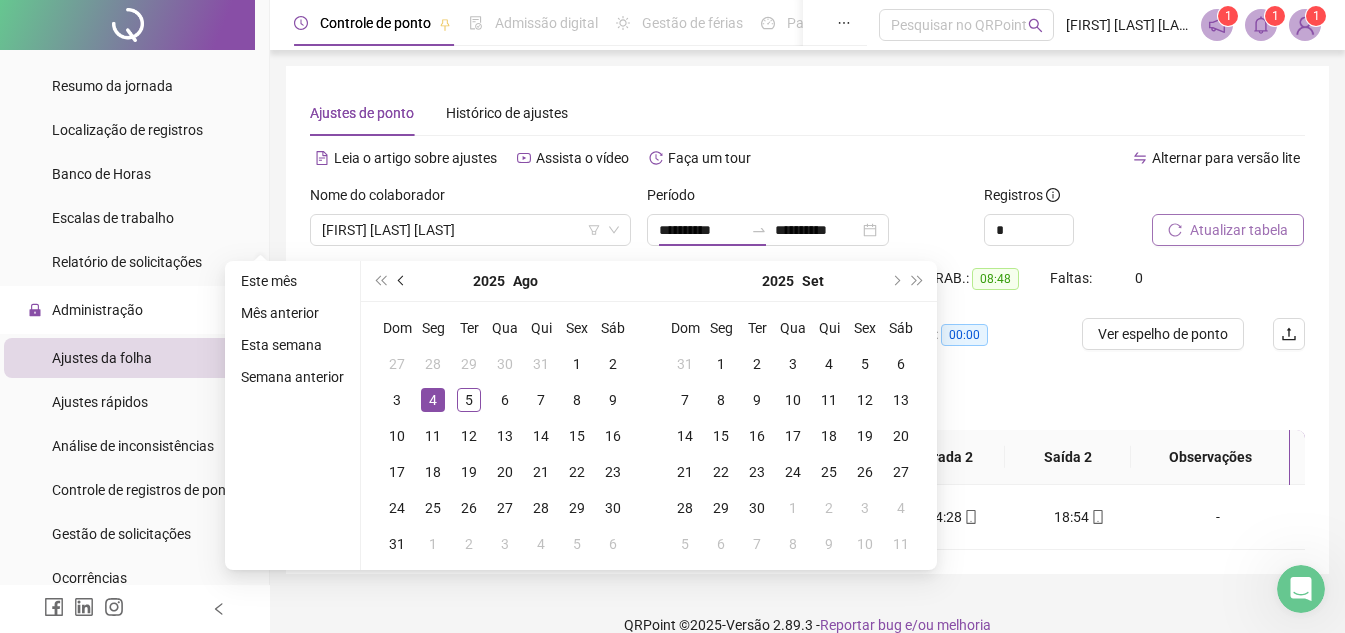 click at bounding box center (403, 281) 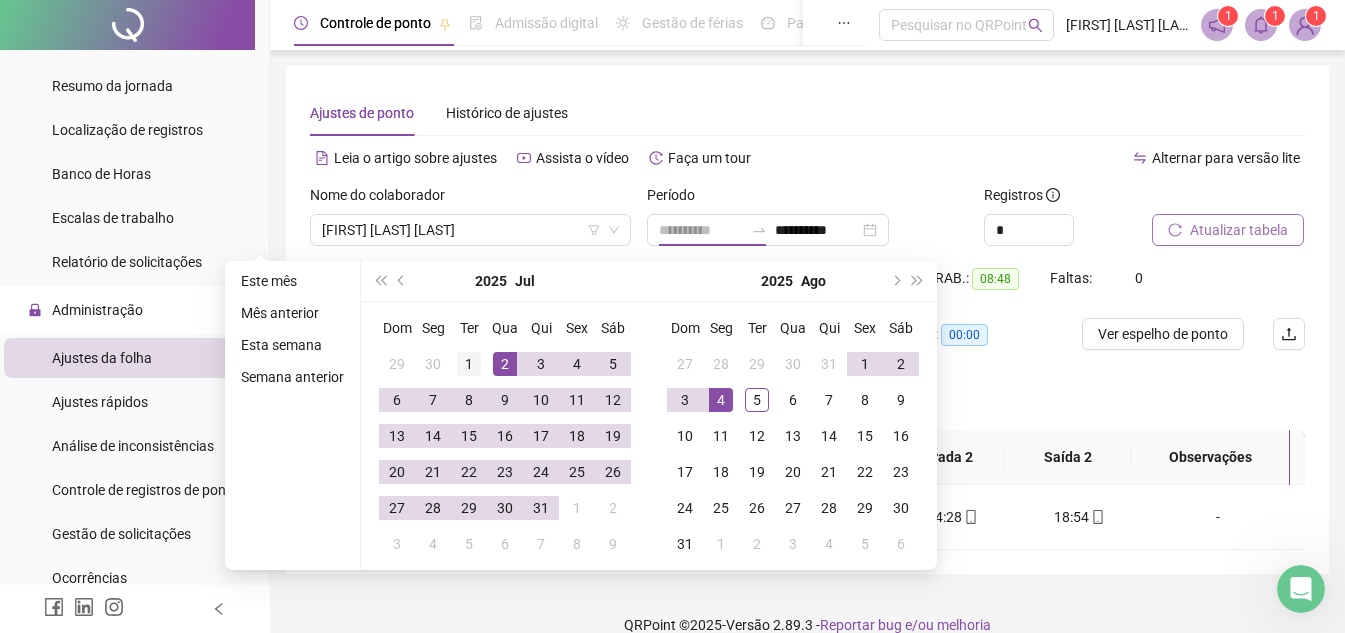 type on "**********" 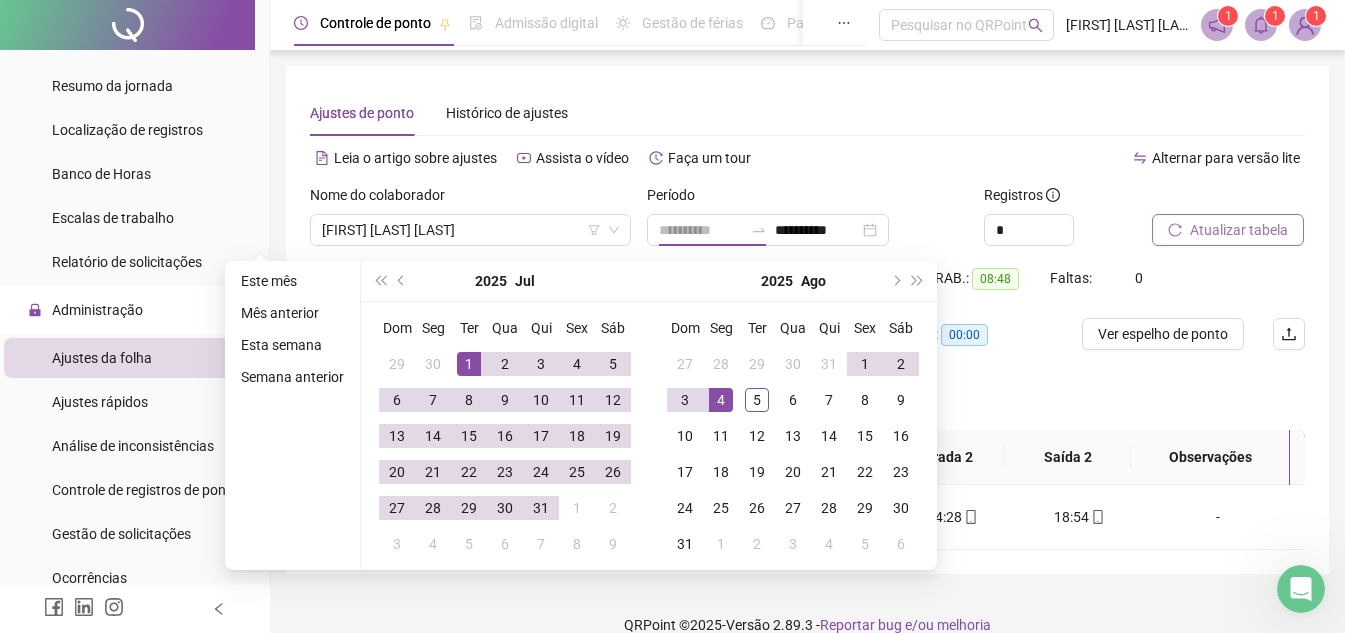 click on "1" at bounding box center (469, 364) 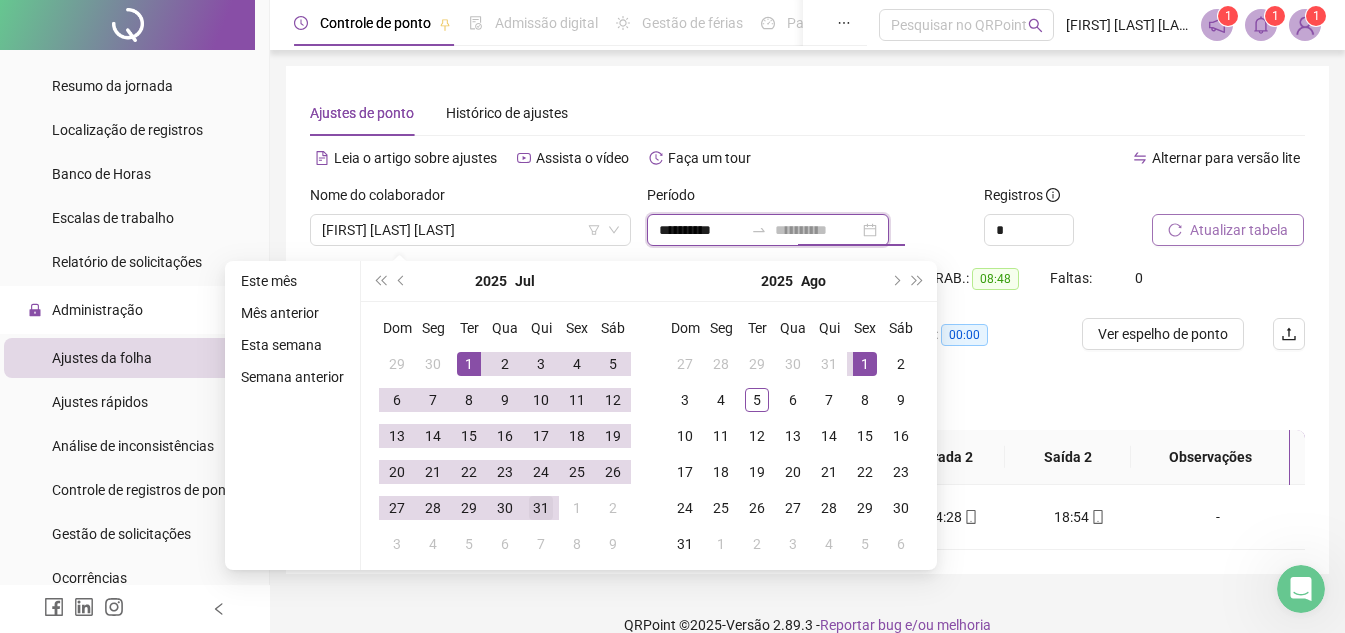 type on "**********" 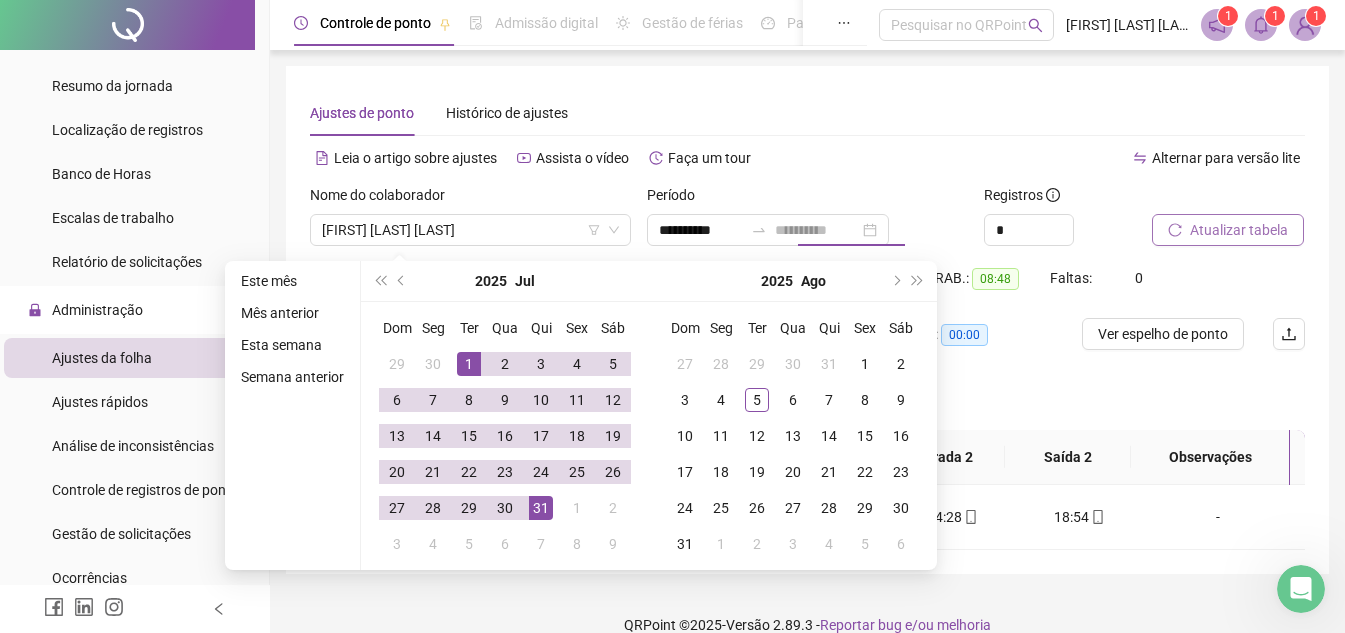 click on "31" at bounding box center [541, 508] 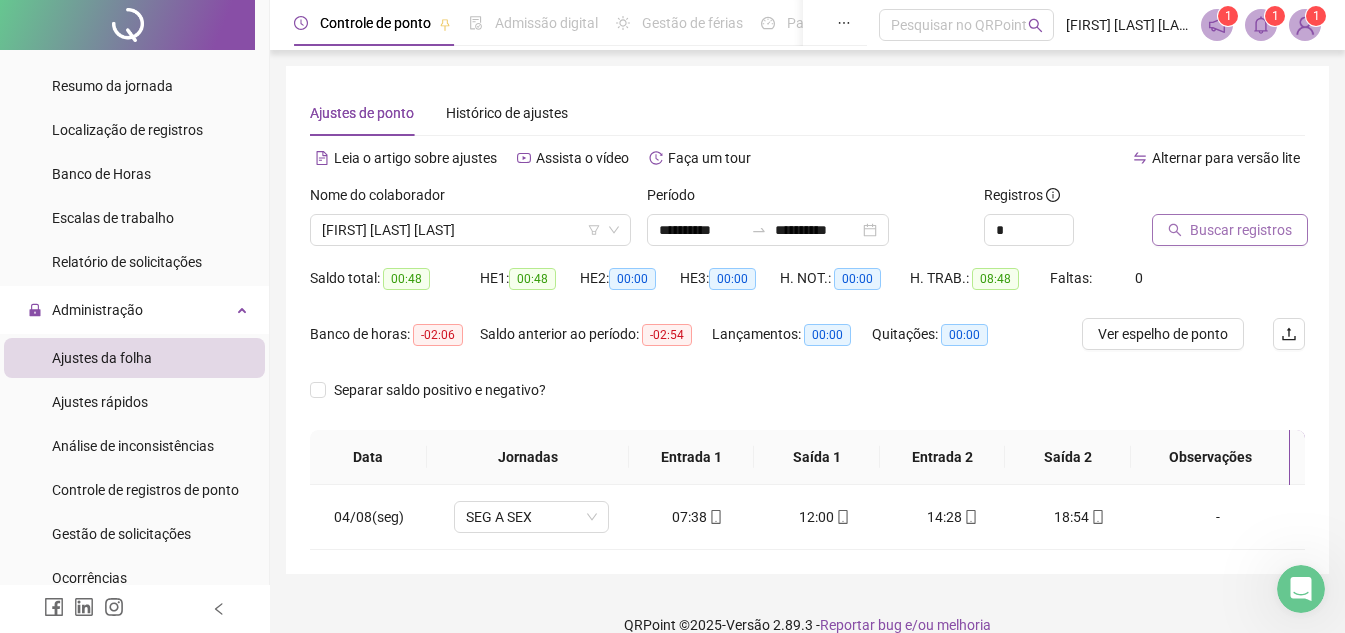 click on "Saldo total:   00:48 HE 1:   00:48 HE 2:   00:00 HE 3:   00:00 H. NOT.:   00:00 H. TRAB.:   08:48 Faltas:   0" at bounding box center [807, 290] 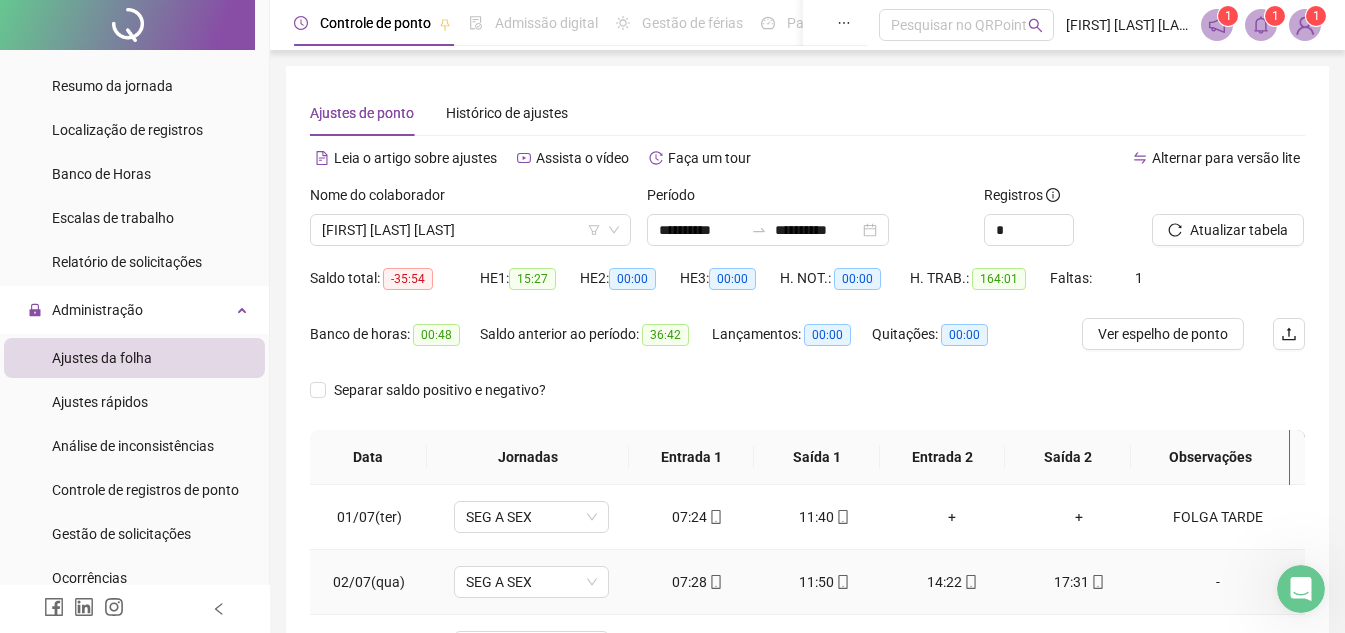 scroll, scrollTop: 400, scrollLeft: 0, axis: vertical 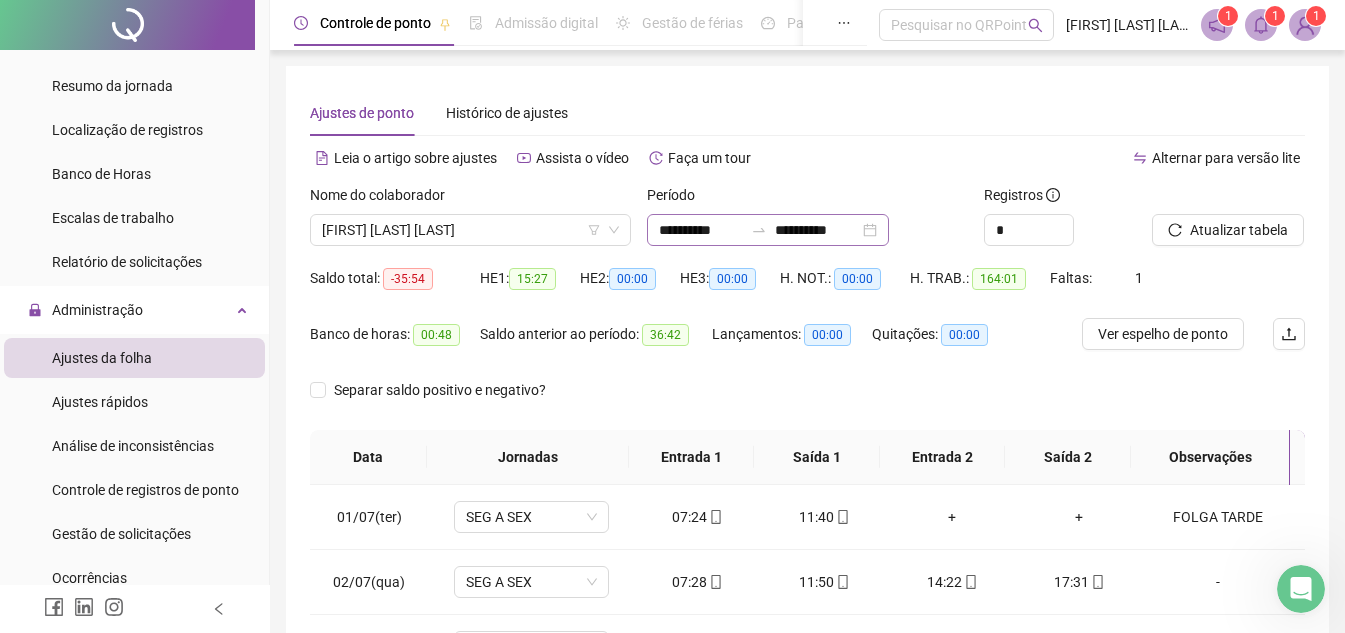 click on "**********" at bounding box center (768, 230) 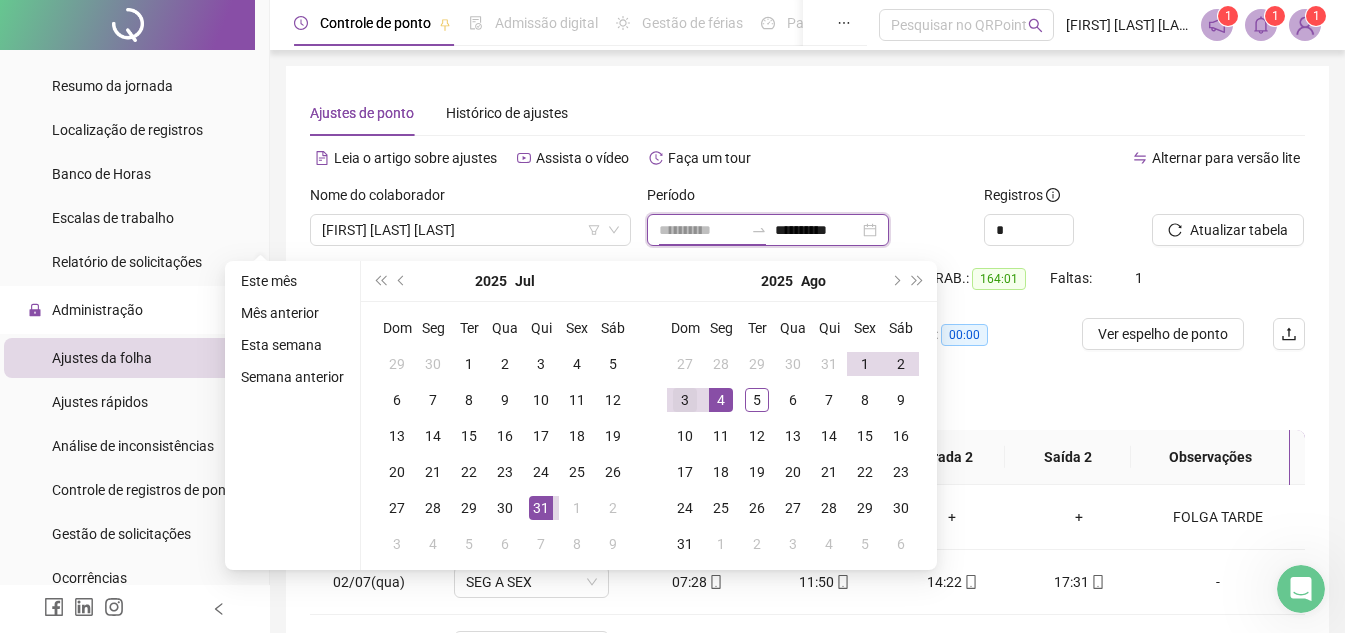 type on "**********" 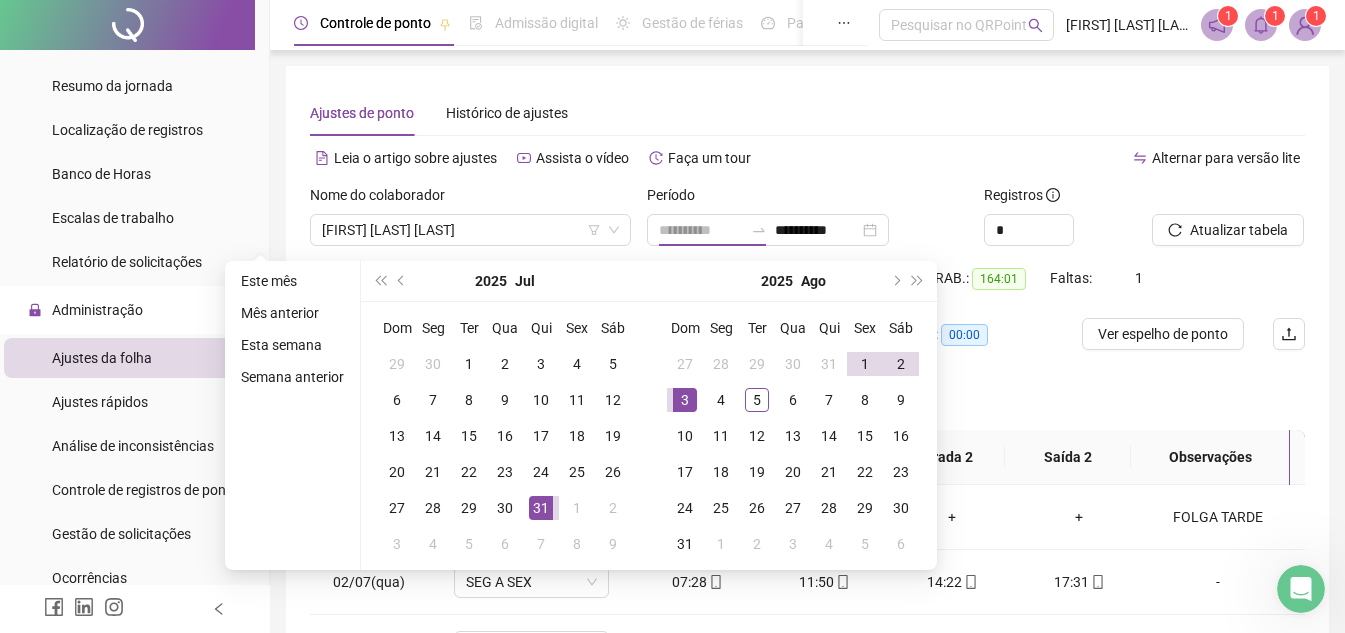 click on "3" at bounding box center (685, 400) 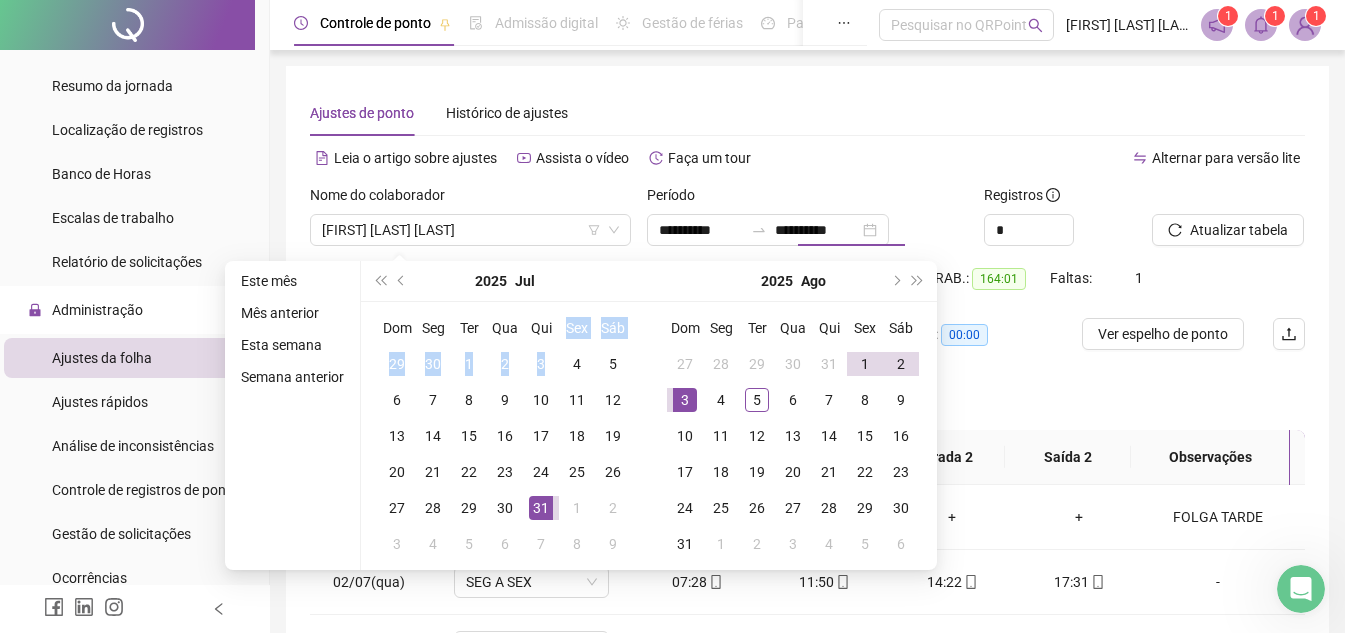 click on "Dom Seg Ter Qua Qui Sex Sáb 29 30 1 2 3 4 5 6 7 8 9 10 11 12 13 14 15 16 17 18 19 20 21 22 23 24 25 26 27 28 29 30 31 1 2 3 4 5 6 7 8 9" at bounding box center [505, 436] 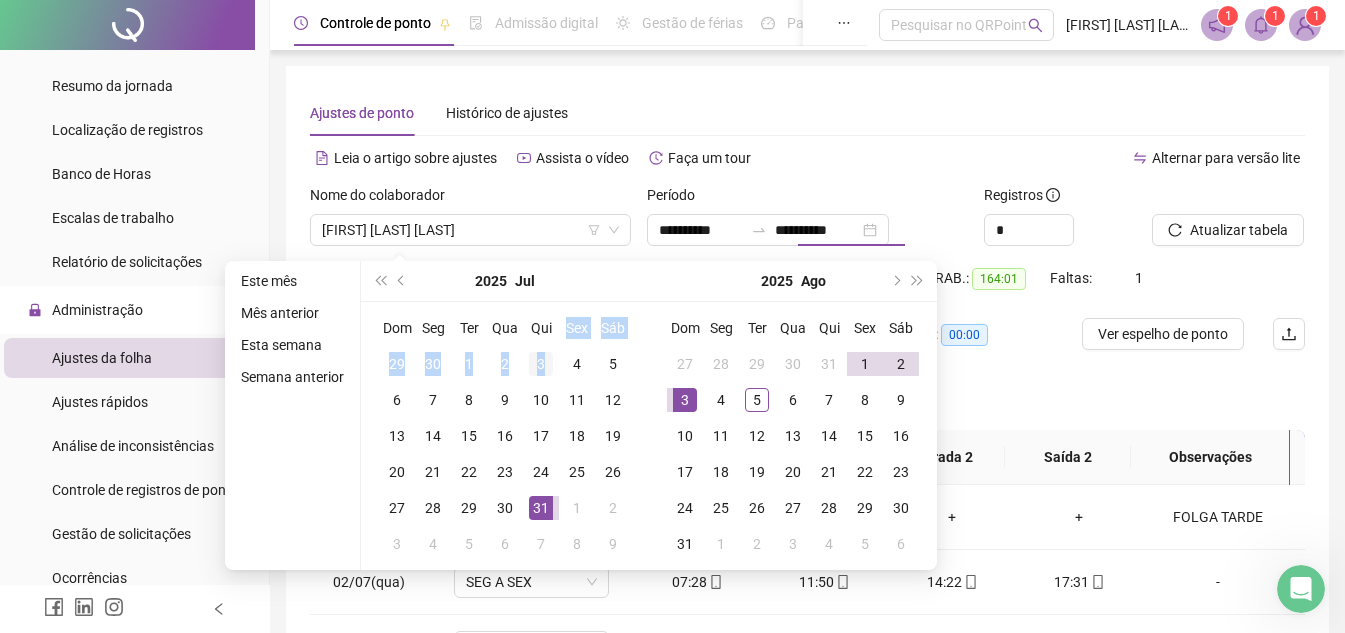 type on "**********" 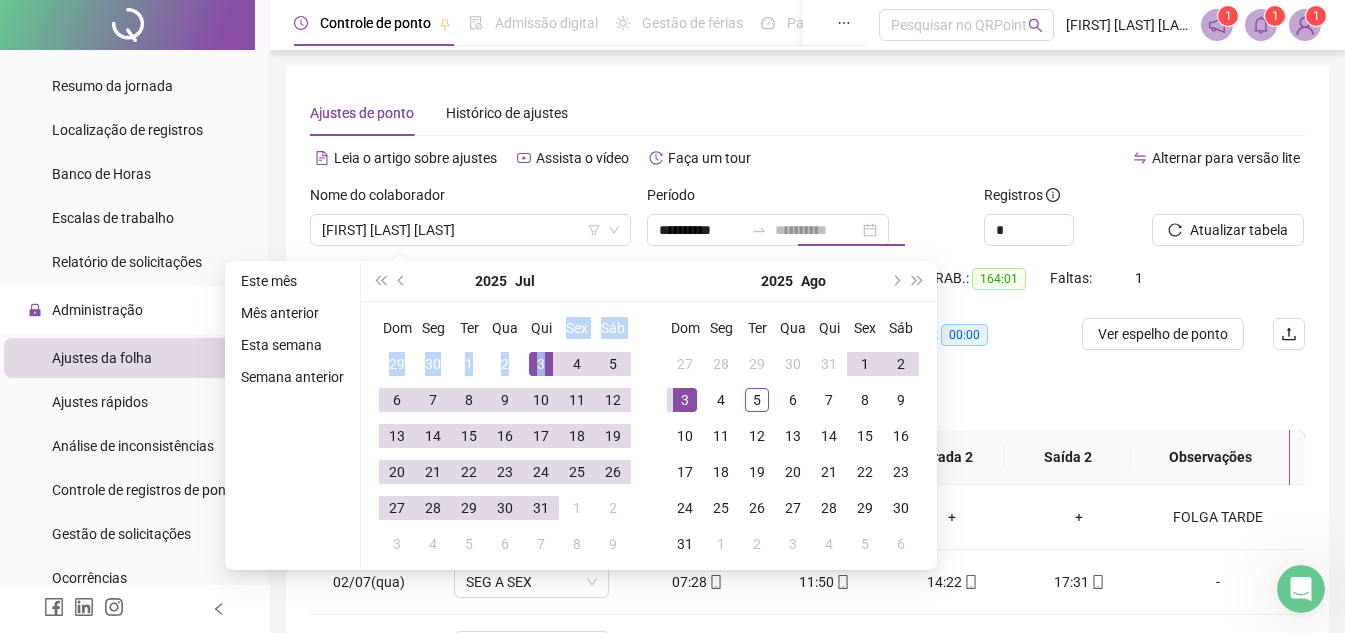 click on "3" at bounding box center (541, 364) 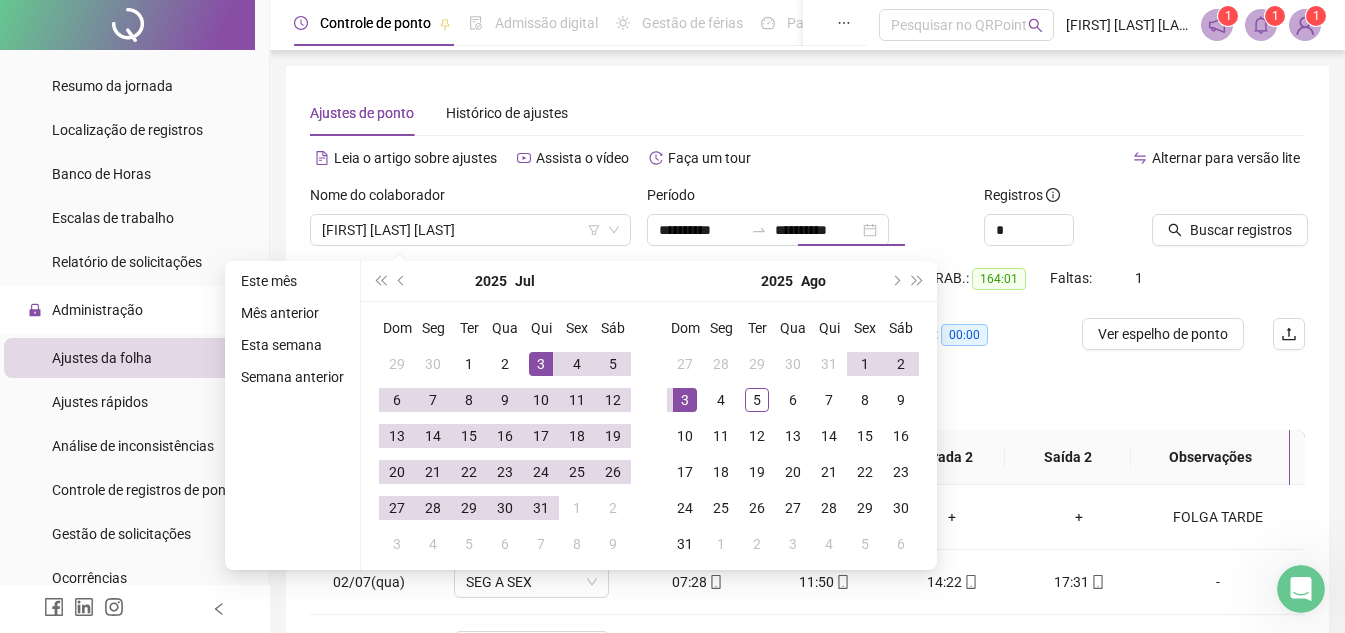 type on "**********" 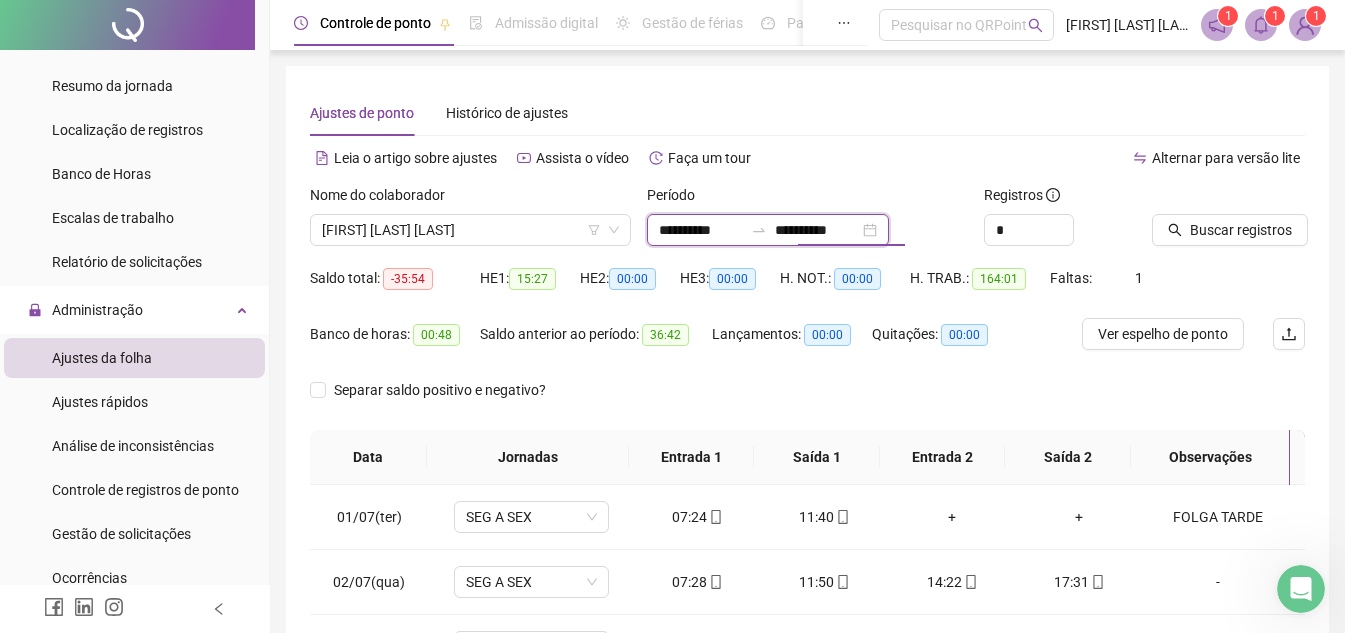 click on "**********" at bounding box center [817, 230] 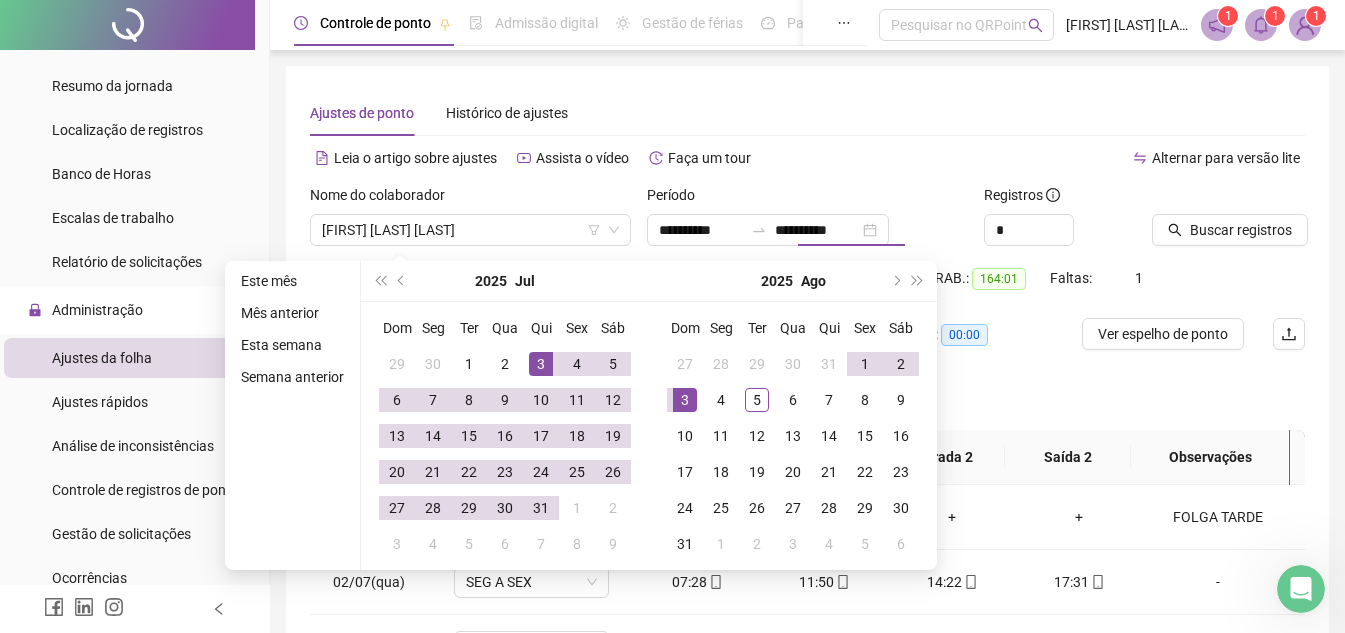 click on "Buscar registros" at bounding box center (1228, 223) 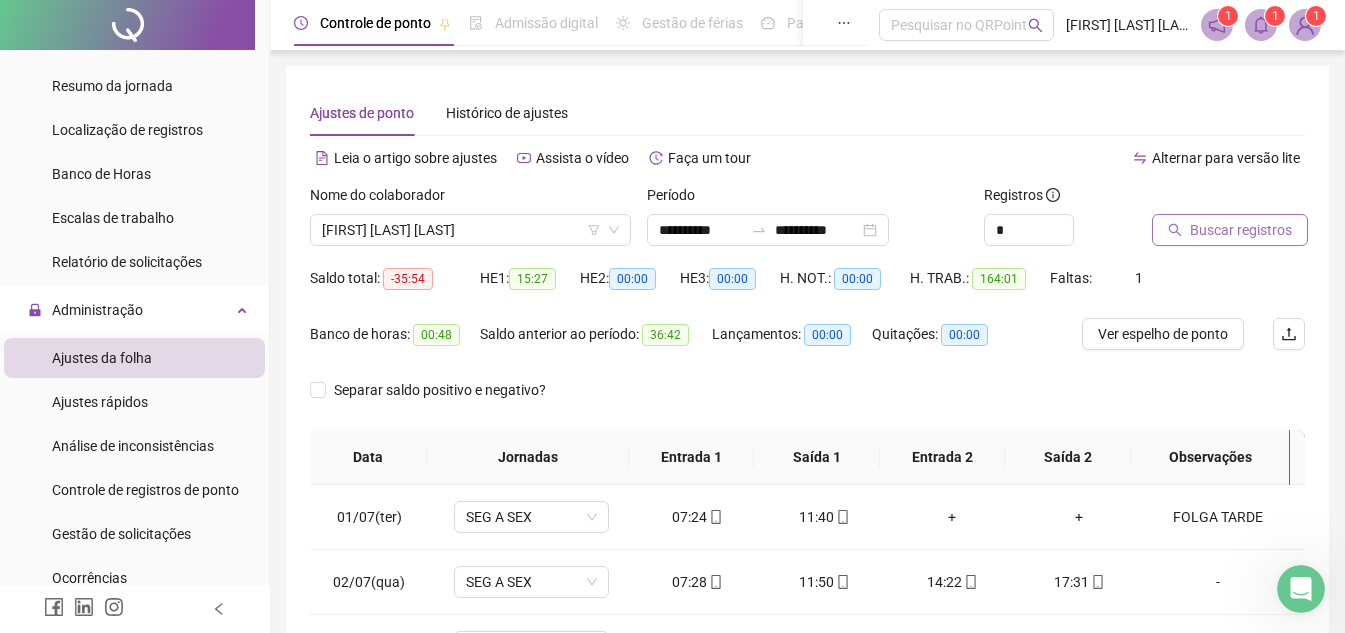 click on "Buscar registros" at bounding box center (1241, 230) 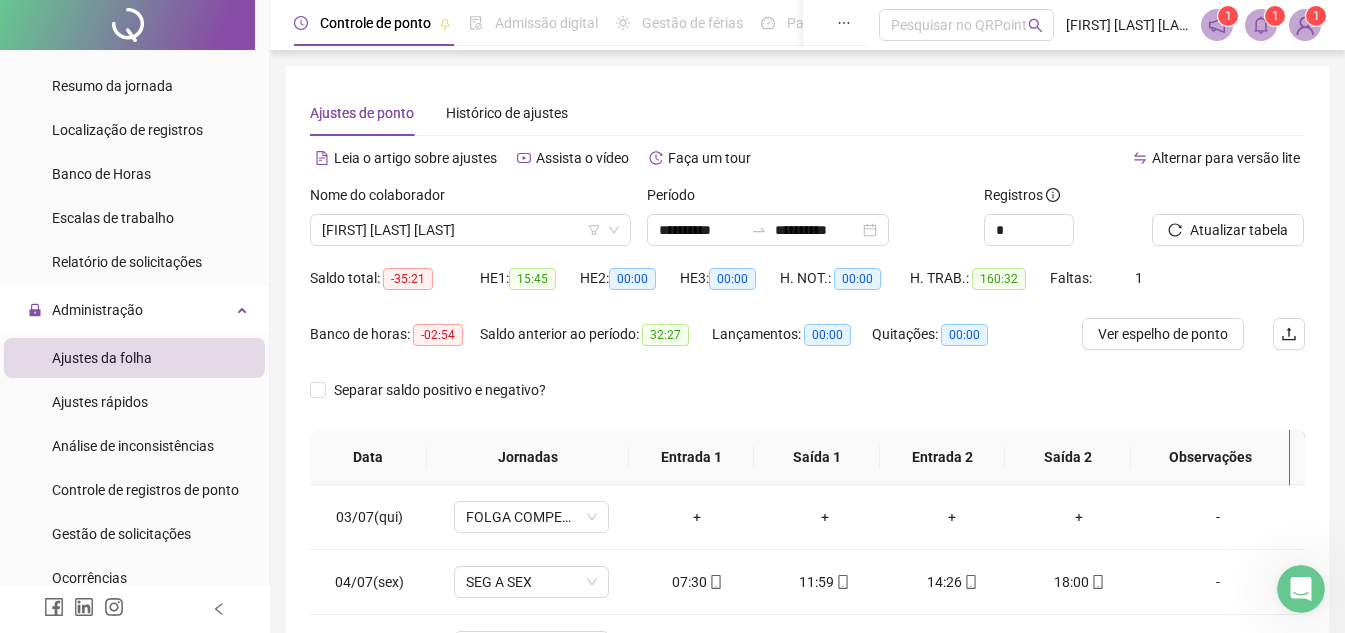 scroll, scrollTop: 100, scrollLeft: 0, axis: vertical 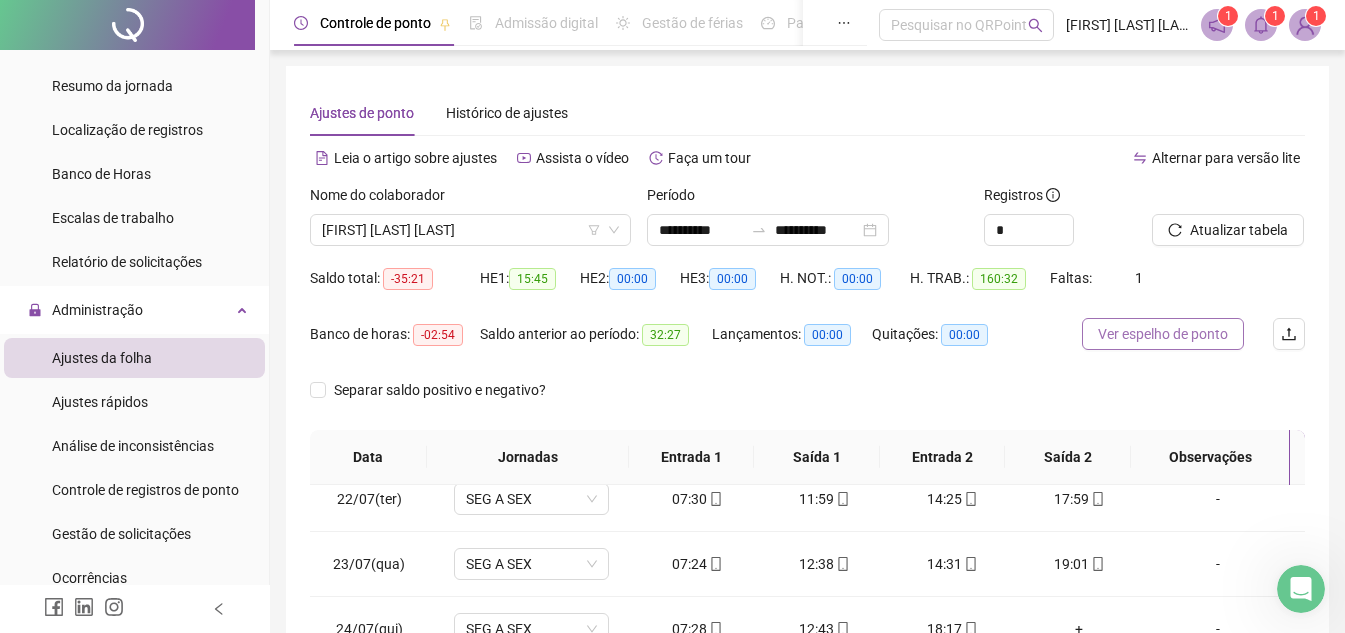 click on "Ver espelho de ponto" at bounding box center [1163, 334] 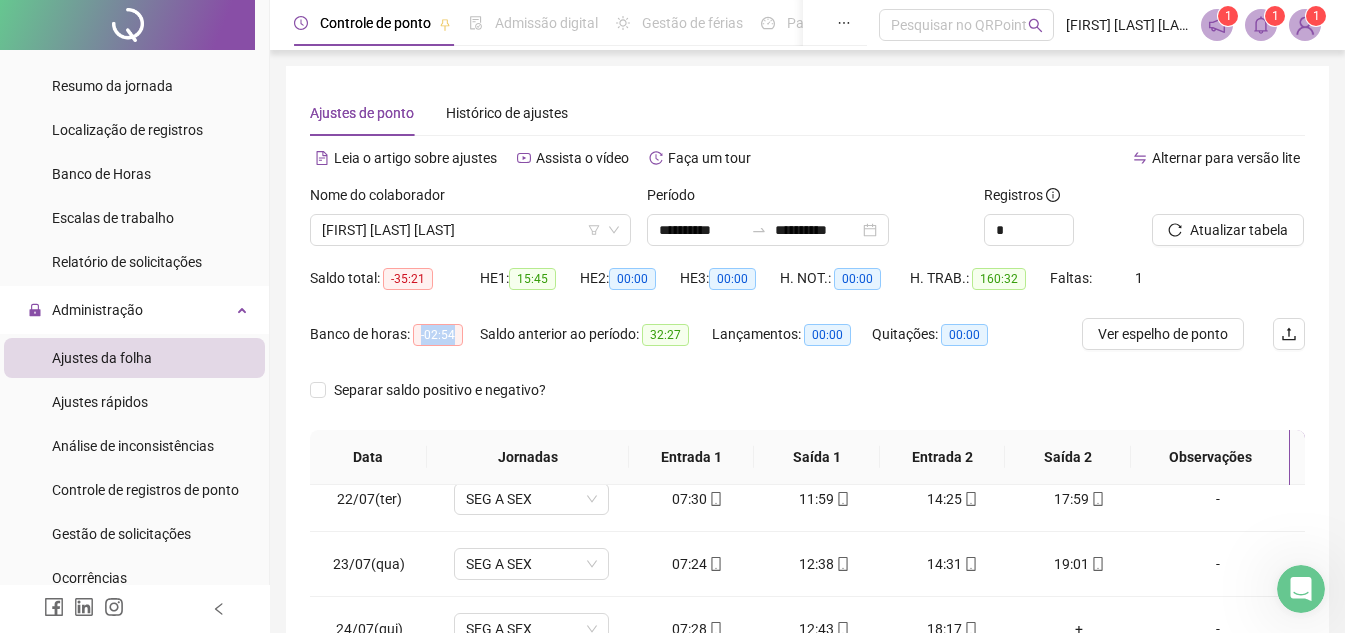 drag, startPoint x: 410, startPoint y: 333, endPoint x: 461, endPoint y: 356, distance: 55.946404 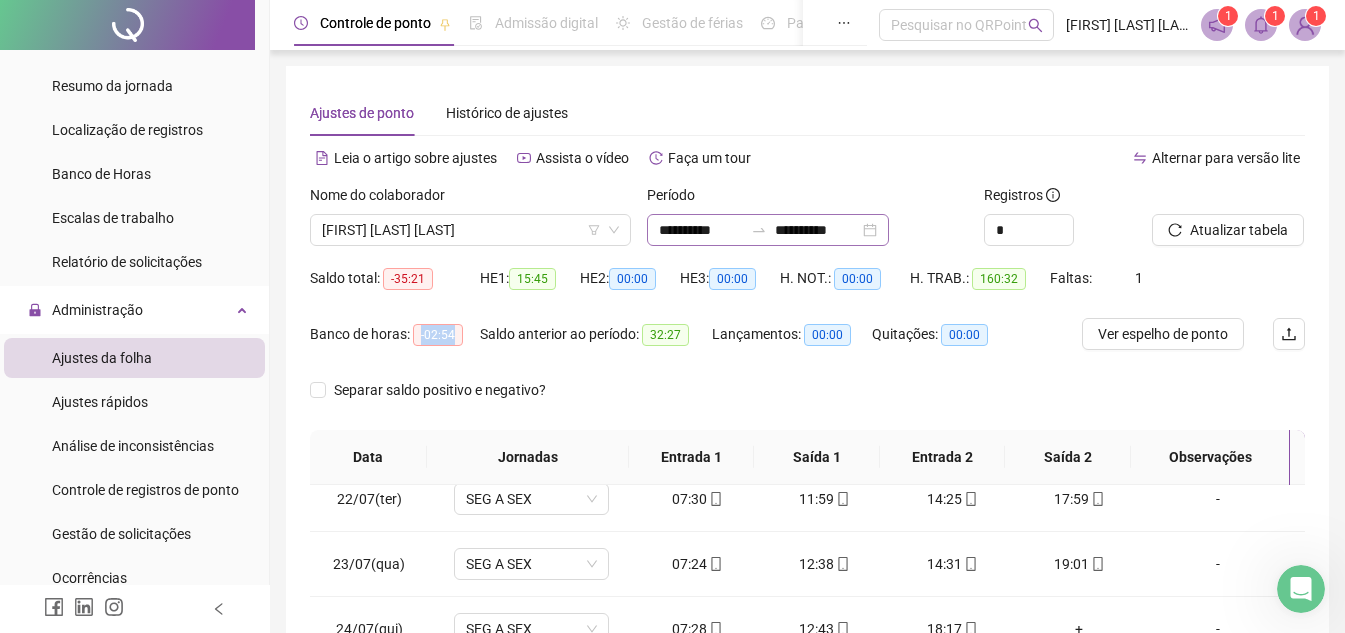 click on "**********" at bounding box center (768, 230) 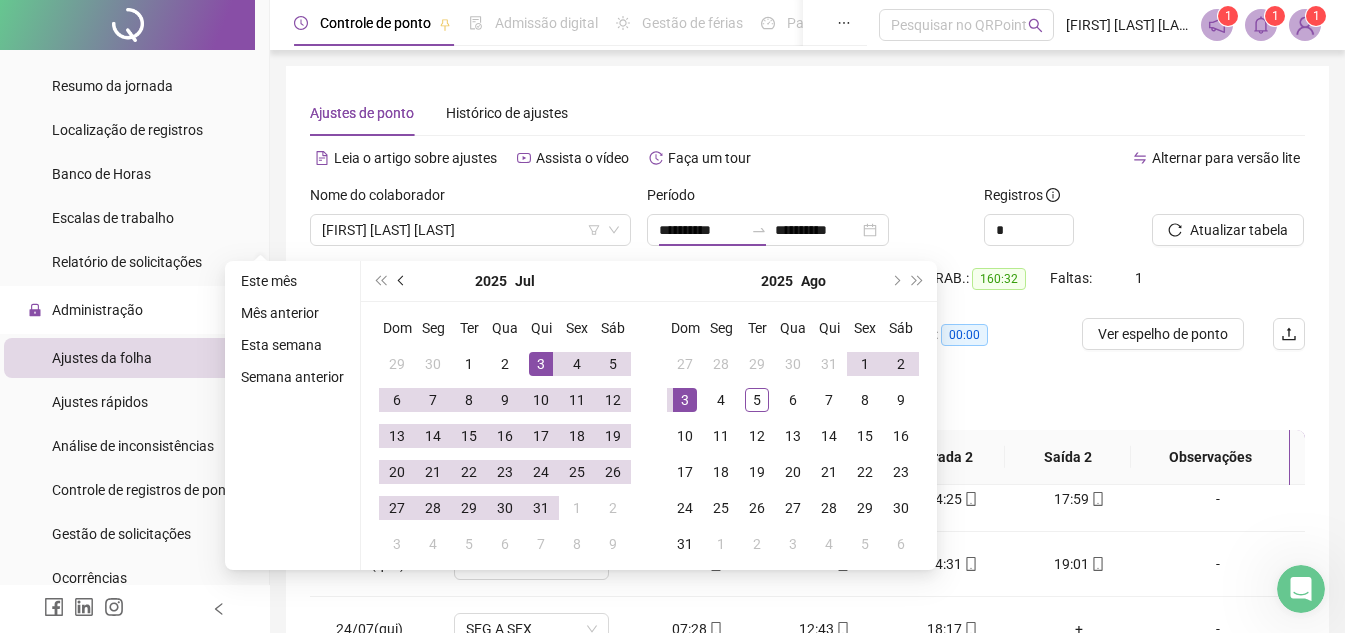 click at bounding box center (403, 281) 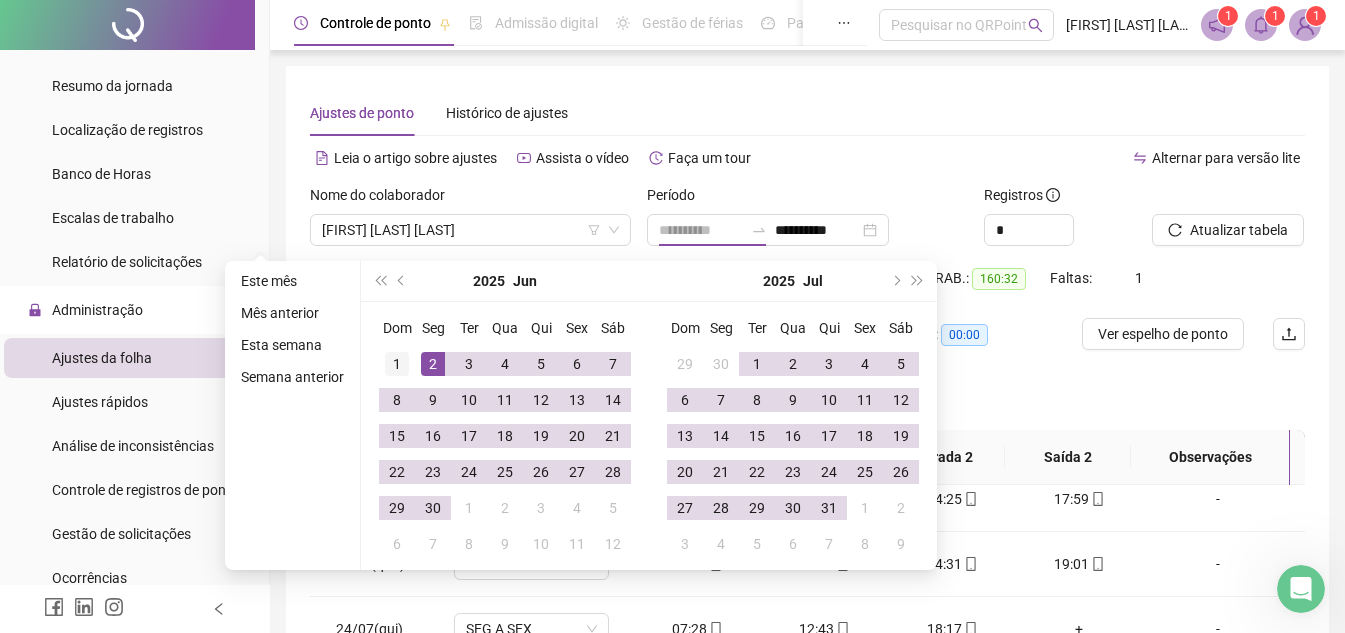type on "**********" 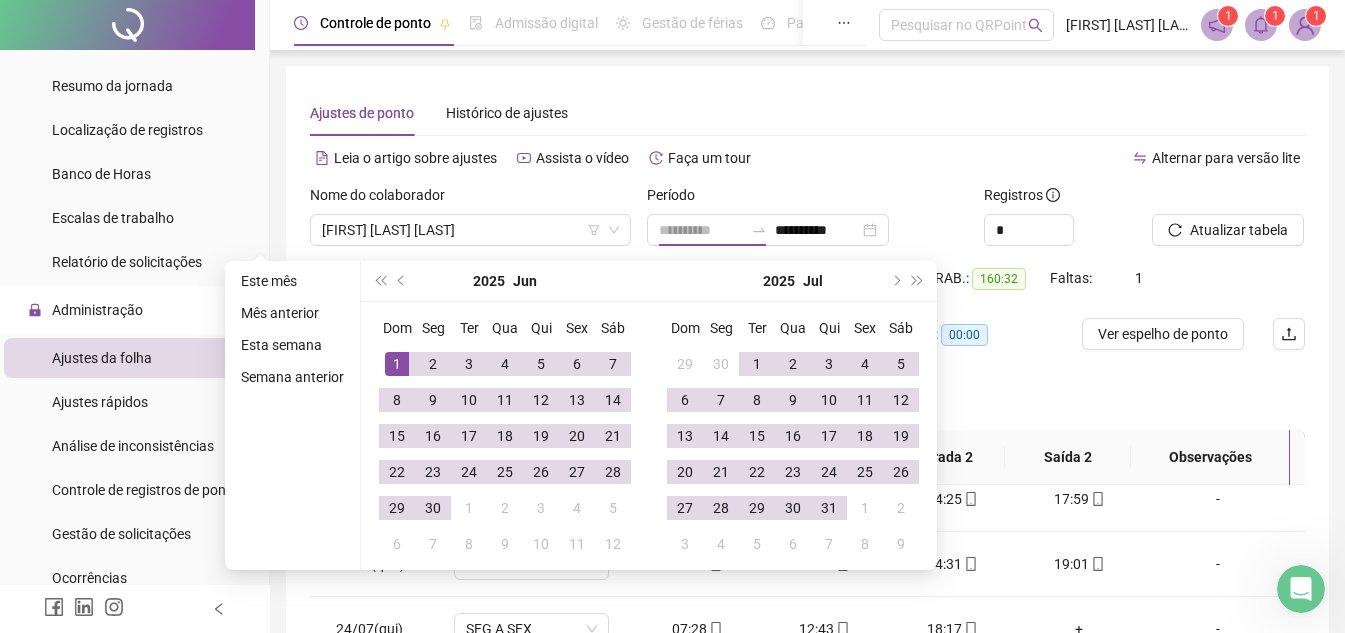 click on "1" at bounding box center [397, 364] 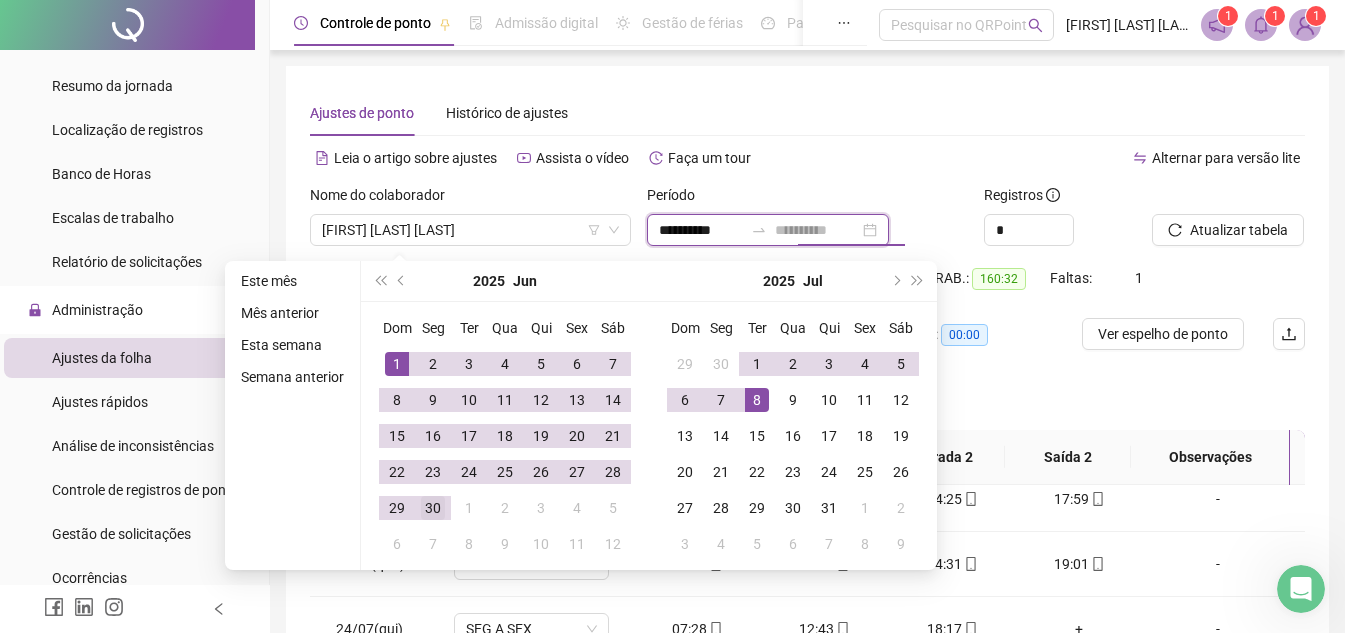 type on "**********" 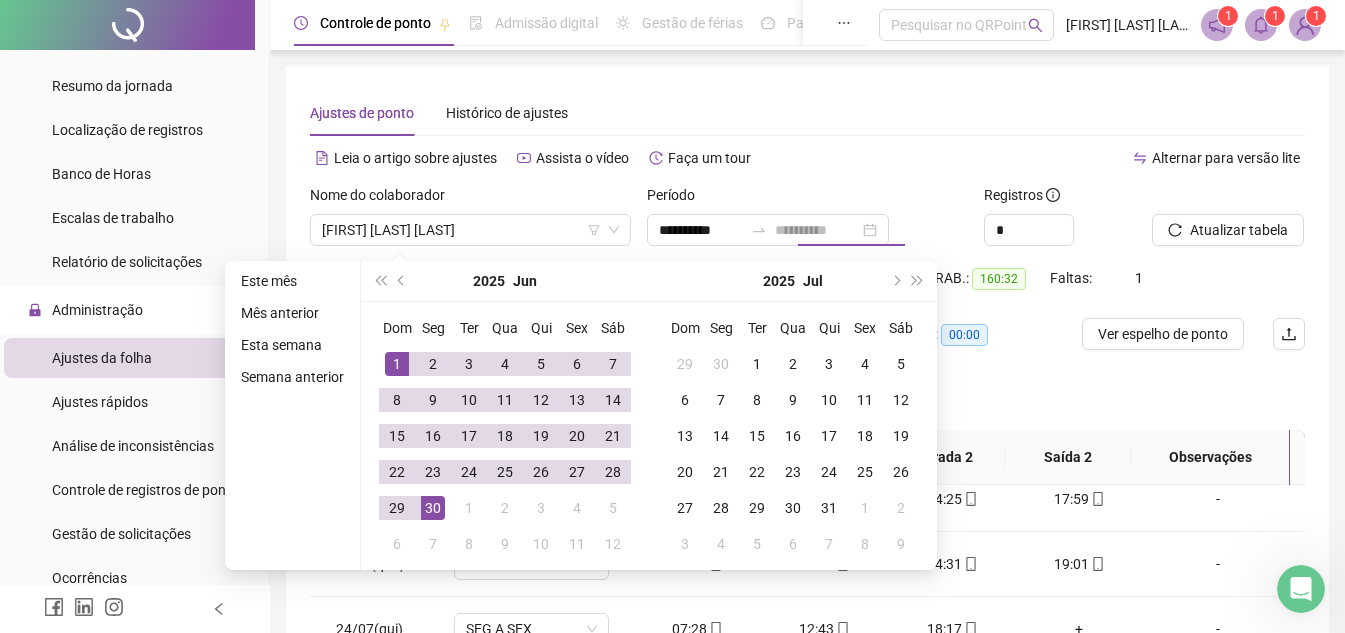 click on "30" at bounding box center (433, 508) 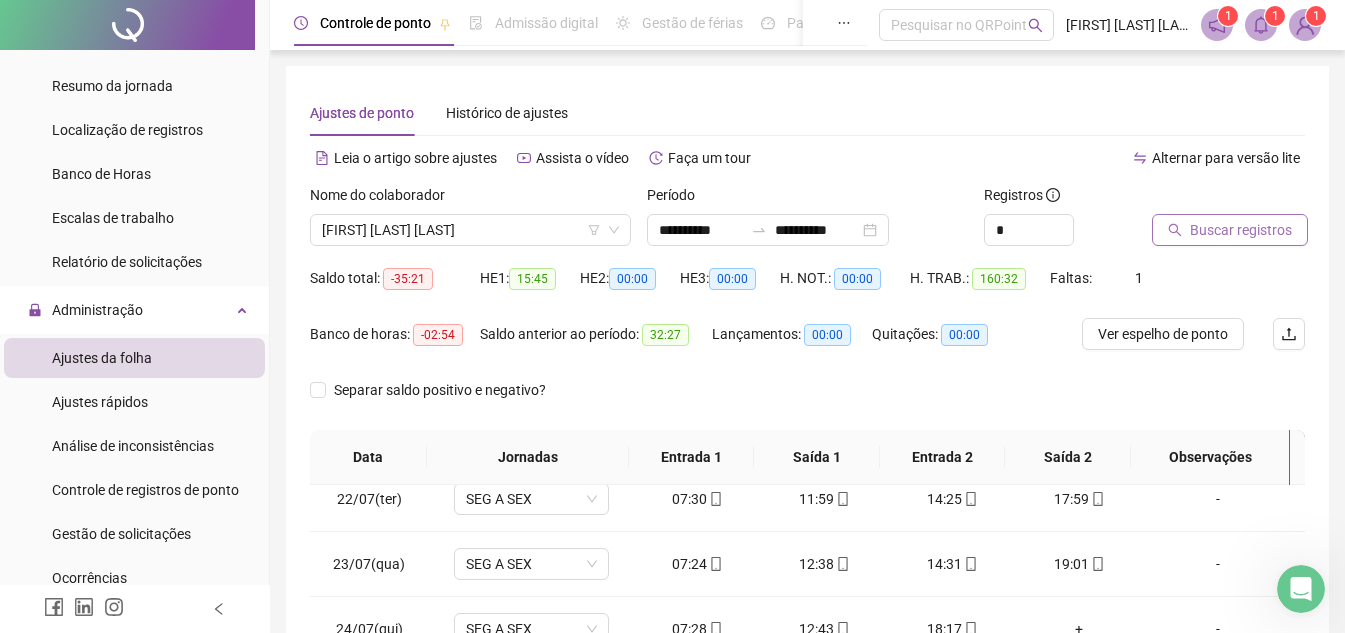click on "Buscar registros" at bounding box center (1230, 230) 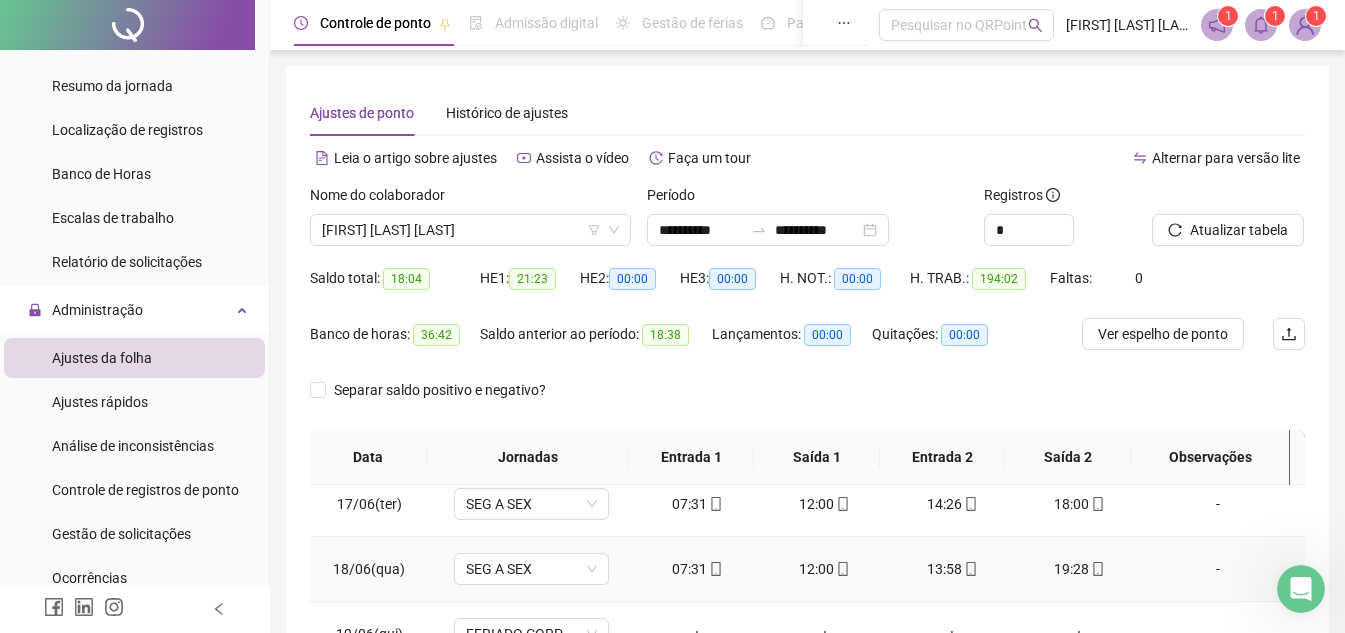 scroll, scrollTop: 0, scrollLeft: 0, axis: both 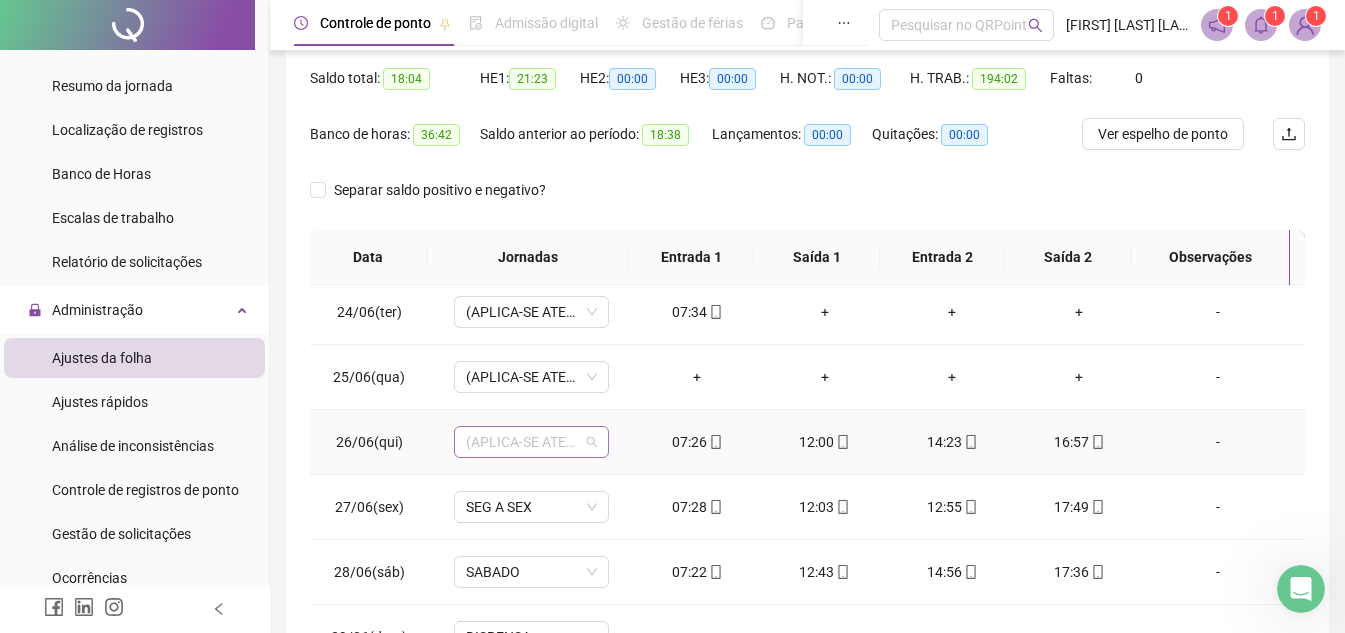 click on "(APLICA-SE ATESTADO)" at bounding box center [531, 442] 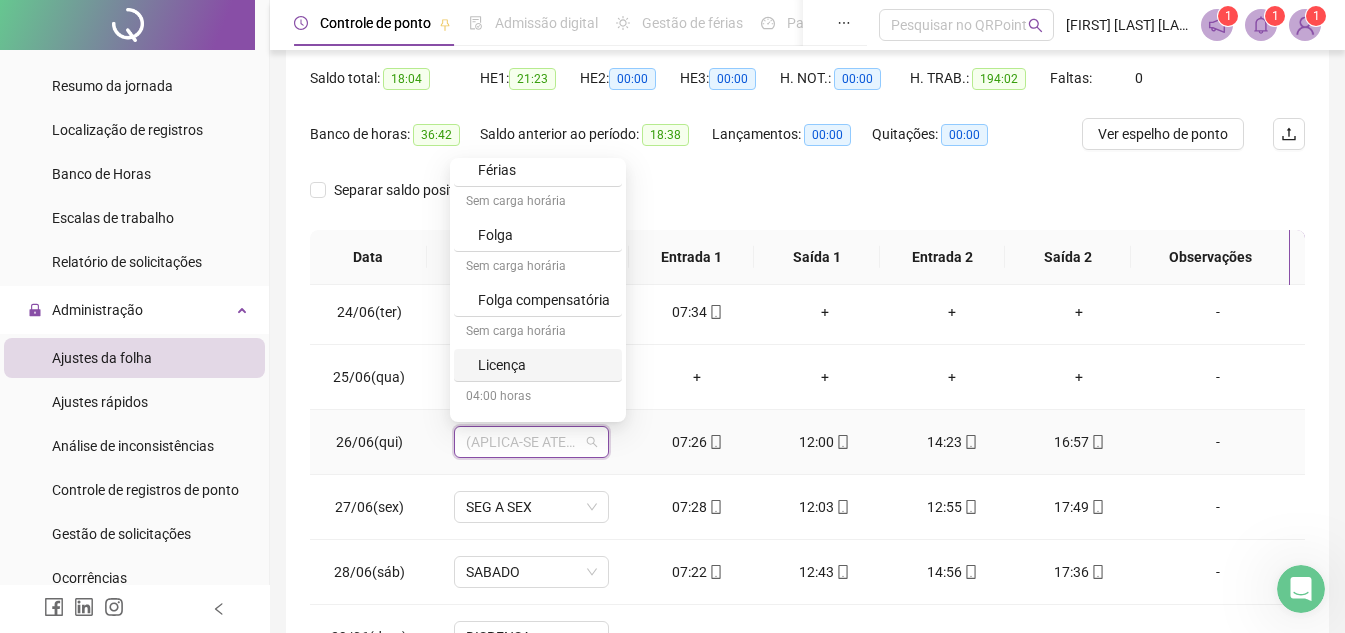 scroll, scrollTop: 394, scrollLeft: 0, axis: vertical 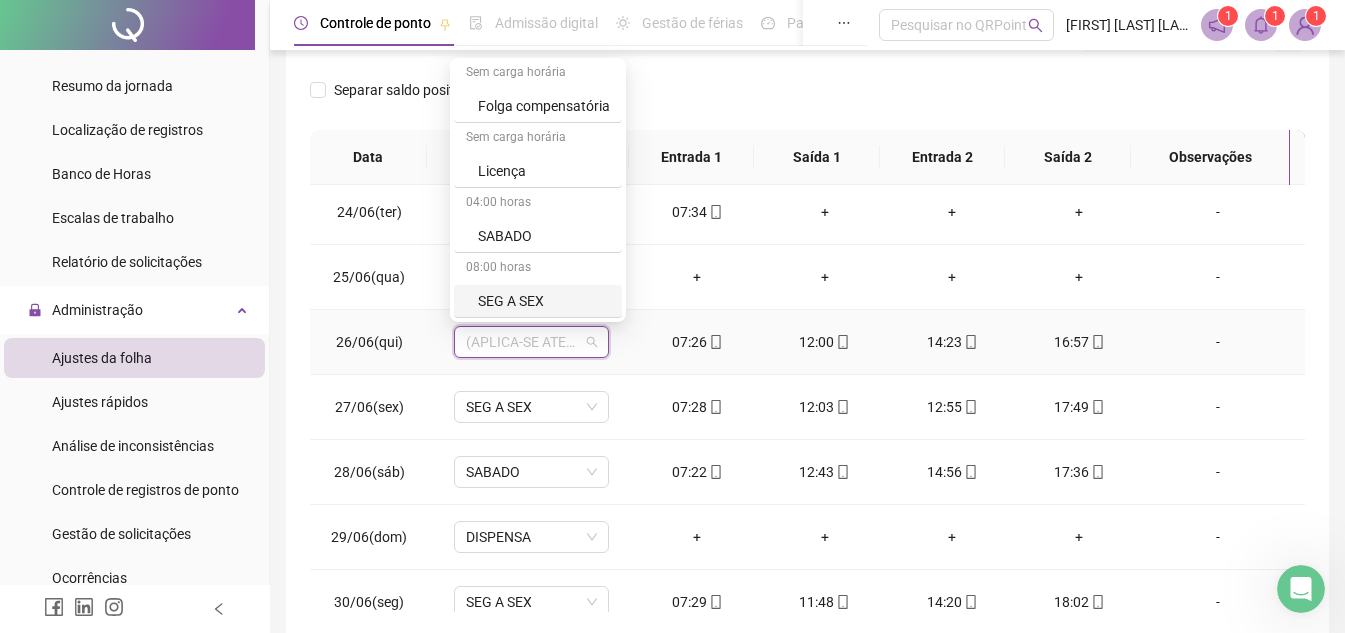 click on "SEG A SEX" at bounding box center (538, 301) 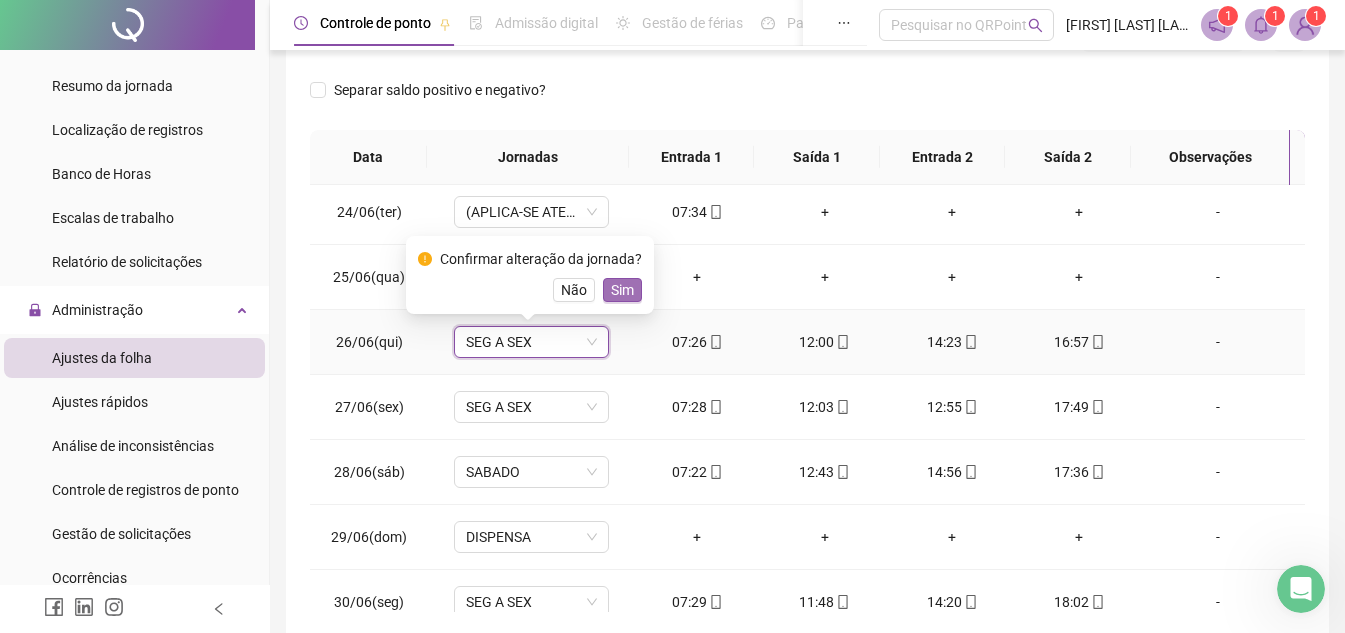 click on "Sim" at bounding box center [622, 290] 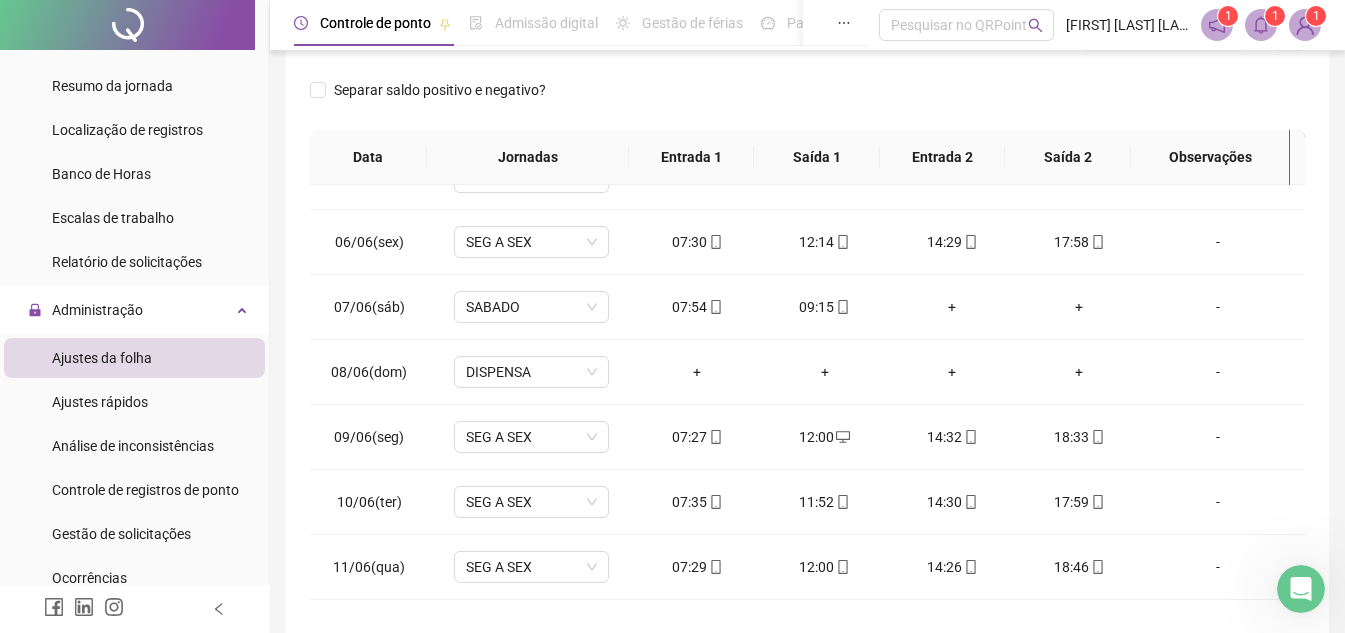 scroll, scrollTop: 0, scrollLeft: 0, axis: both 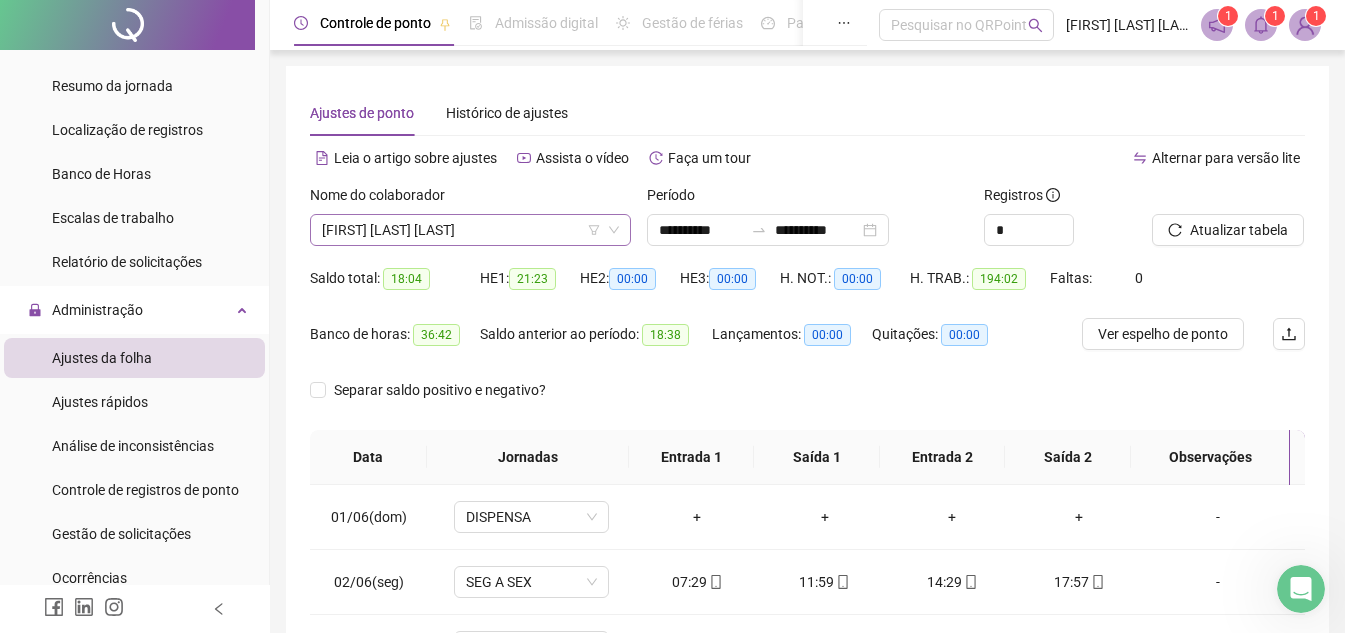 click on "[FIRST] [LAST] [LAST]" at bounding box center (470, 230) 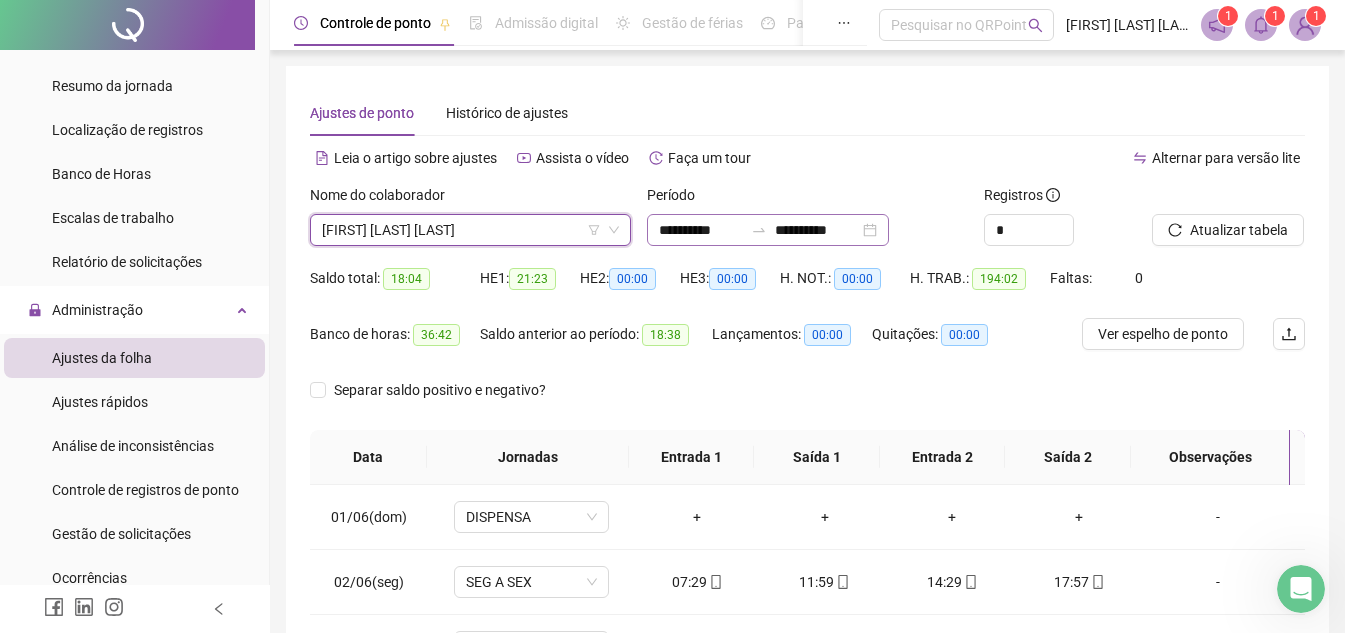 click on "**********" at bounding box center (768, 230) 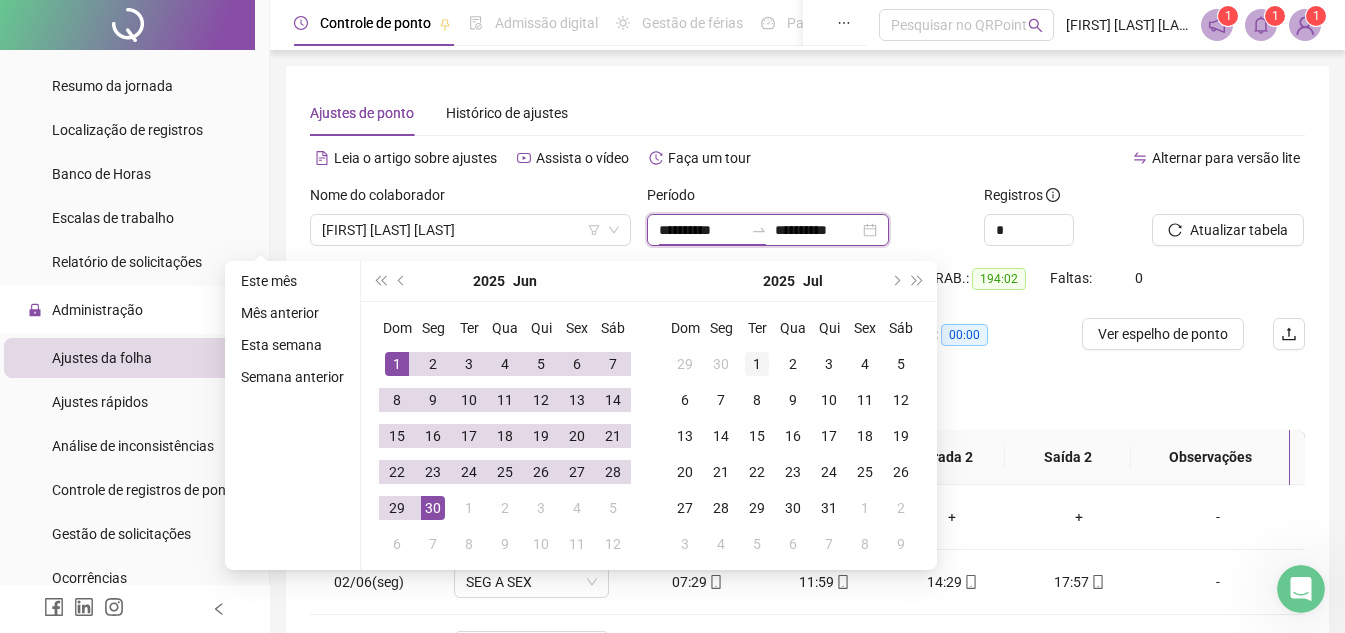 type on "**********" 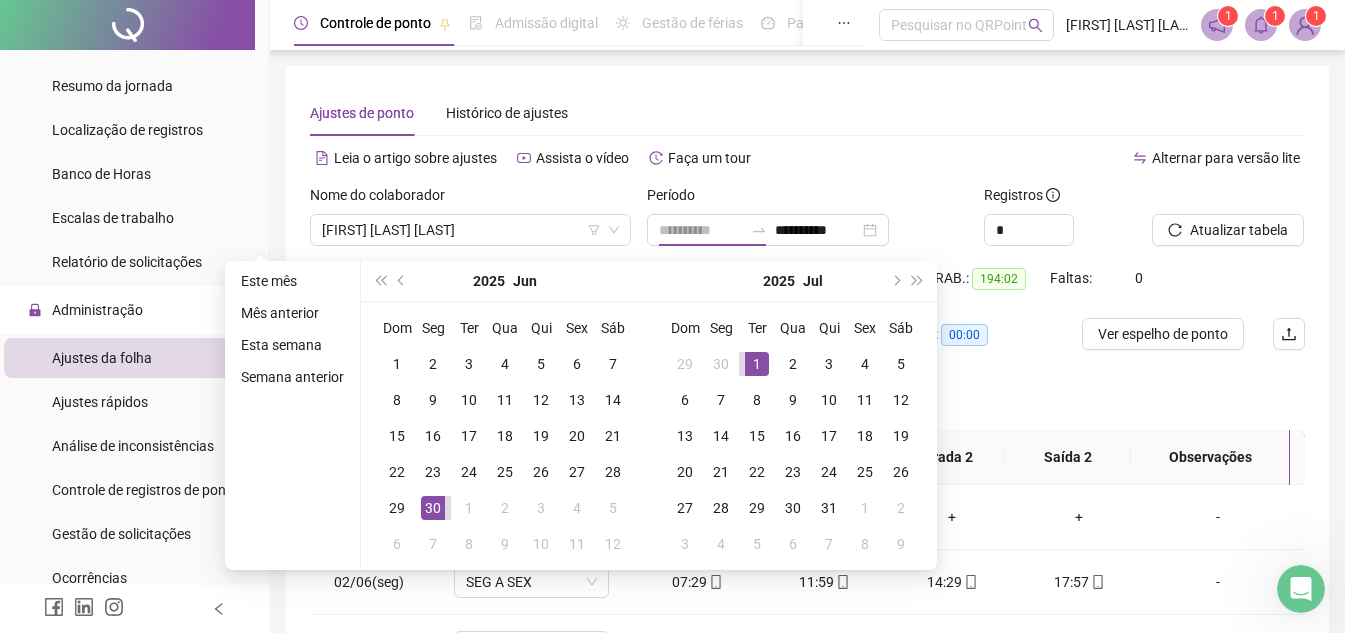 click on "1" at bounding box center [757, 364] 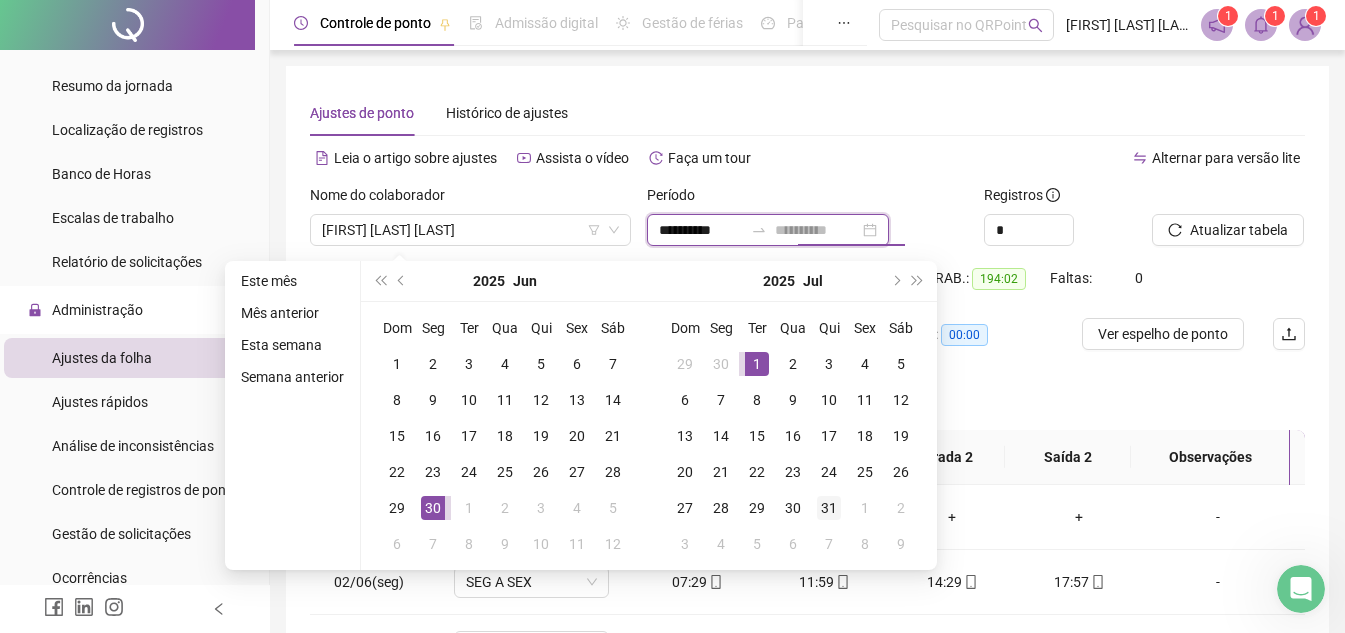 type on "**********" 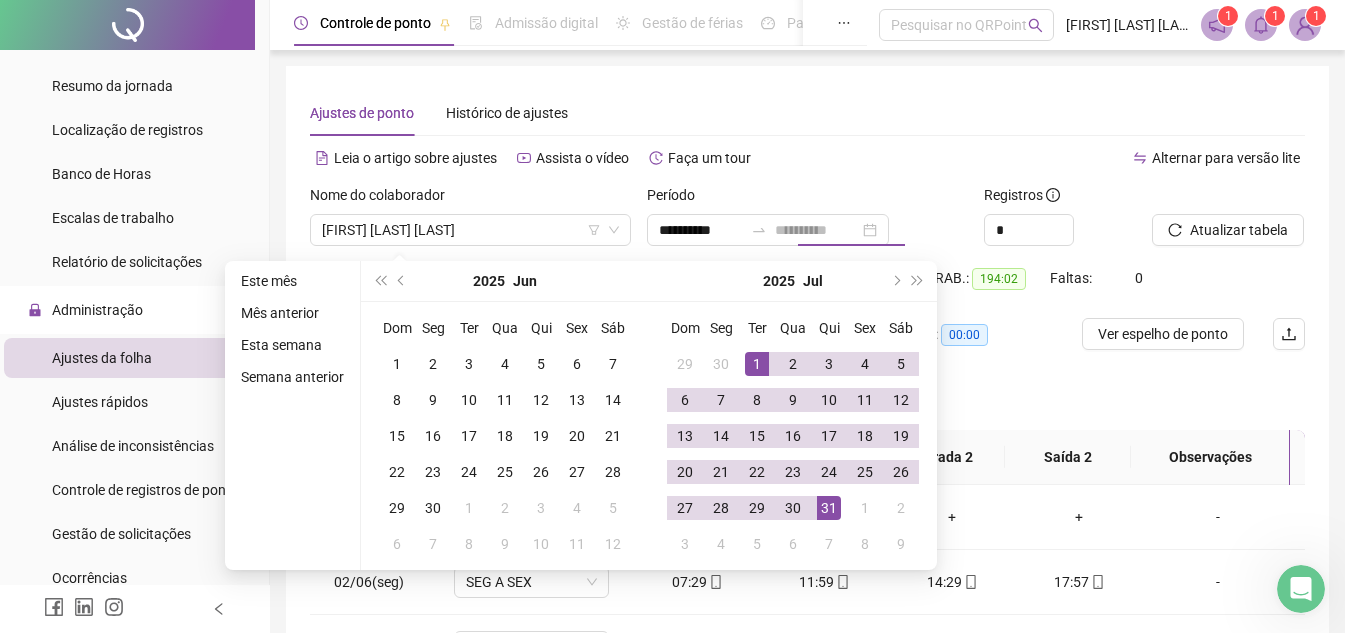 click on "31" at bounding box center (829, 508) 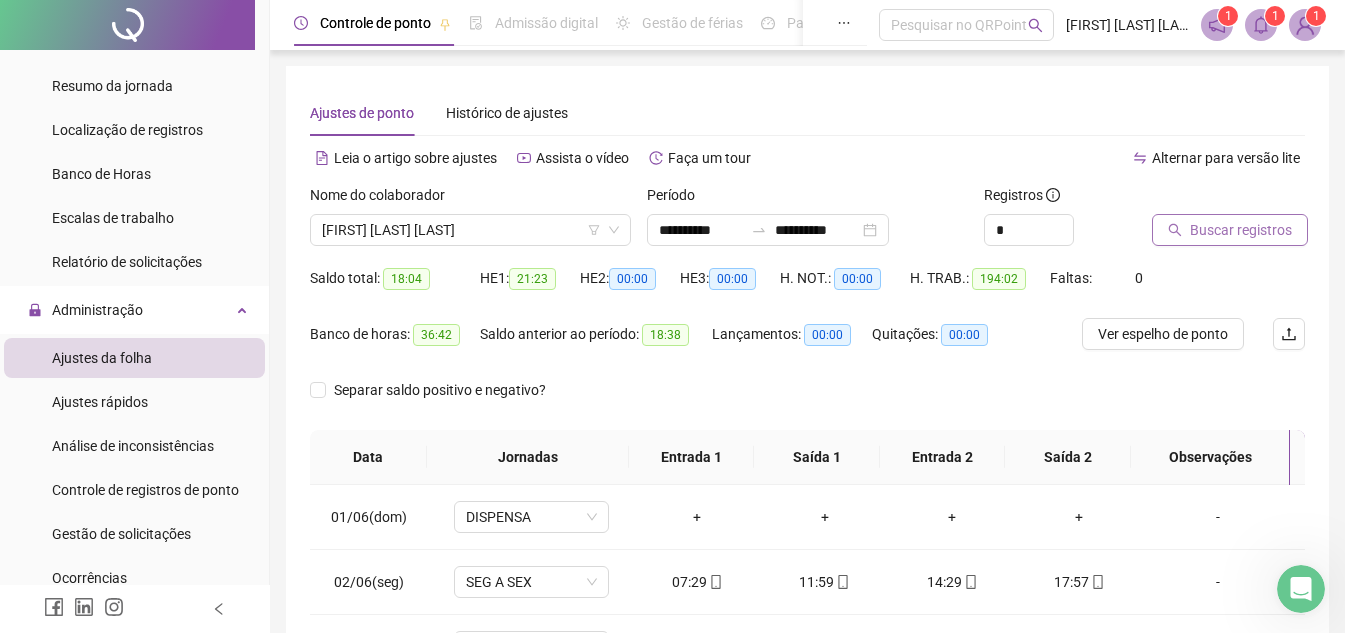 click on "Buscar registros" at bounding box center [1241, 230] 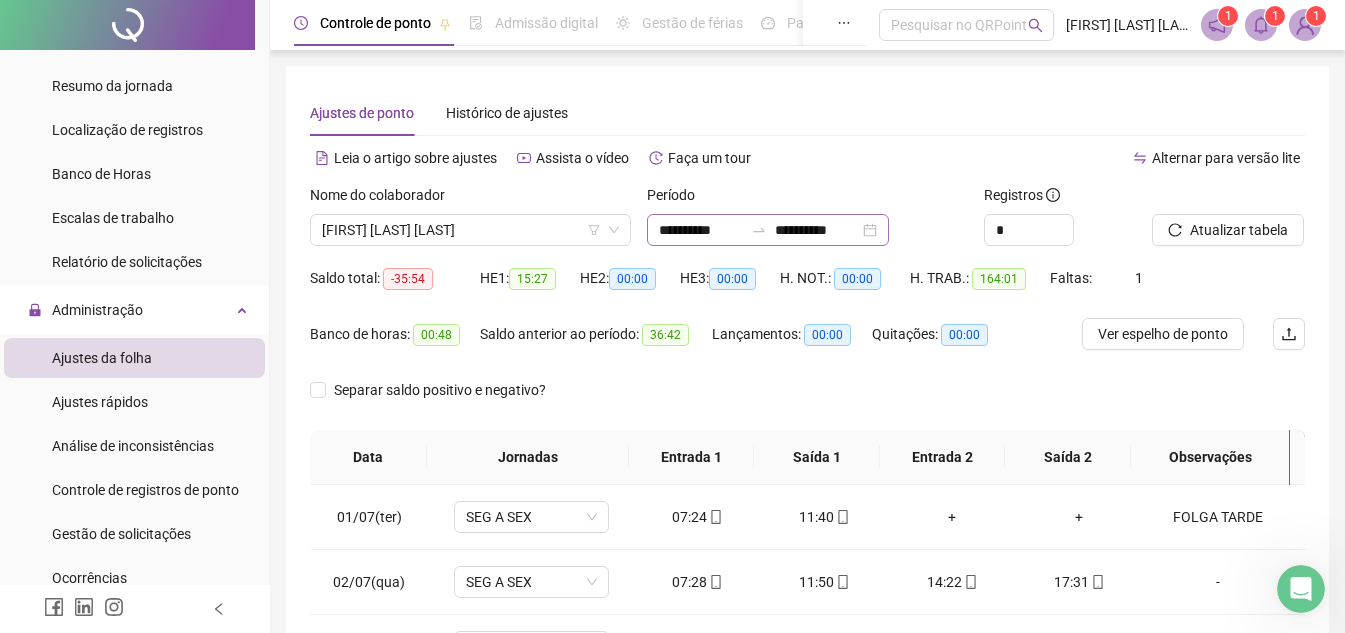 click on "**********" at bounding box center (768, 230) 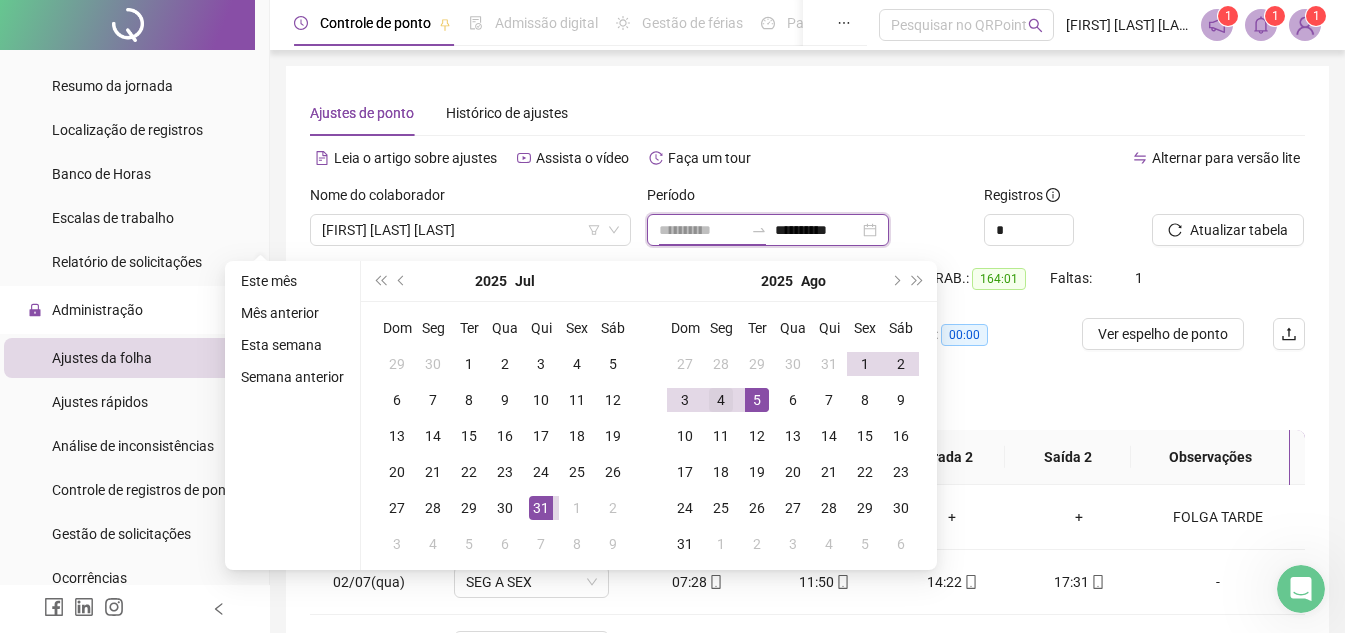 type on "**********" 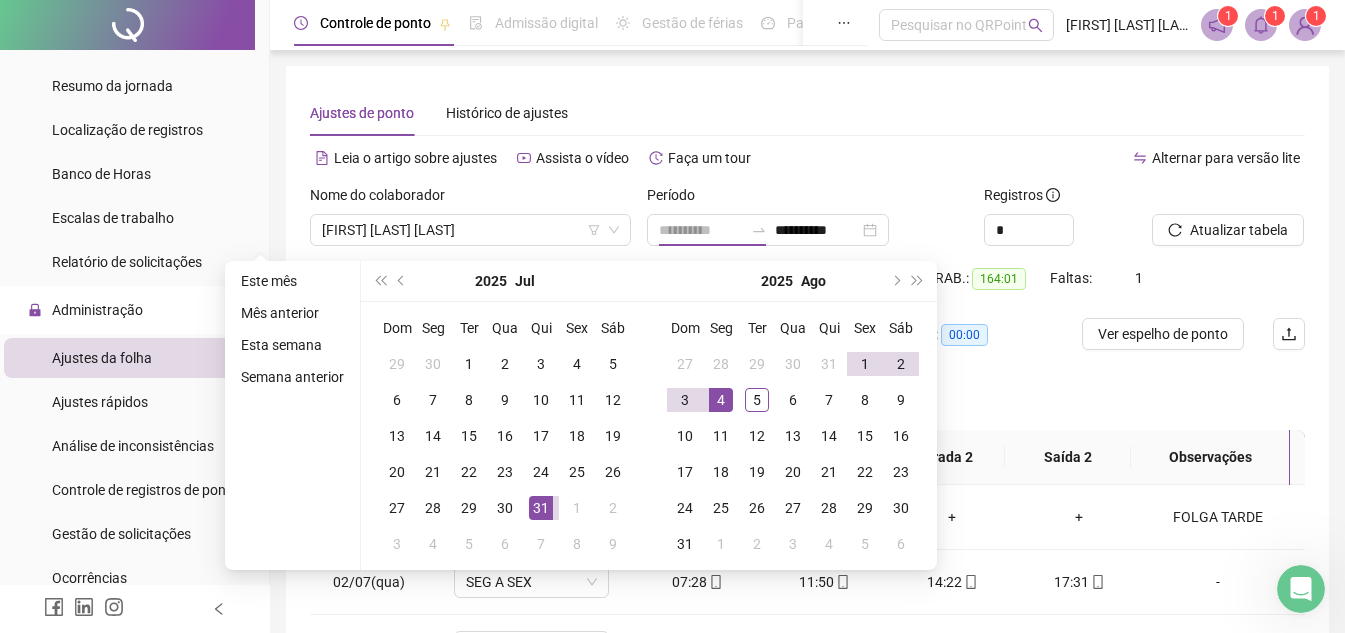 click on "4" at bounding box center (721, 400) 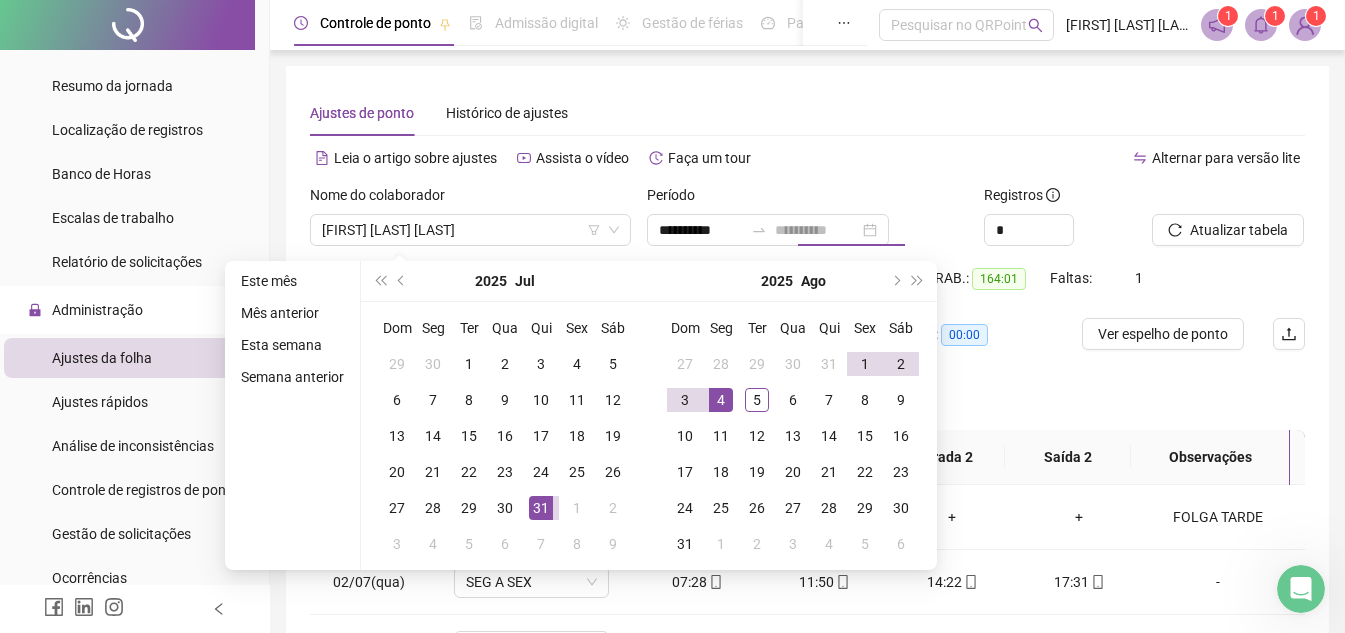 click on "4" at bounding box center [721, 400] 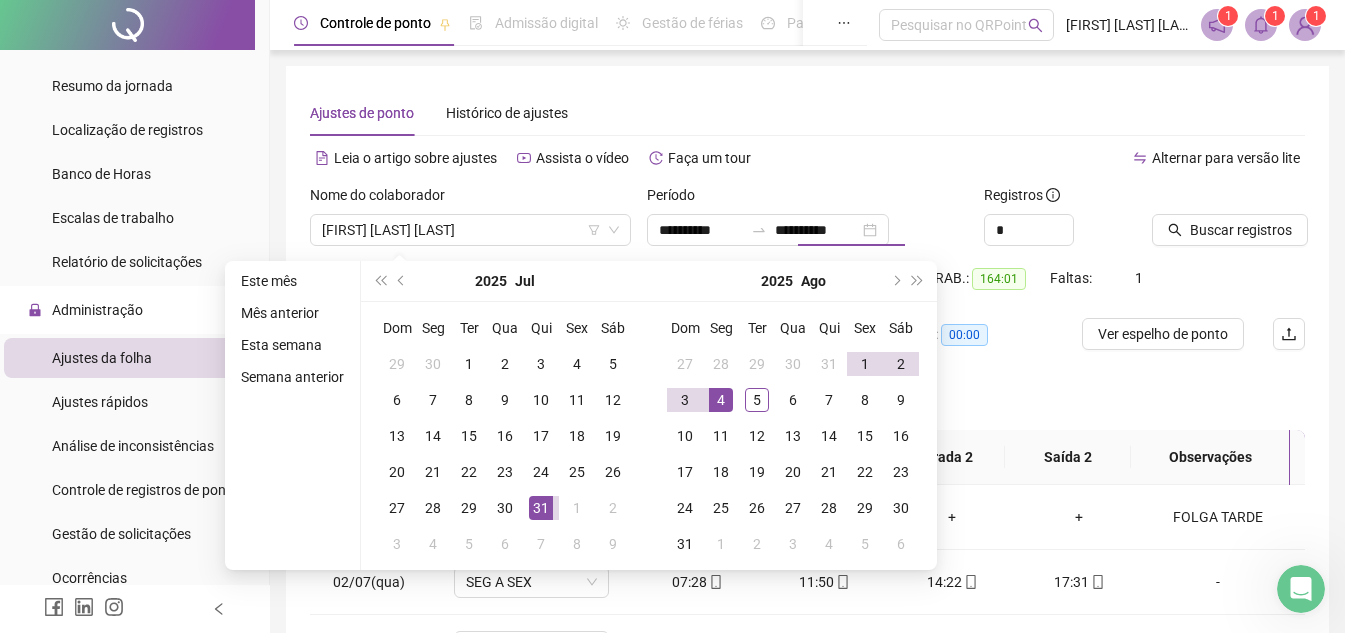 type on "**********" 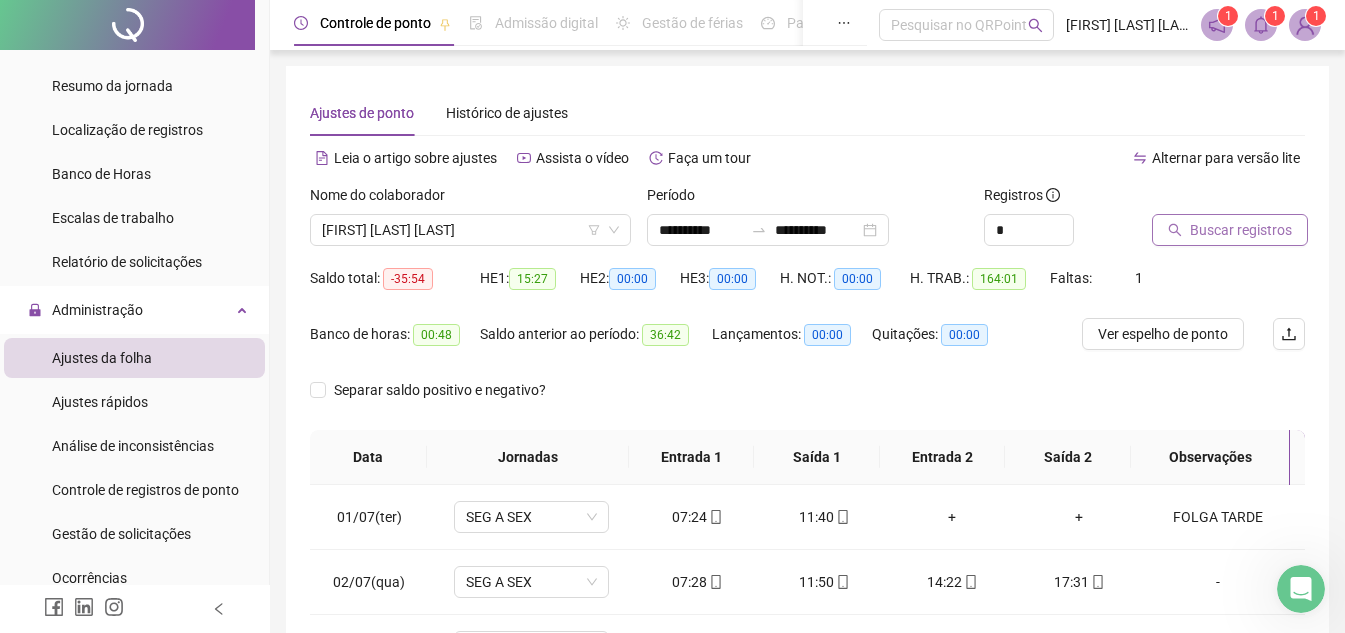 click on "Buscar registros" at bounding box center (1230, 230) 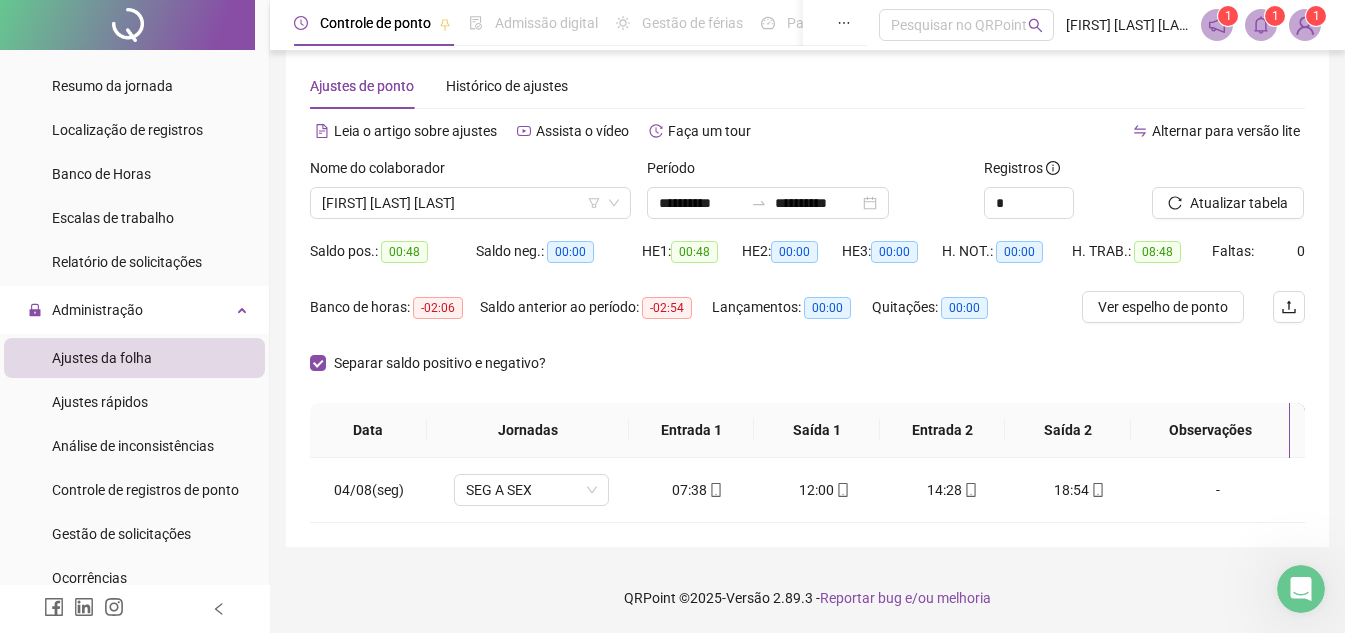scroll, scrollTop: 0, scrollLeft: 0, axis: both 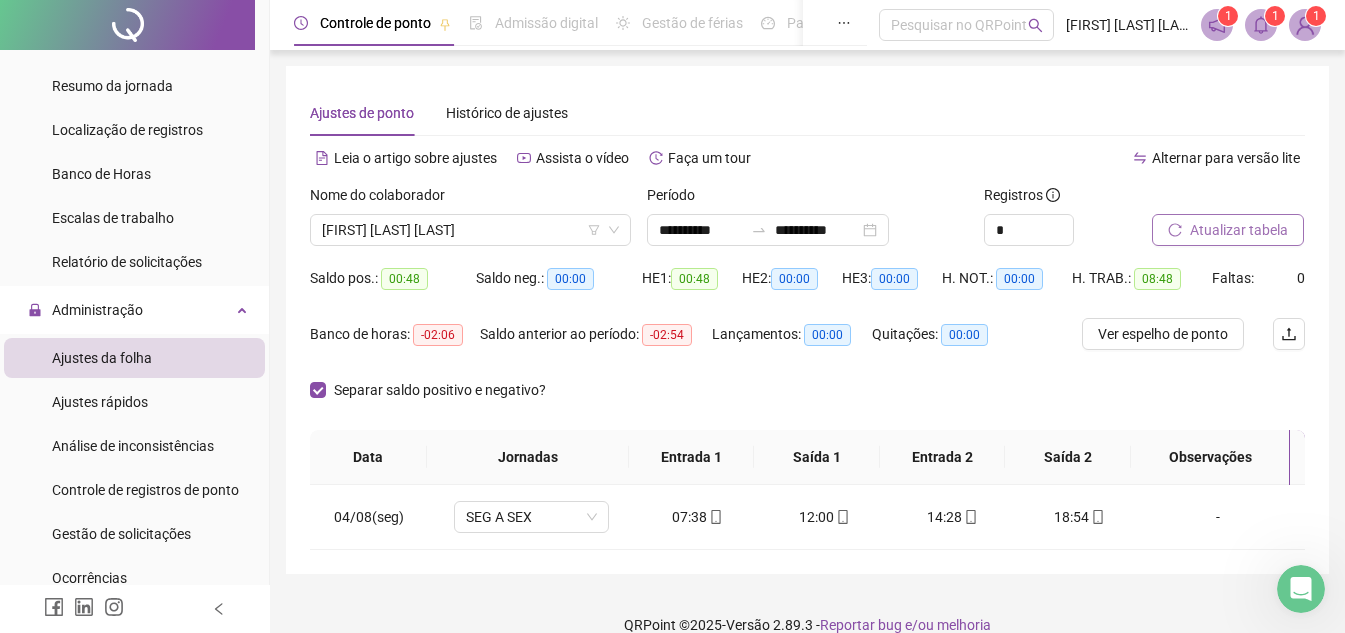click on "Atualizar tabela" at bounding box center (1239, 230) 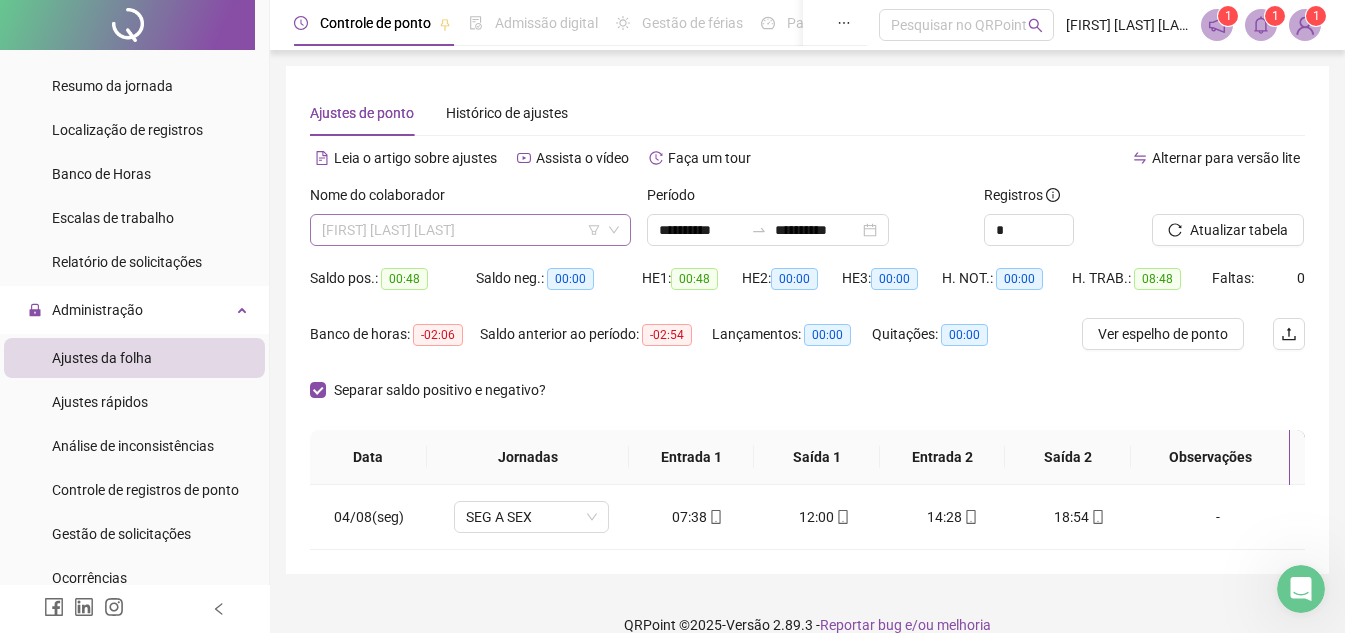 click on "[FIRST] [LAST] [LAST]" at bounding box center (470, 230) 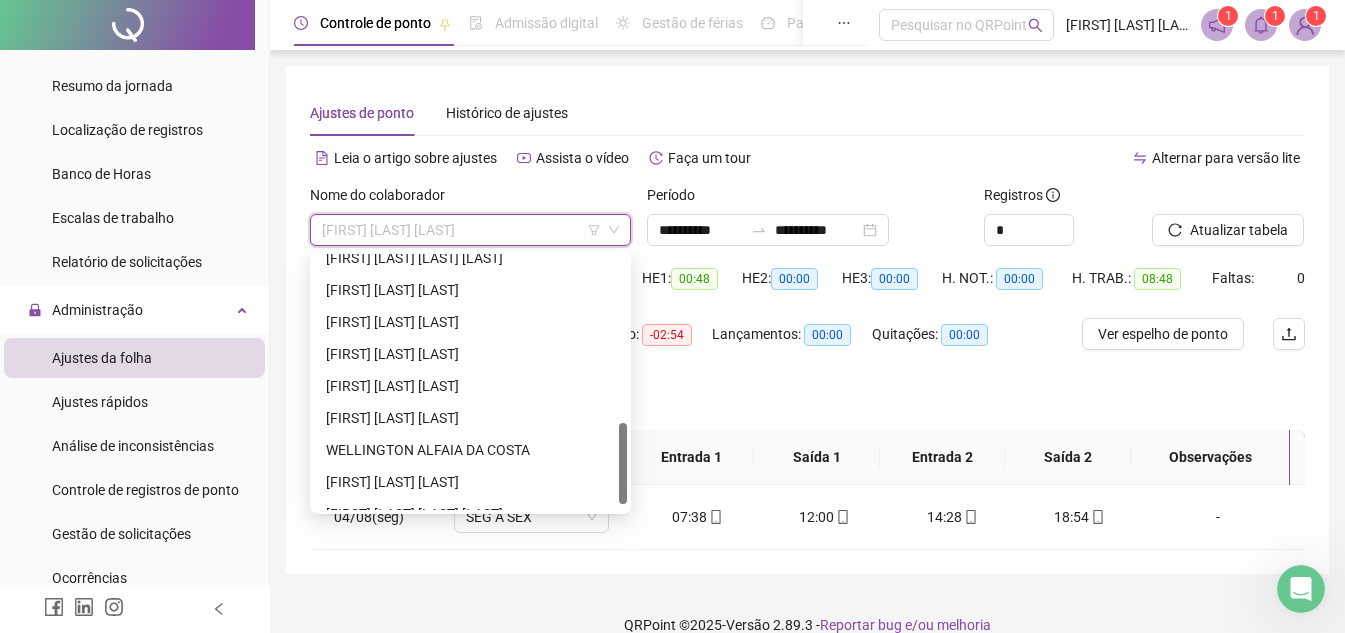 scroll, scrollTop: 544, scrollLeft: 0, axis: vertical 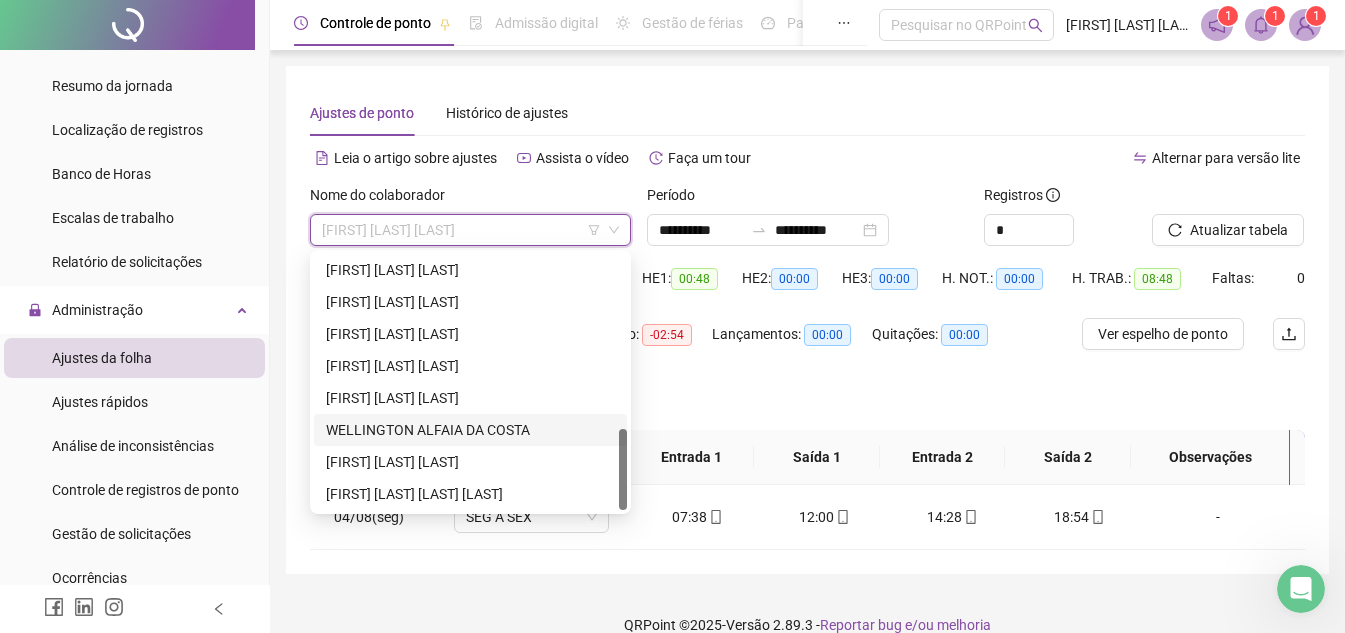 click on "WELLINGTON ALFAIA DA COSTA" at bounding box center (470, 430) 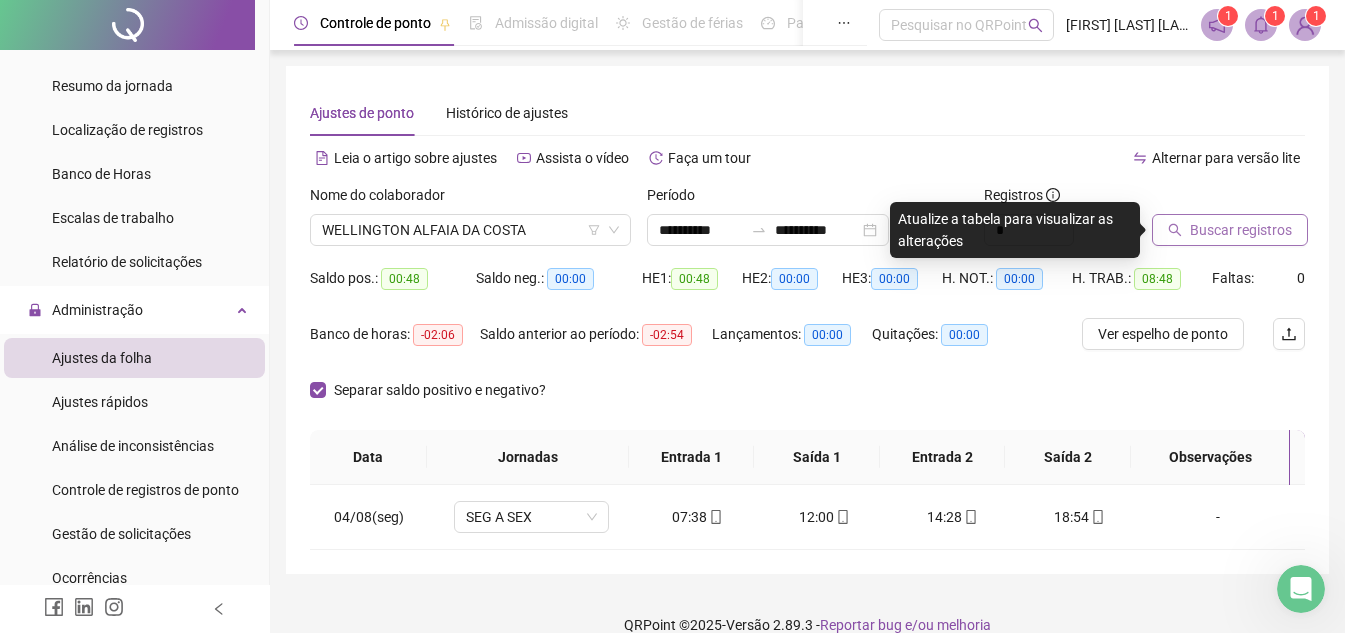 click on "Buscar registros" at bounding box center (1241, 230) 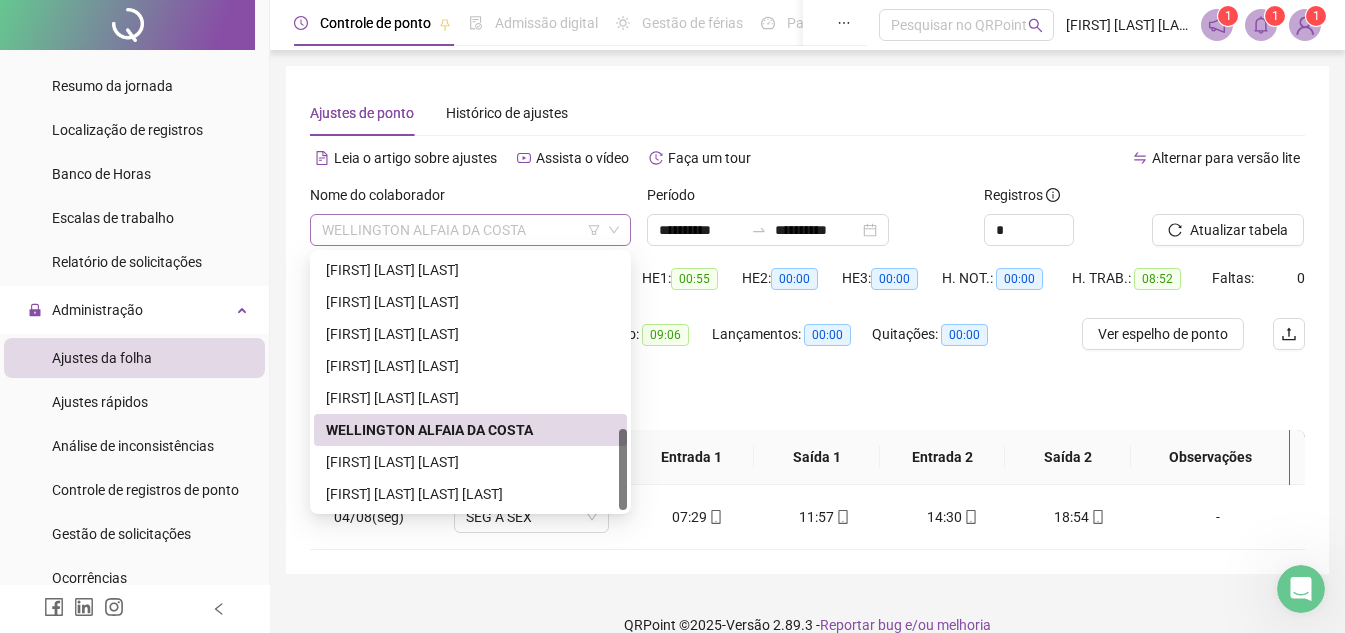 click on "WELLINGTON ALFAIA DA COSTA" at bounding box center (470, 230) 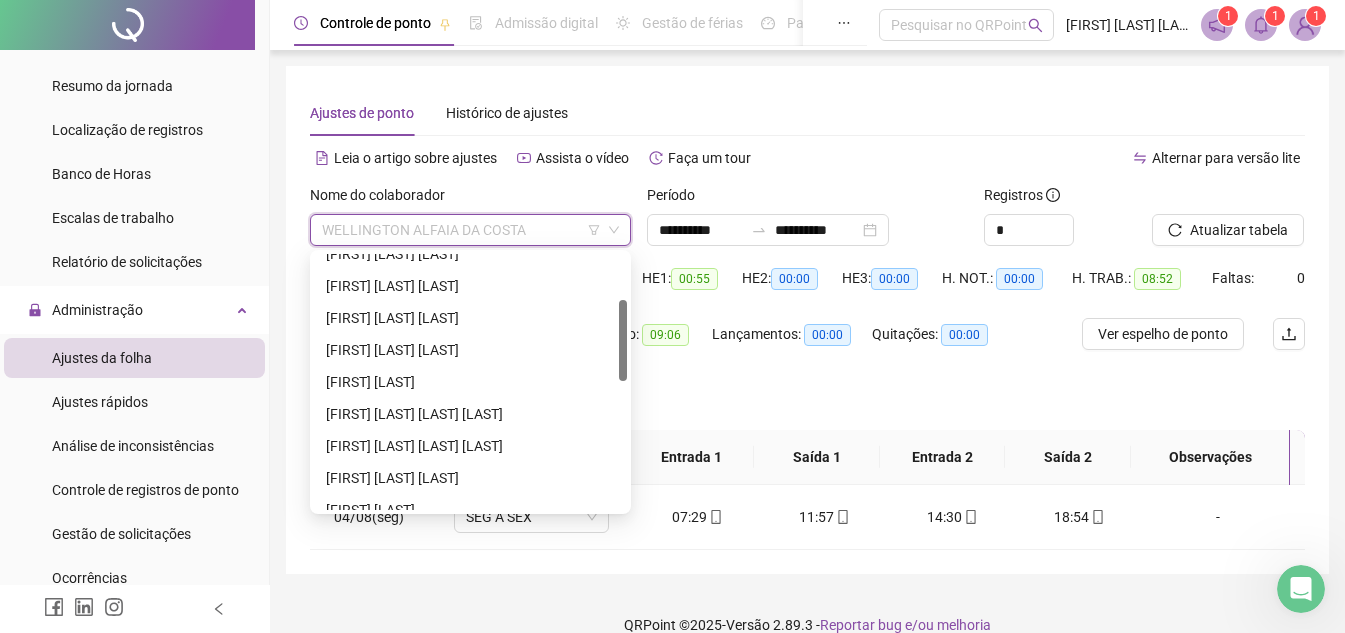 scroll, scrollTop: 0, scrollLeft: 0, axis: both 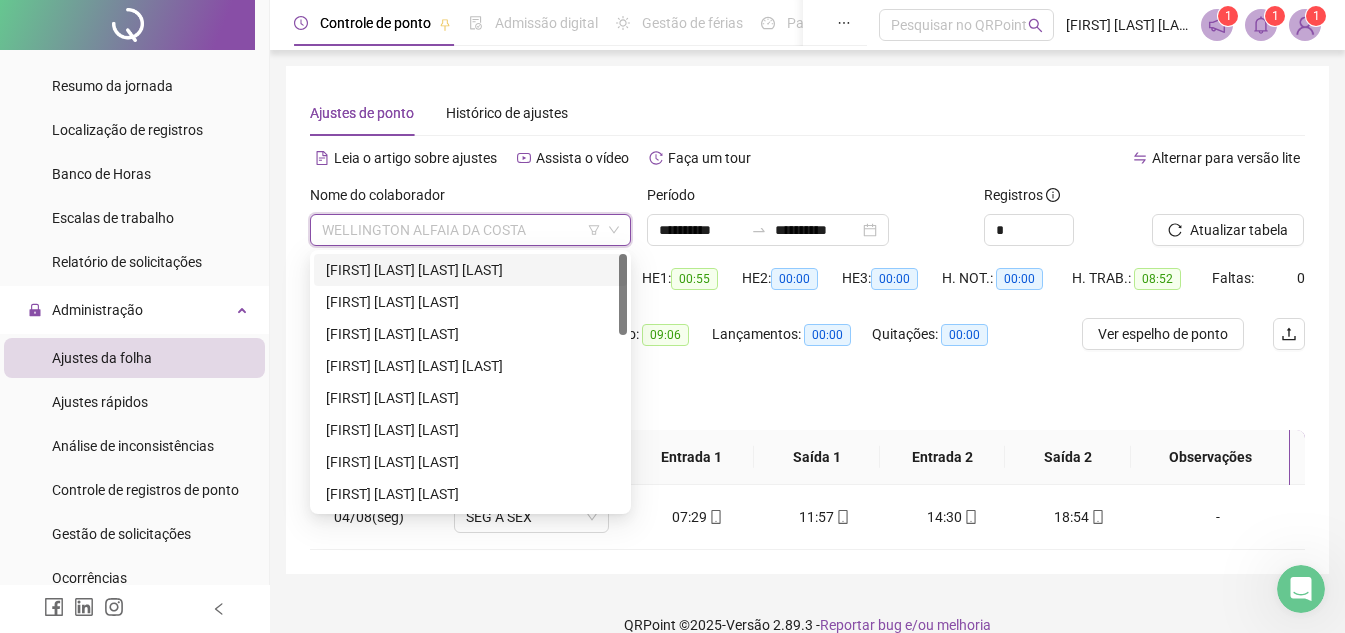 click on "[FIRST] [LAST] [LAST] [LAST]" at bounding box center [470, 270] 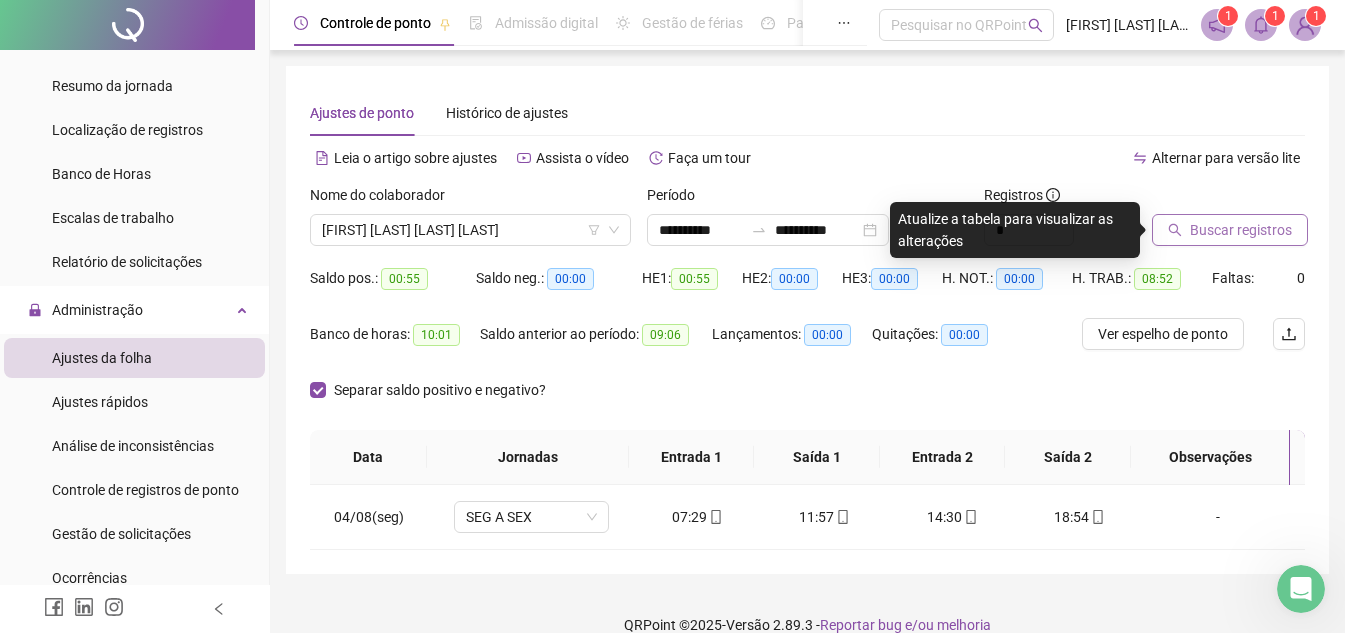 click on "Buscar registros" at bounding box center [1230, 230] 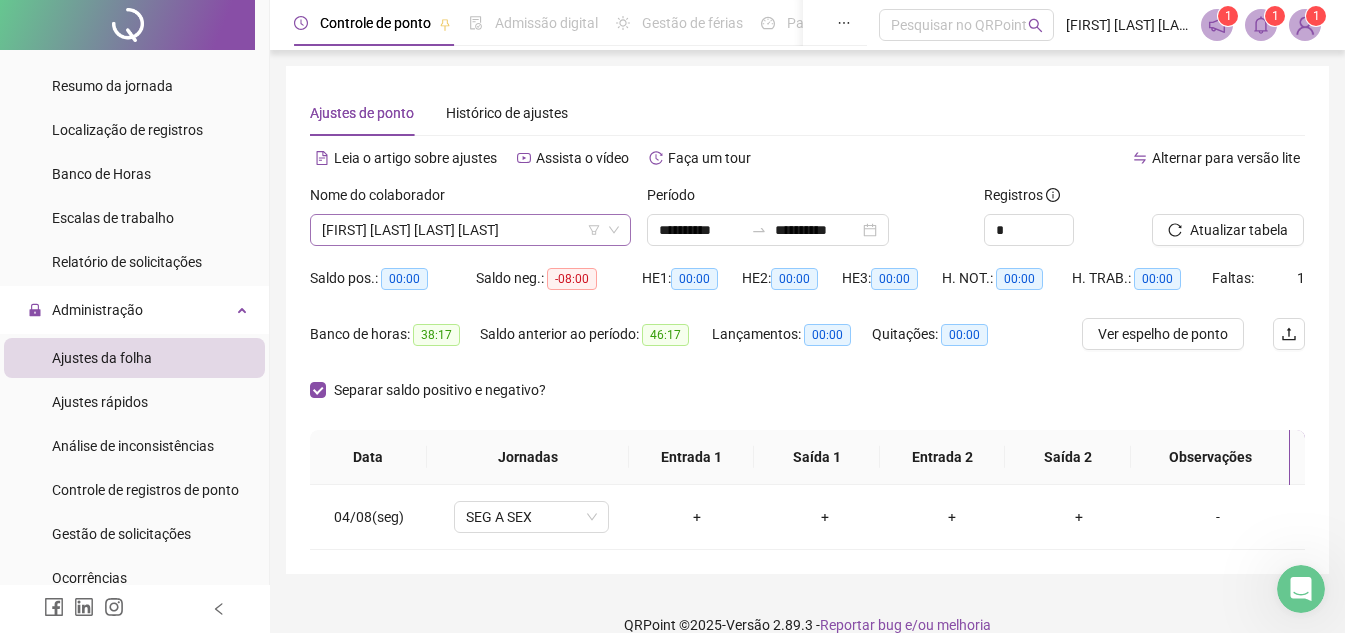 click on "[FIRST] [LAST] [LAST] [LAST]" at bounding box center [470, 230] 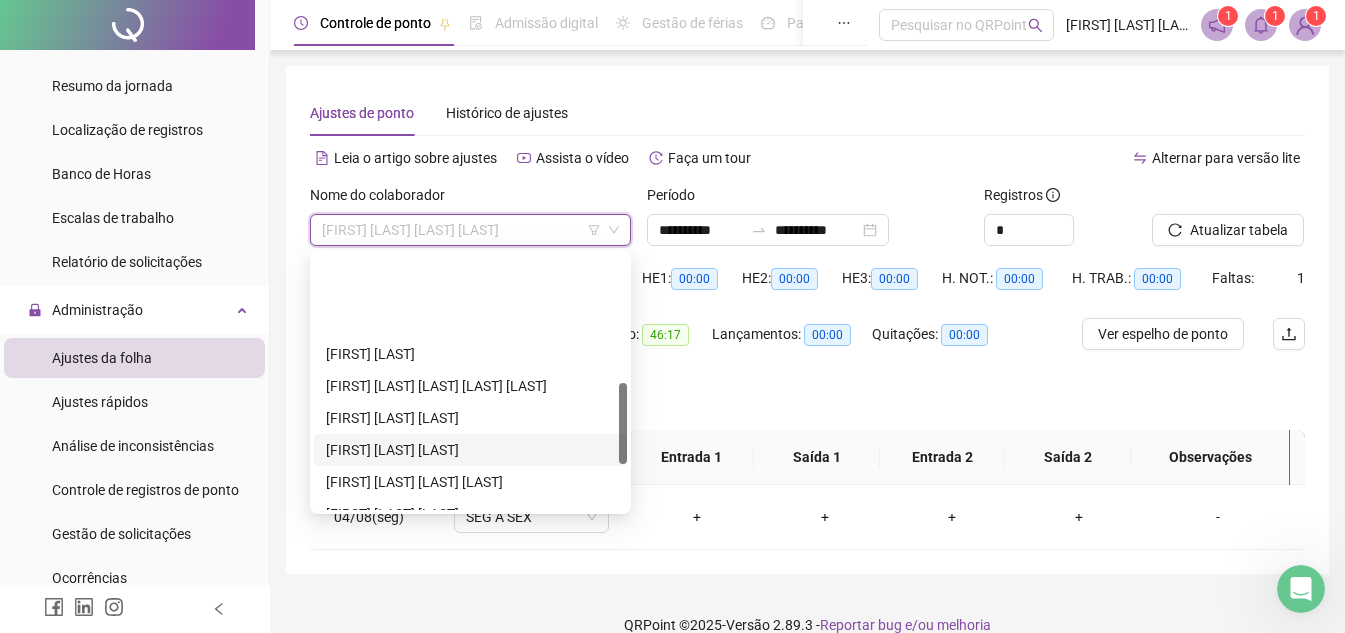 scroll, scrollTop: 400, scrollLeft: 0, axis: vertical 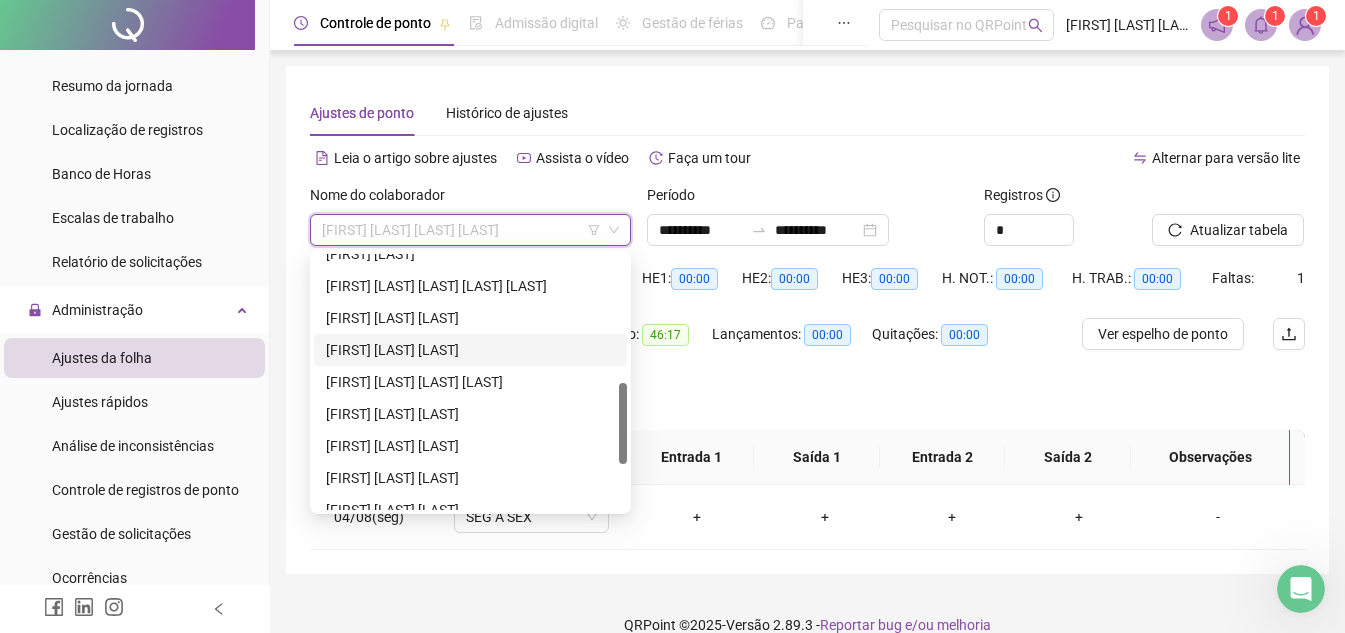 click on "[FIRST] [LAST] [LAST]" at bounding box center (470, 350) 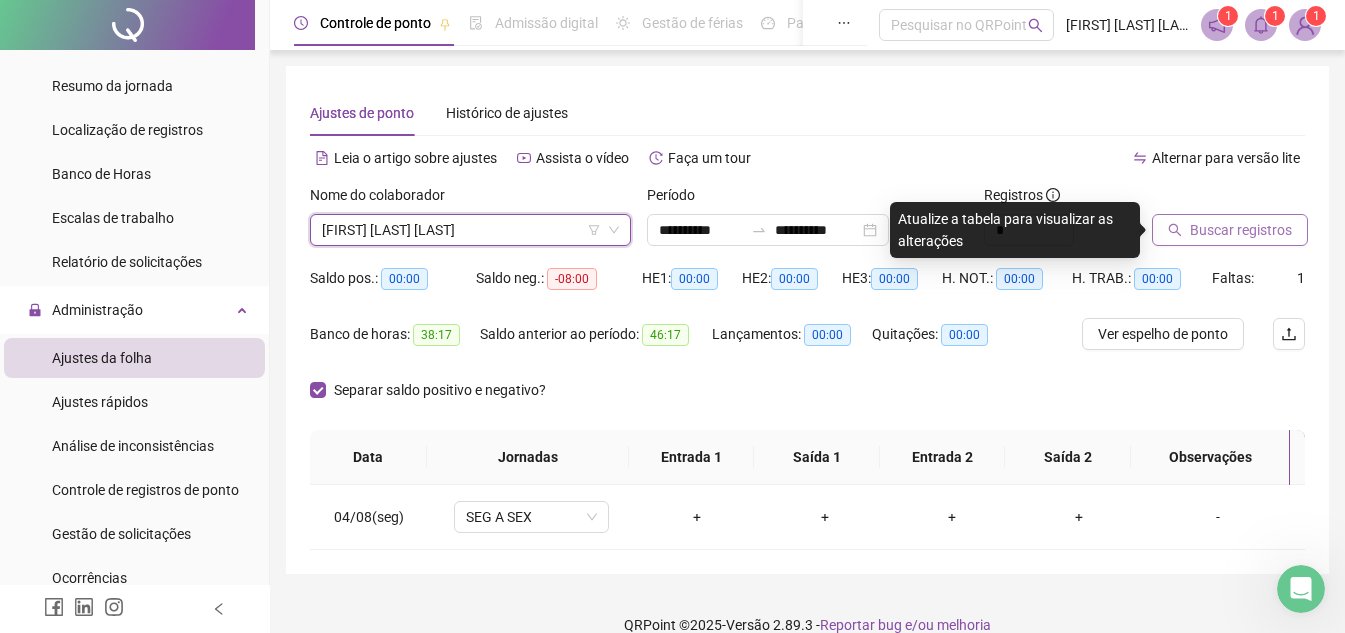 click on "Buscar registros" at bounding box center (1241, 230) 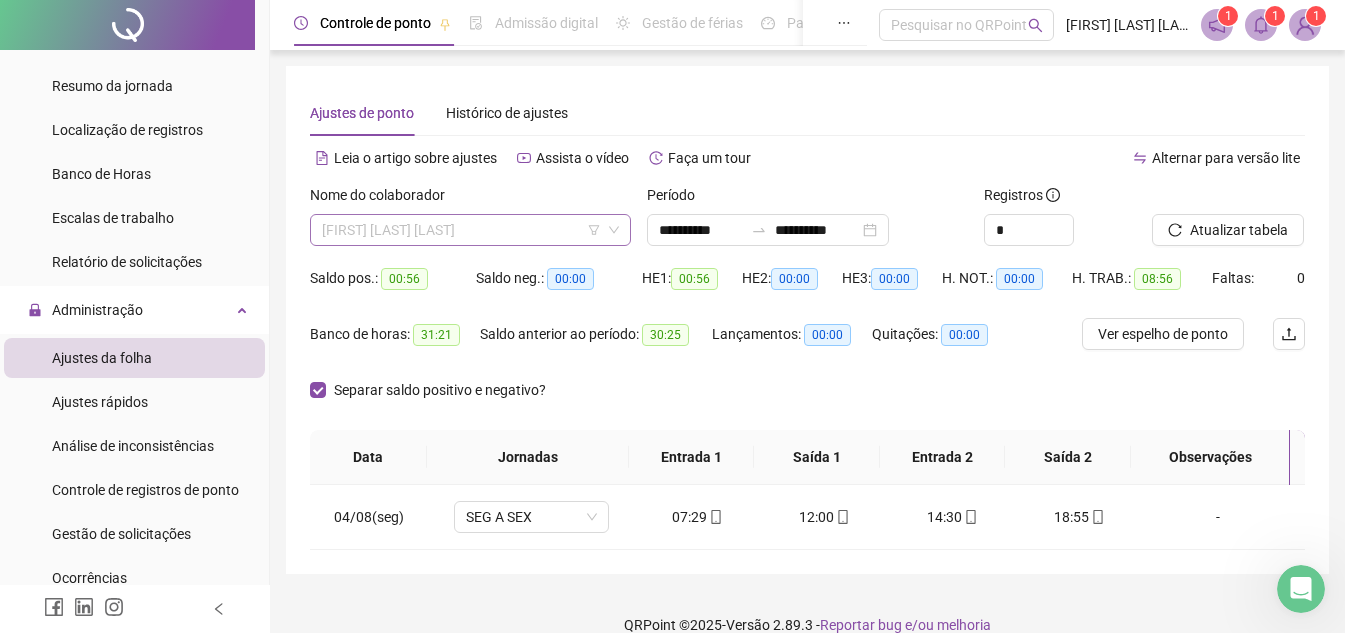 click on "[FIRST] [LAST] [LAST]" at bounding box center (470, 230) 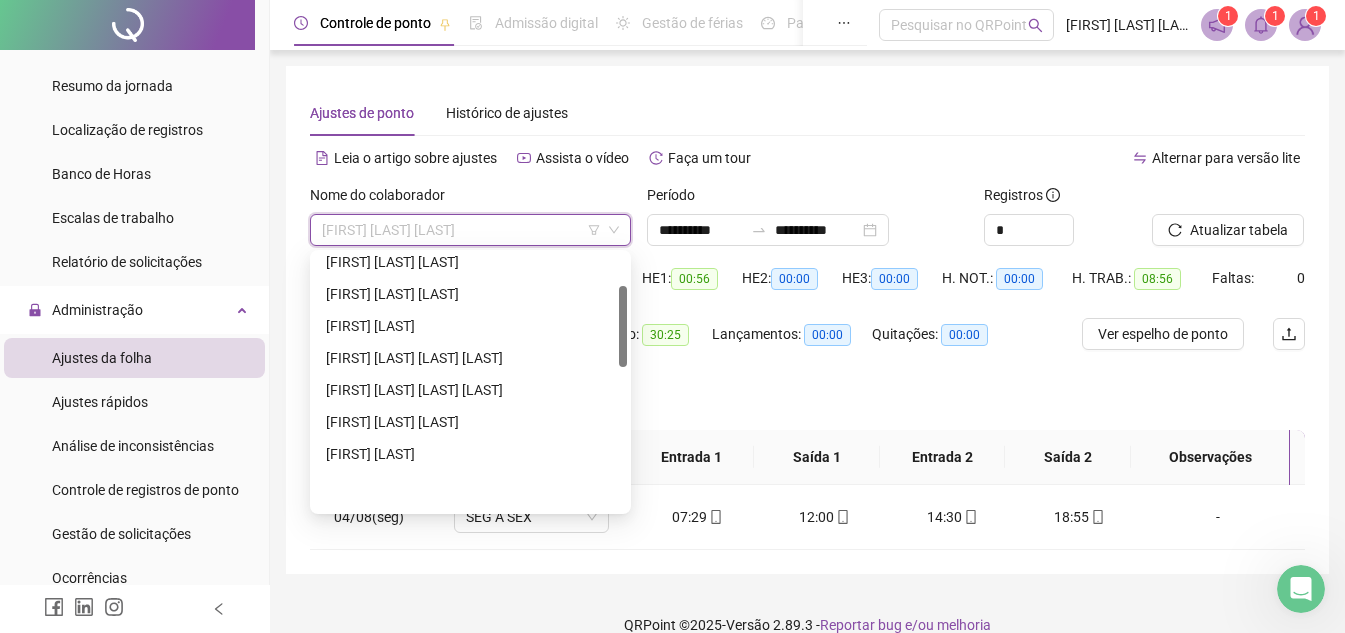 scroll, scrollTop: 0, scrollLeft: 0, axis: both 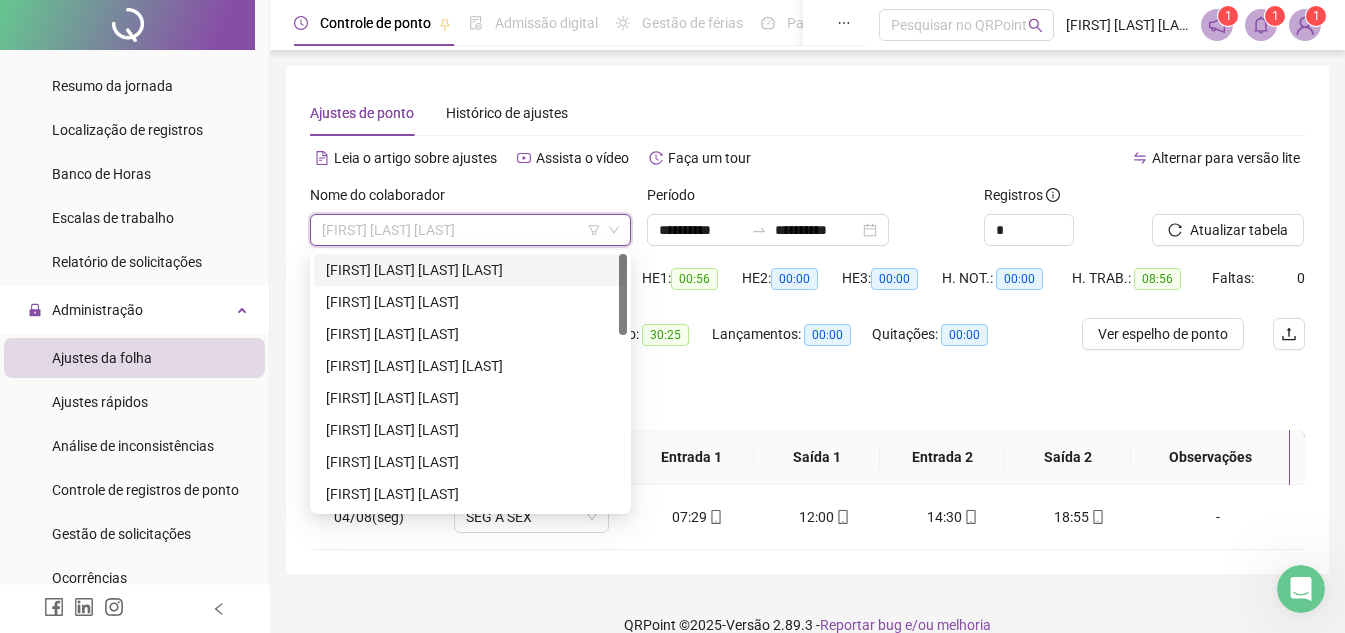 click on "[FIRST] [LAST] [LAST] [LAST]" at bounding box center (470, 270) 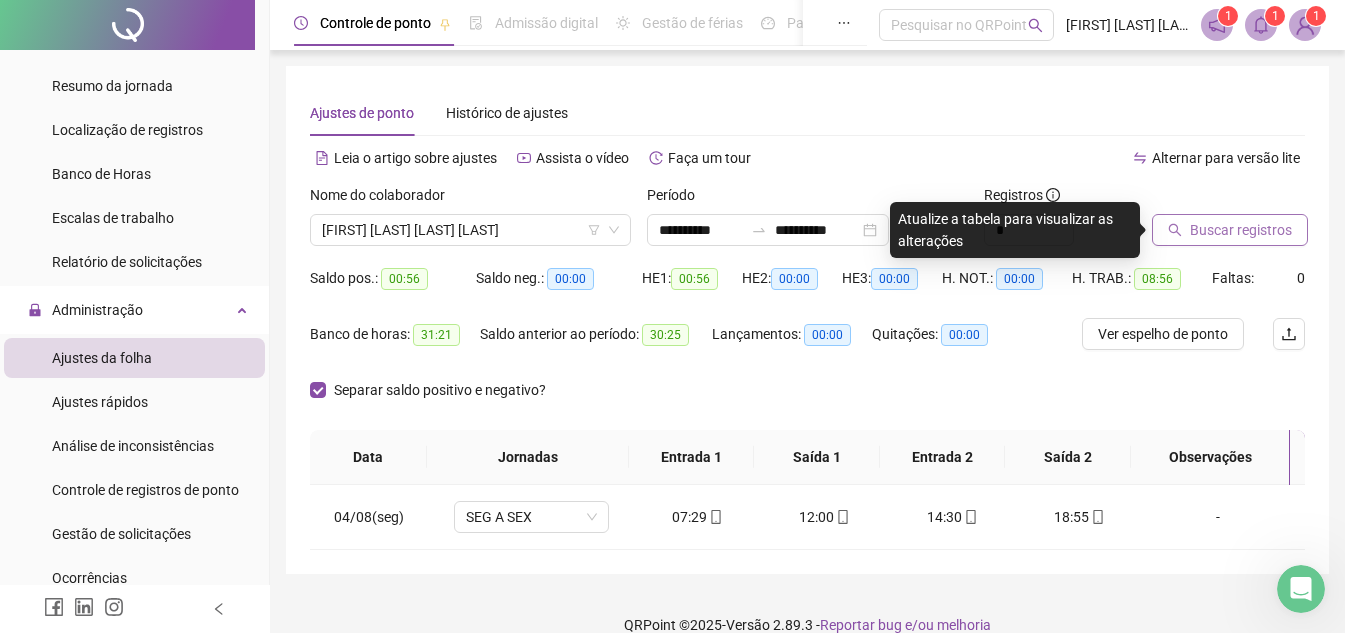 click on "Buscar registros" at bounding box center [1241, 230] 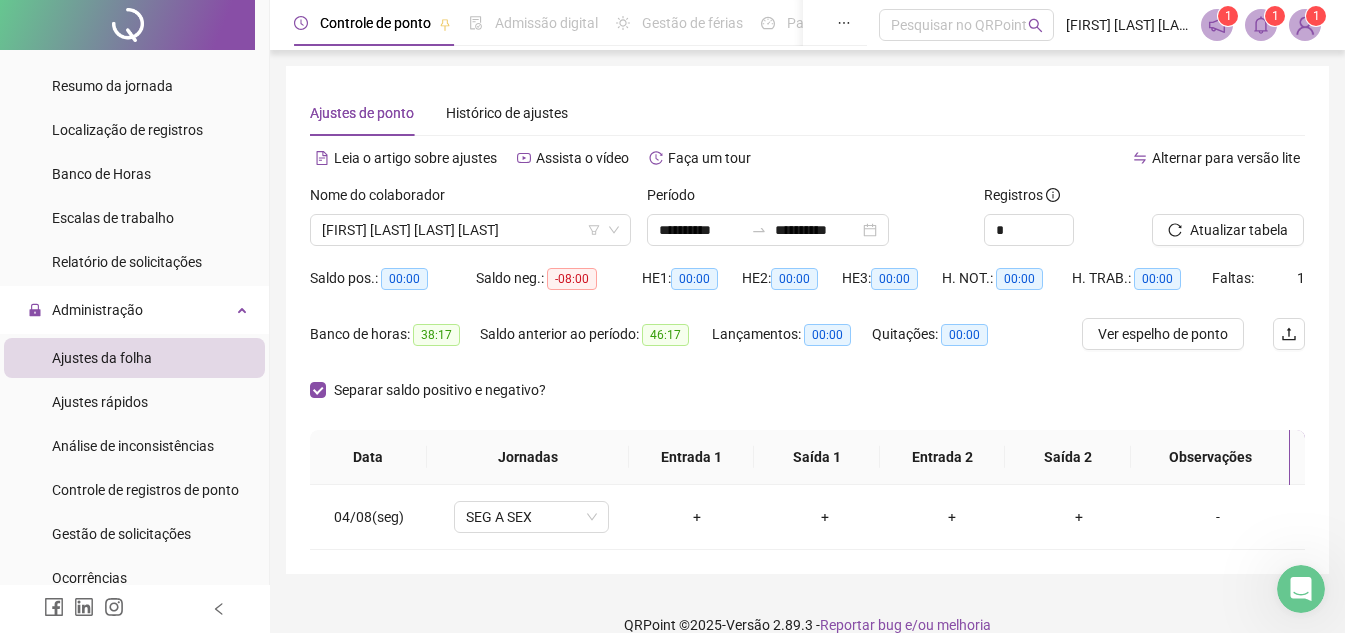 drag, startPoint x: 870, startPoint y: 573, endPoint x: 882, endPoint y: 567, distance: 13.416408 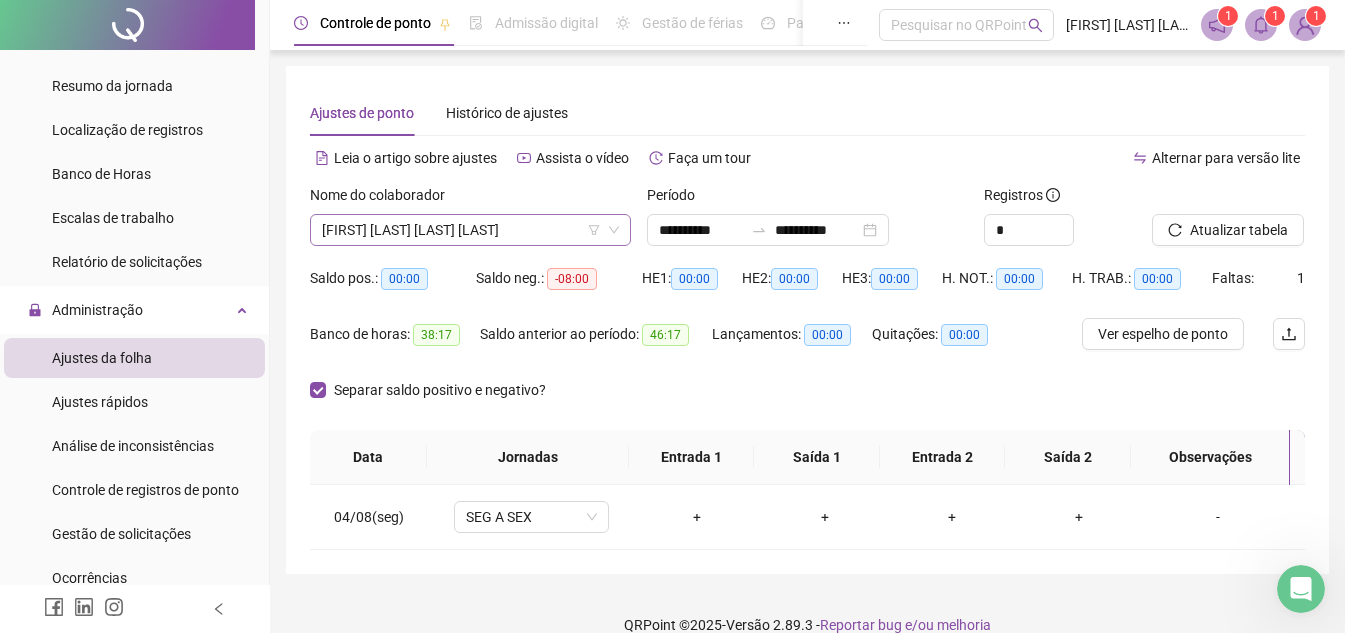 click on "[FIRST] [LAST] [LAST] [LAST]" at bounding box center (470, 230) 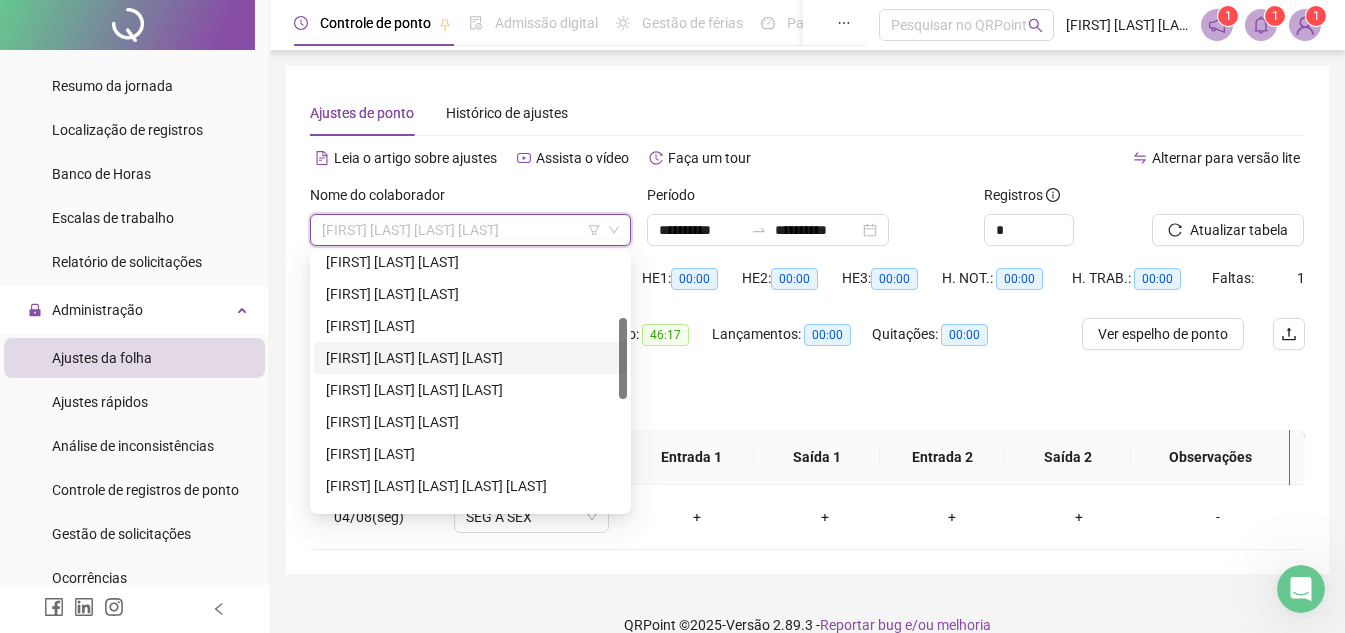 scroll, scrollTop: 400, scrollLeft: 0, axis: vertical 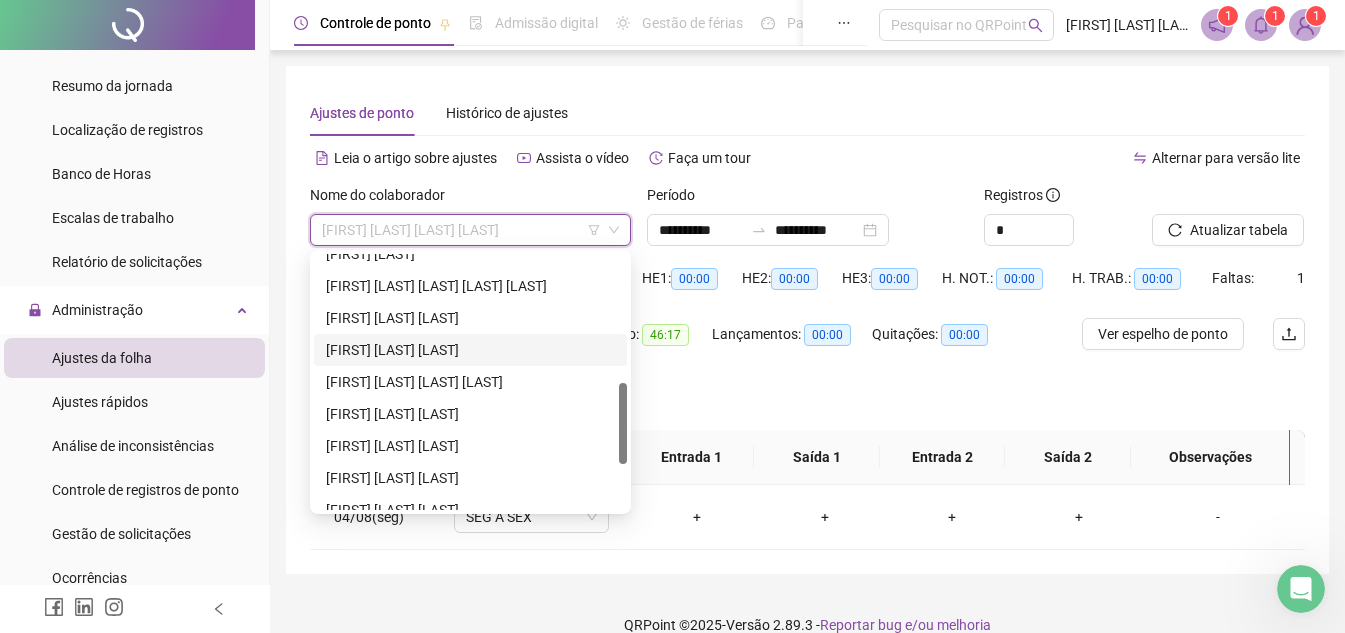 click on "[FIRST] [LAST] [LAST]" at bounding box center [470, 350] 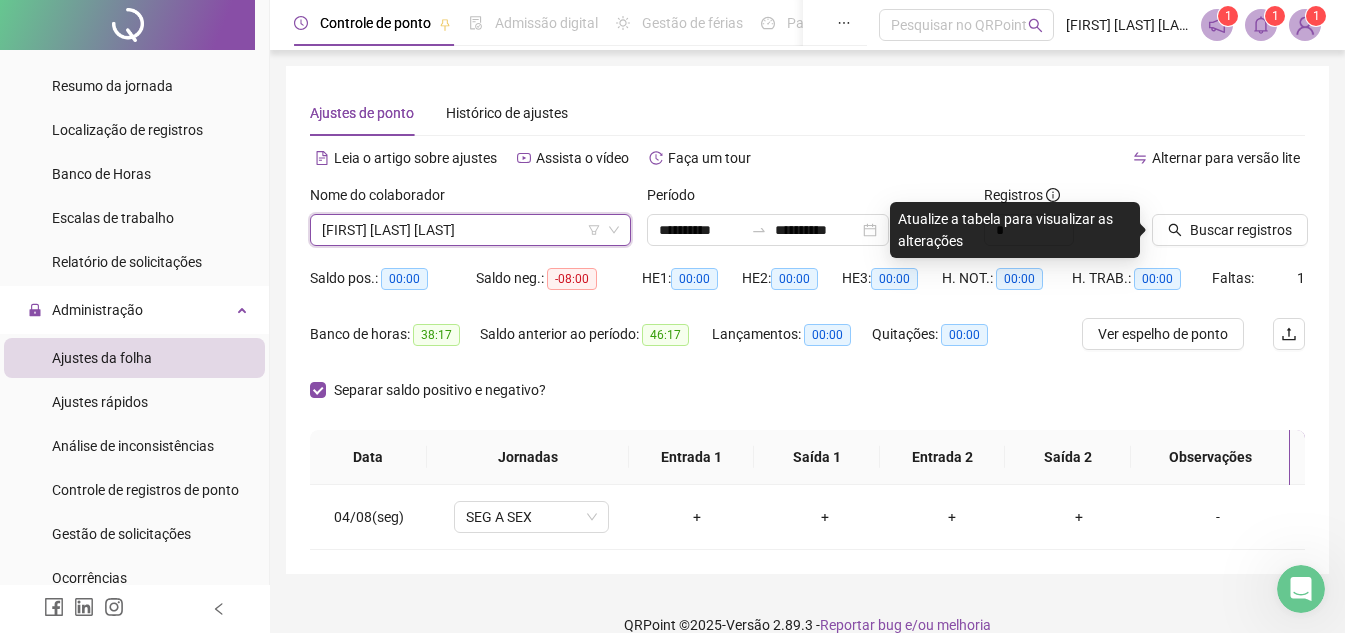 click on "[FIRST] [LAST] [LAST]" at bounding box center [470, 230] 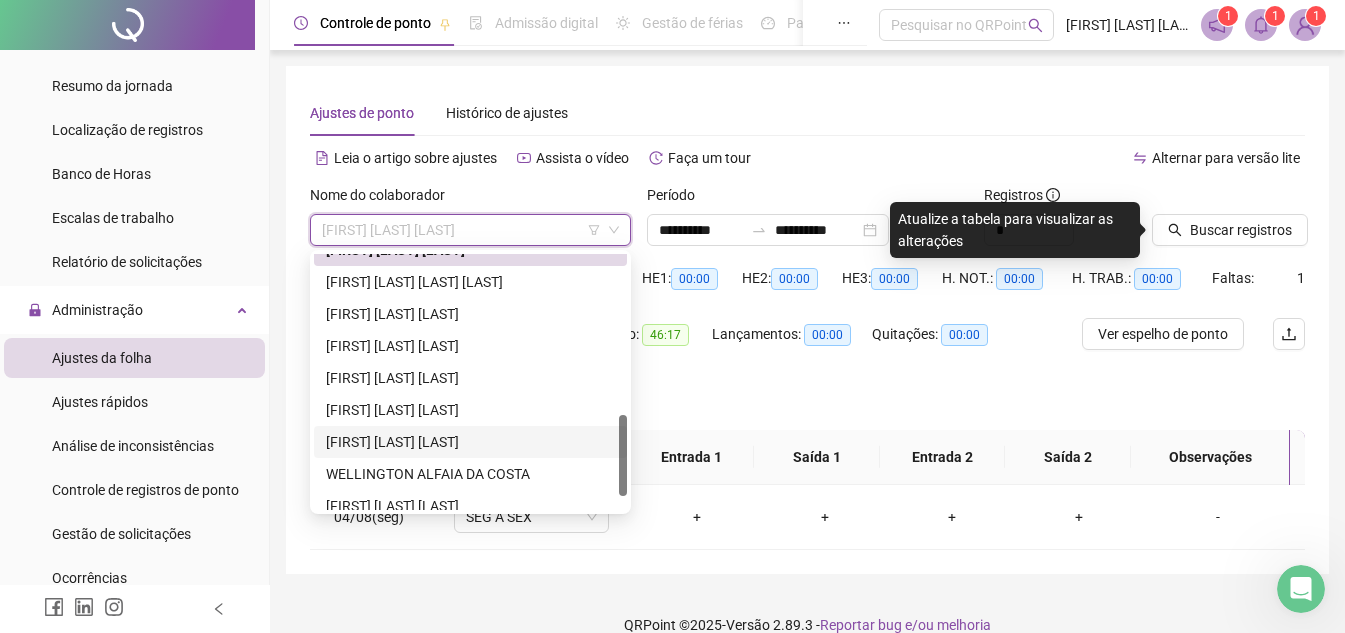 scroll, scrollTop: 544, scrollLeft: 0, axis: vertical 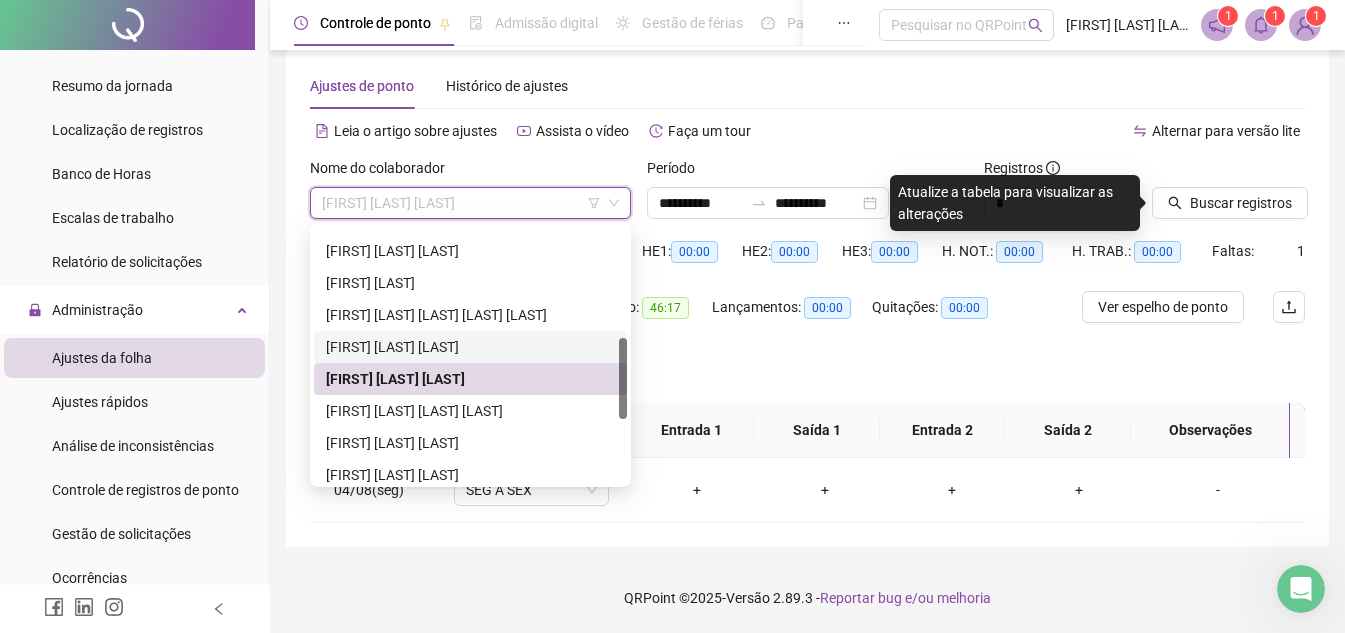 click on "[FIRST] [LAST] [LAST]" at bounding box center (470, 347) 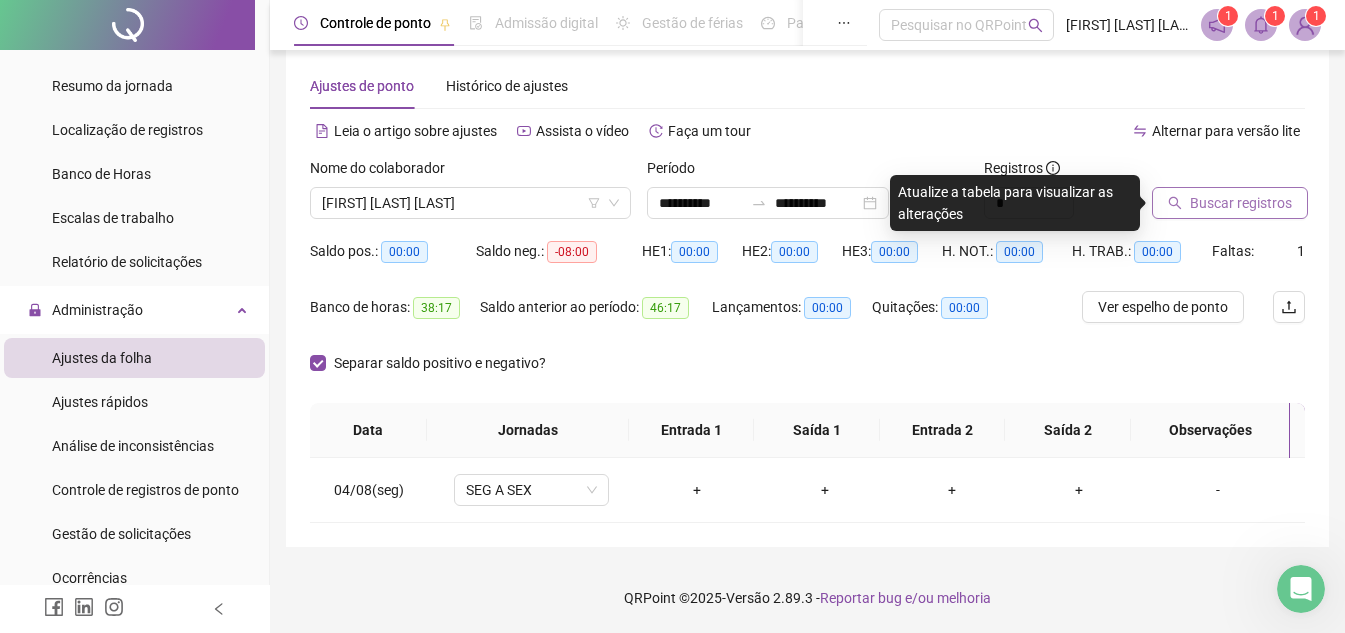 click on "Buscar registros" at bounding box center (1241, 203) 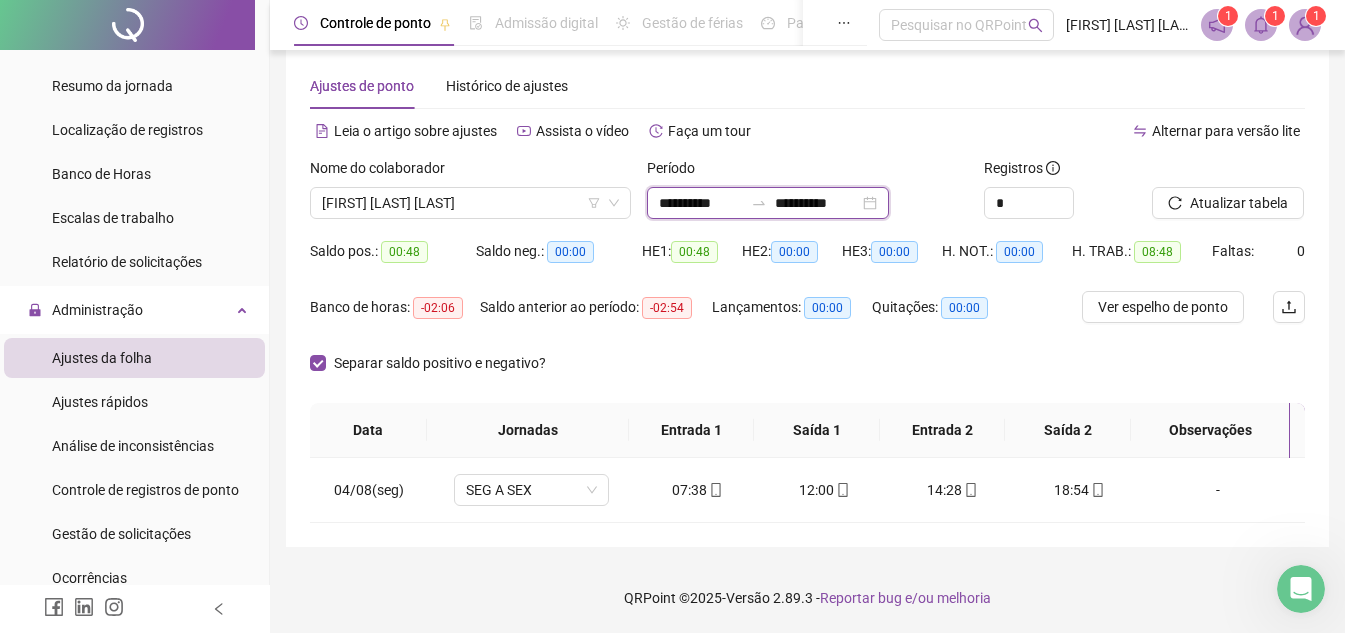 click on "**********" at bounding box center [701, 203] 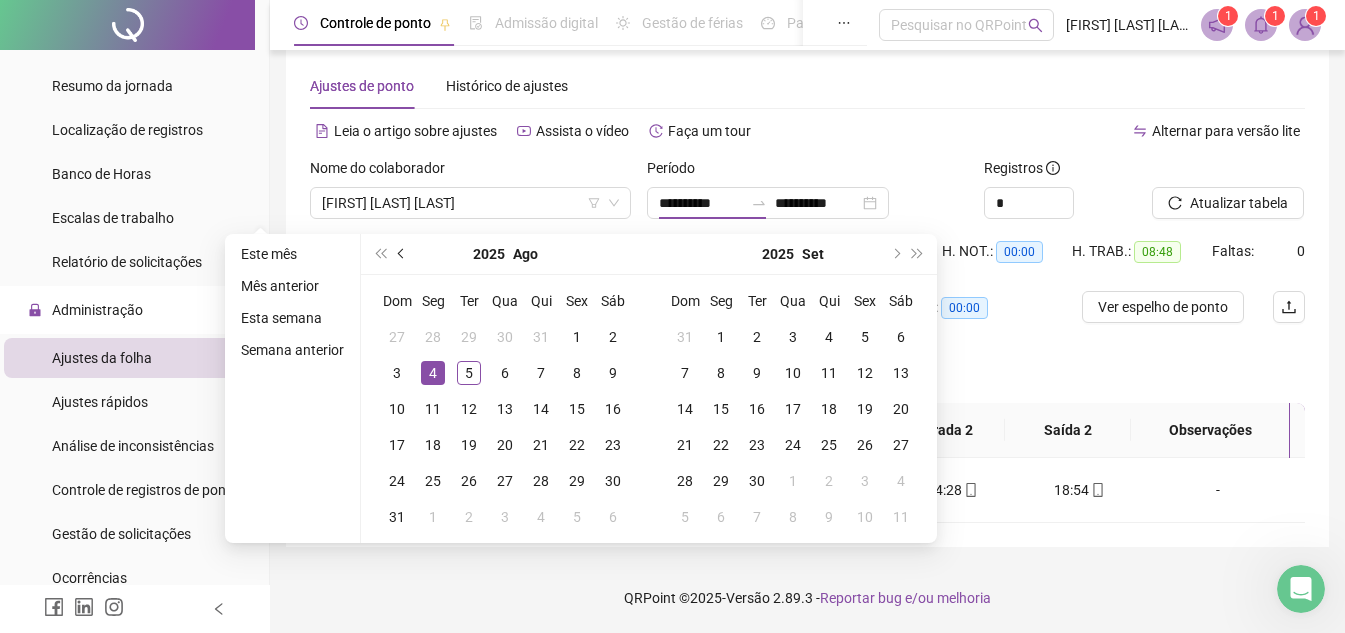 click at bounding box center (403, 254) 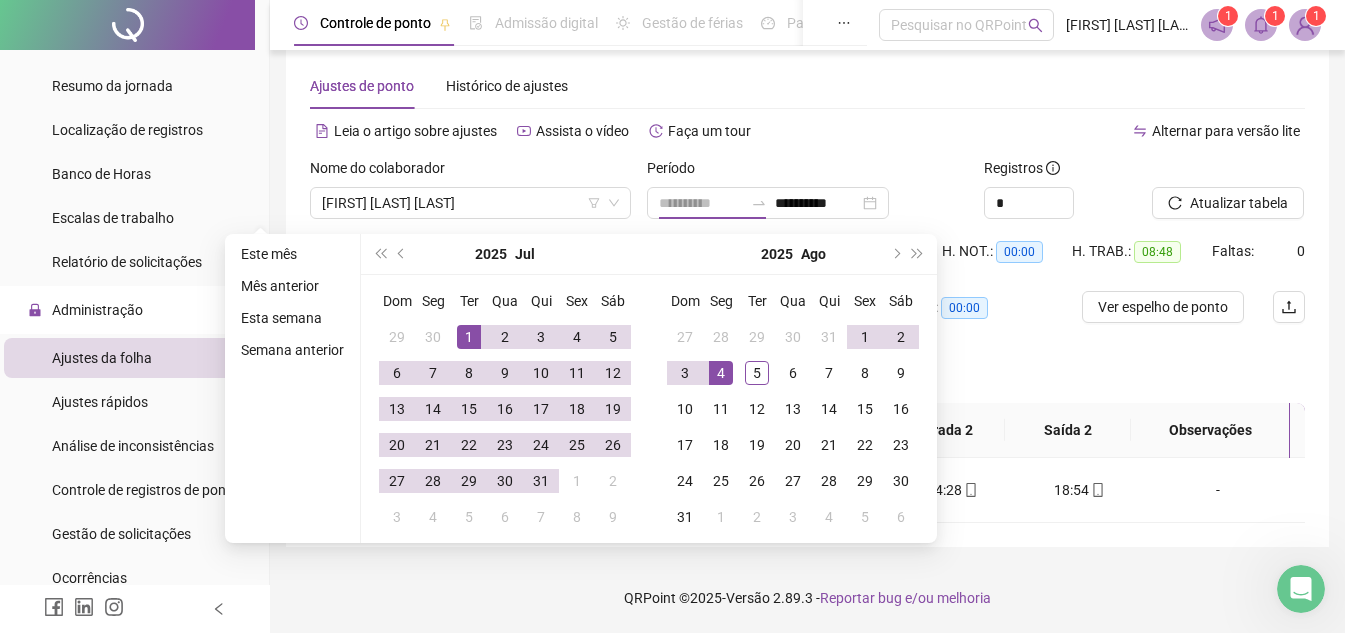 type on "**********" 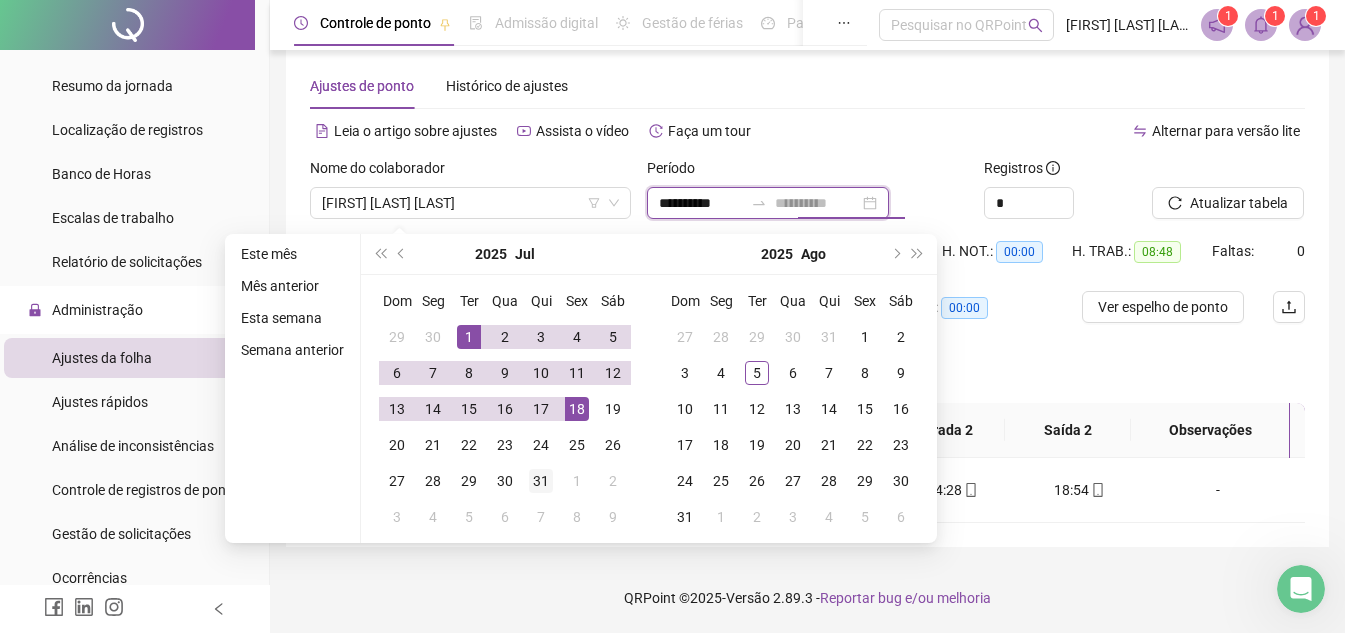 type on "**********" 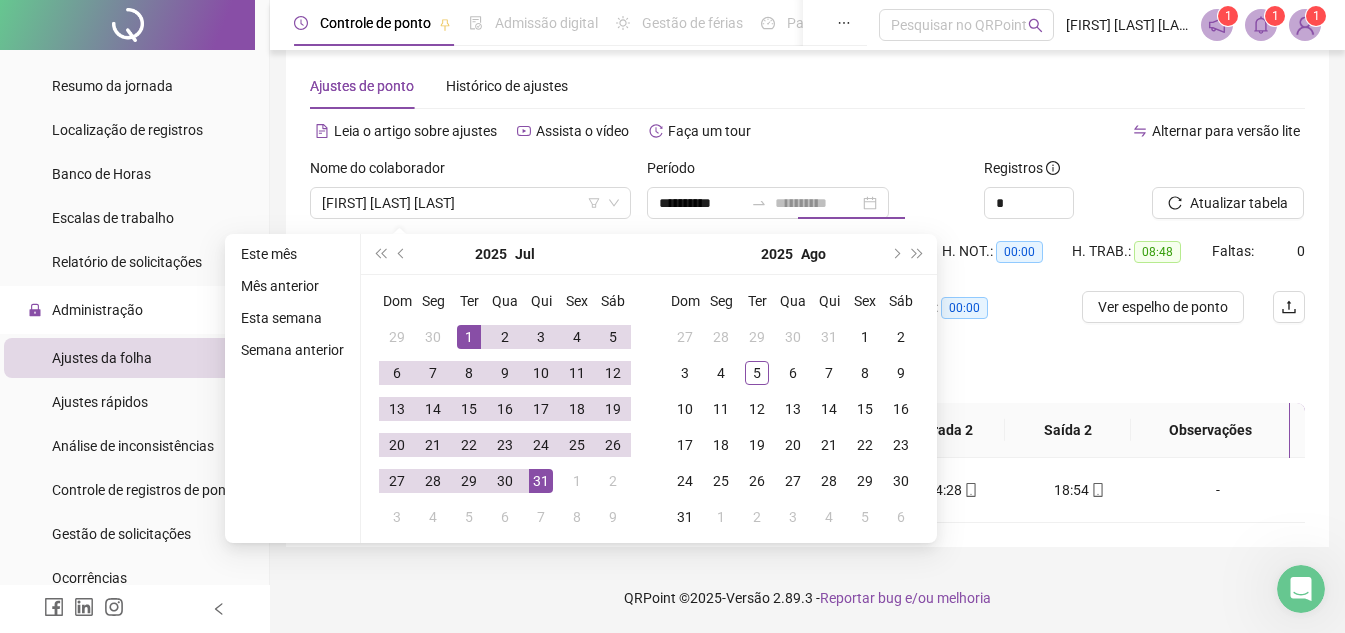 click on "31" at bounding box center [541, 481] 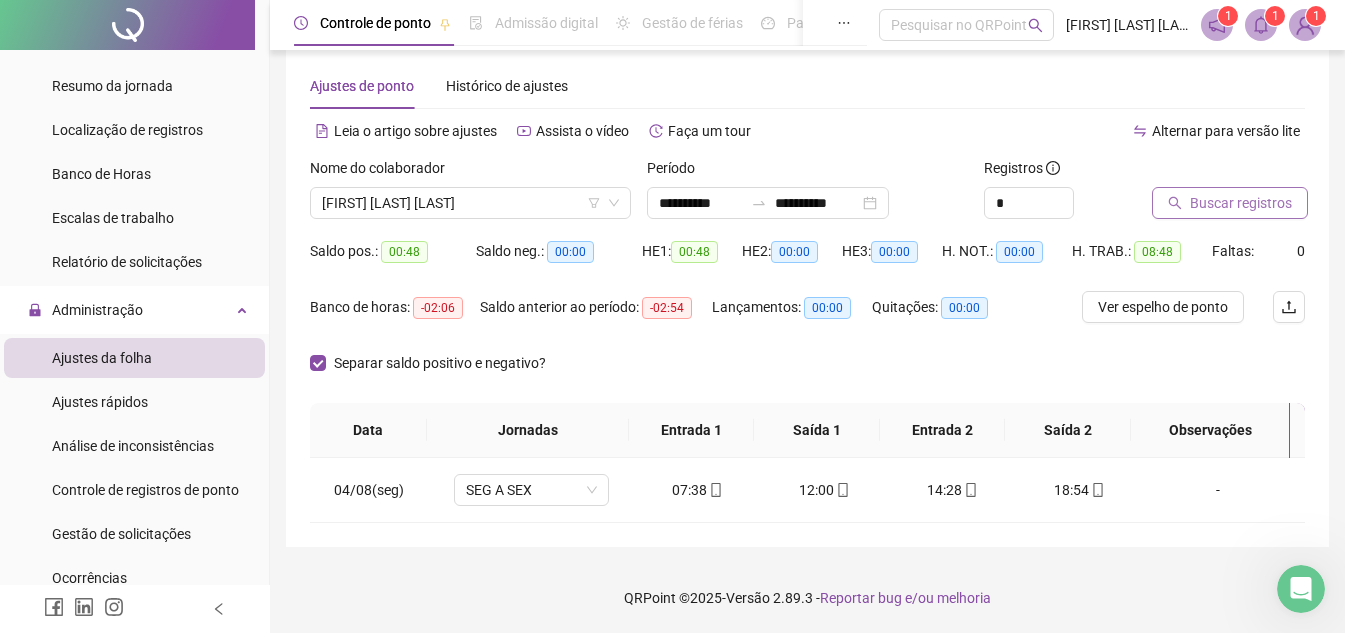 click on "Buscar registros" at bounding box center [1230, 203] 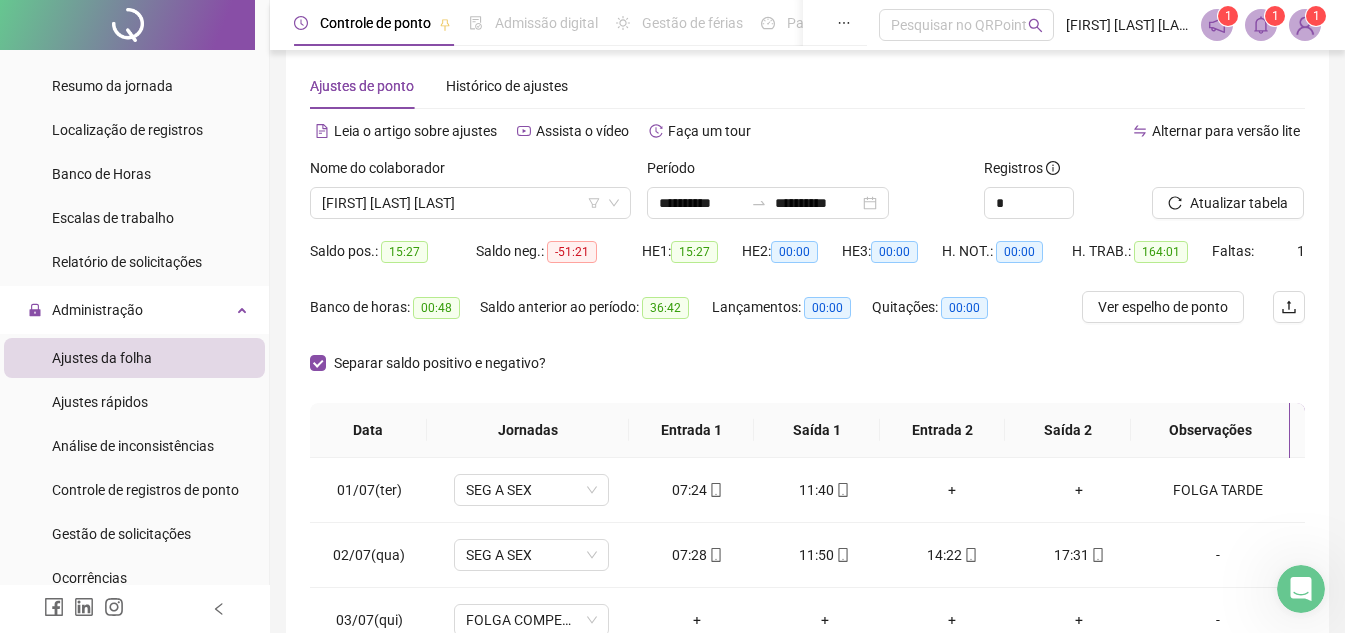 scroll, scrollTop: 127, scrollLeft: 0, axis: vertical 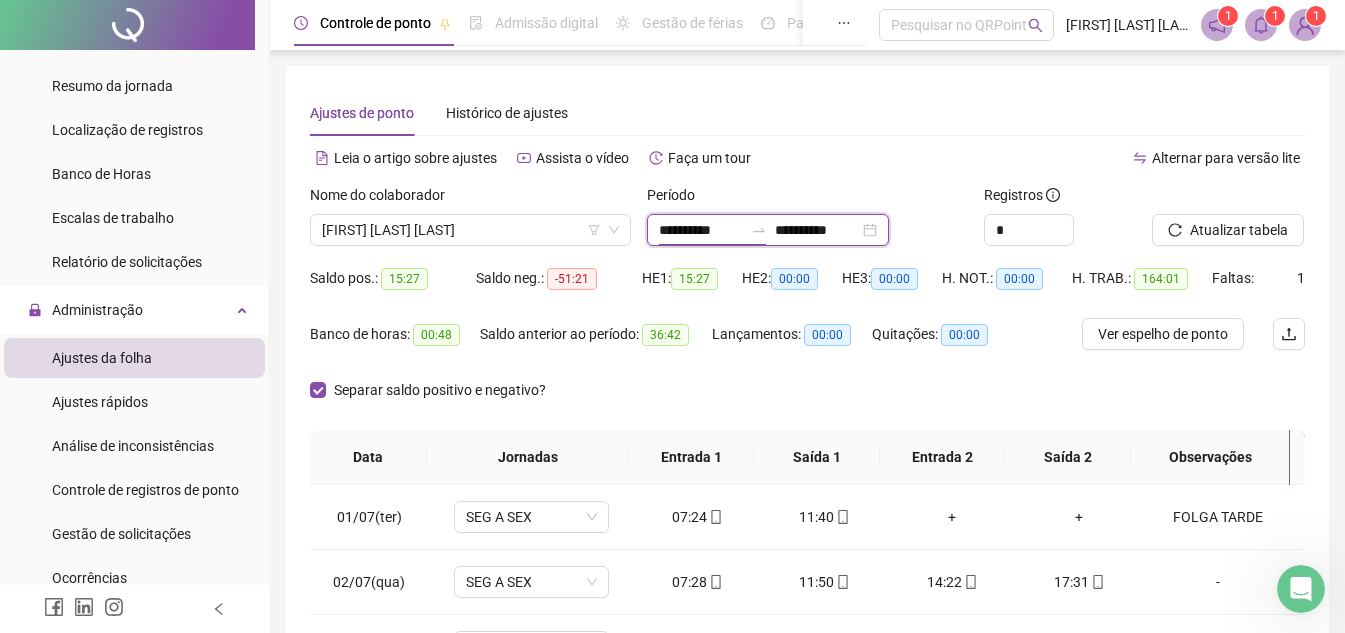 click on "**********" at bounding box center (701, 230) 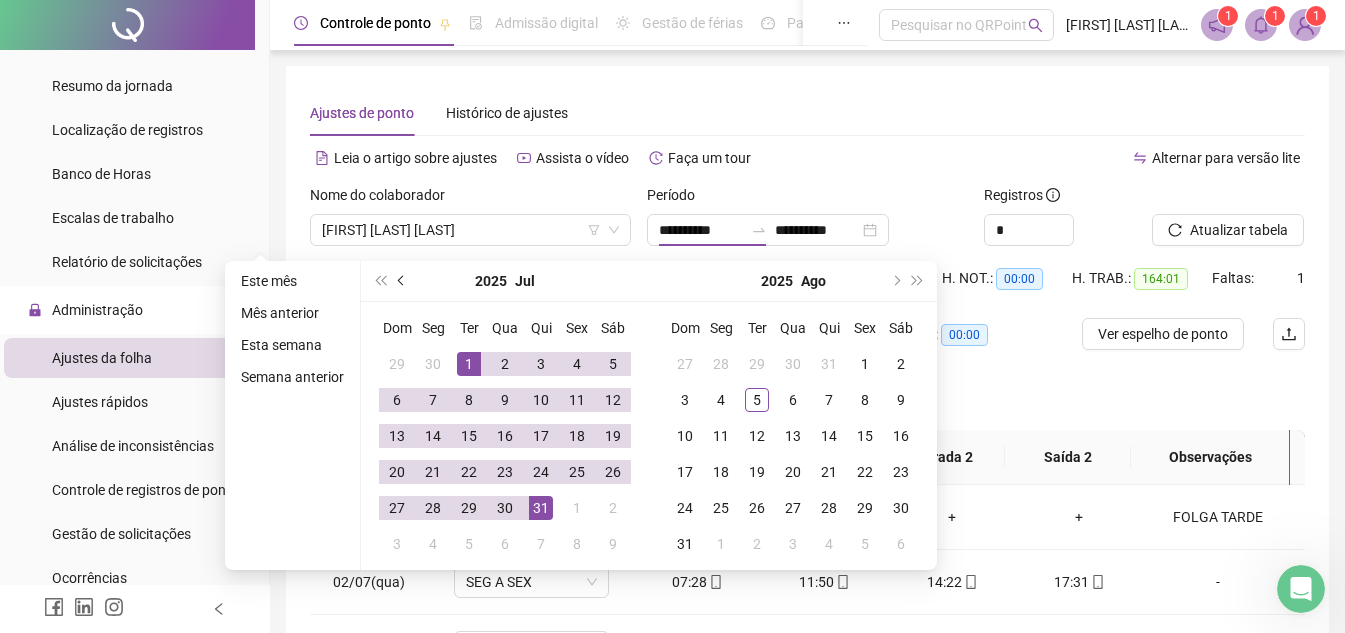 click at bounding box center (403, 281) 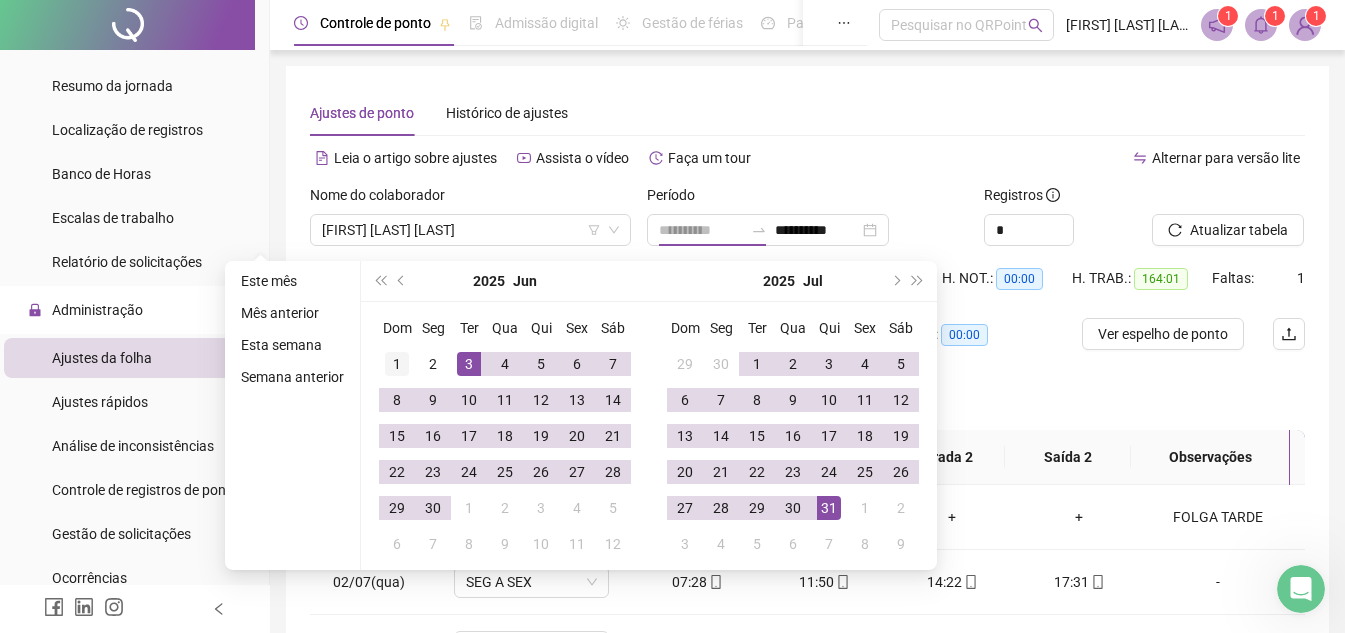 type on "**********" 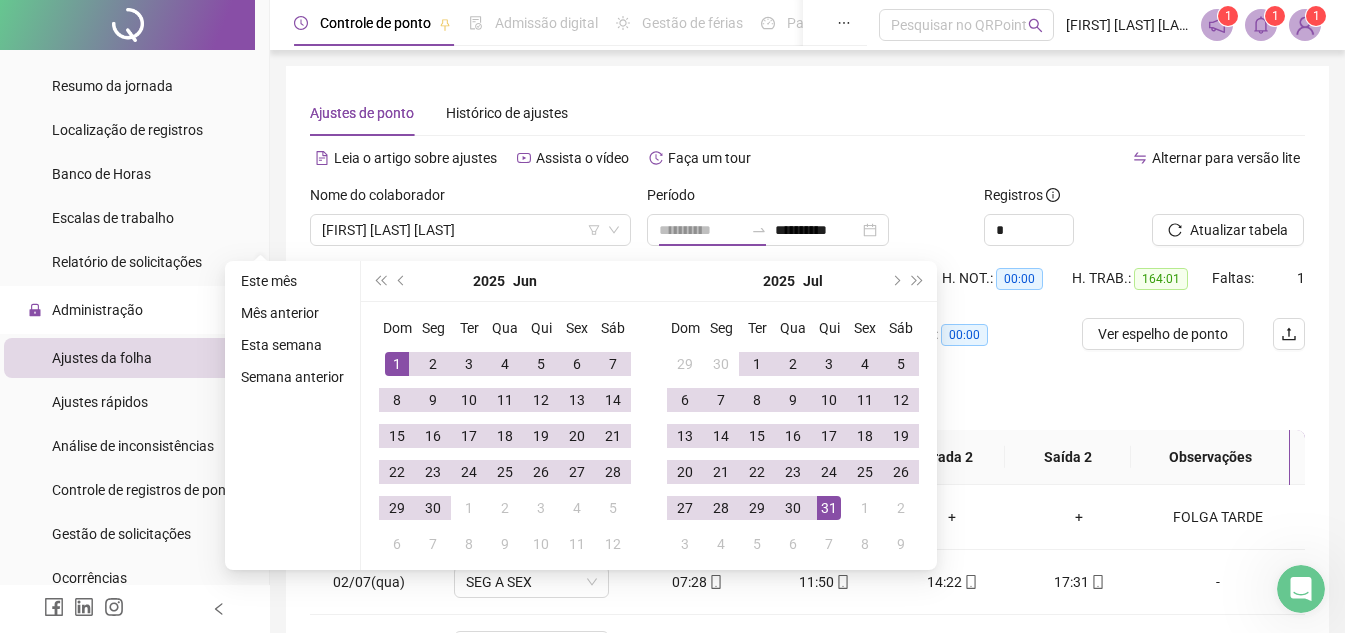 click on "1" at bounding box center (397, 364) 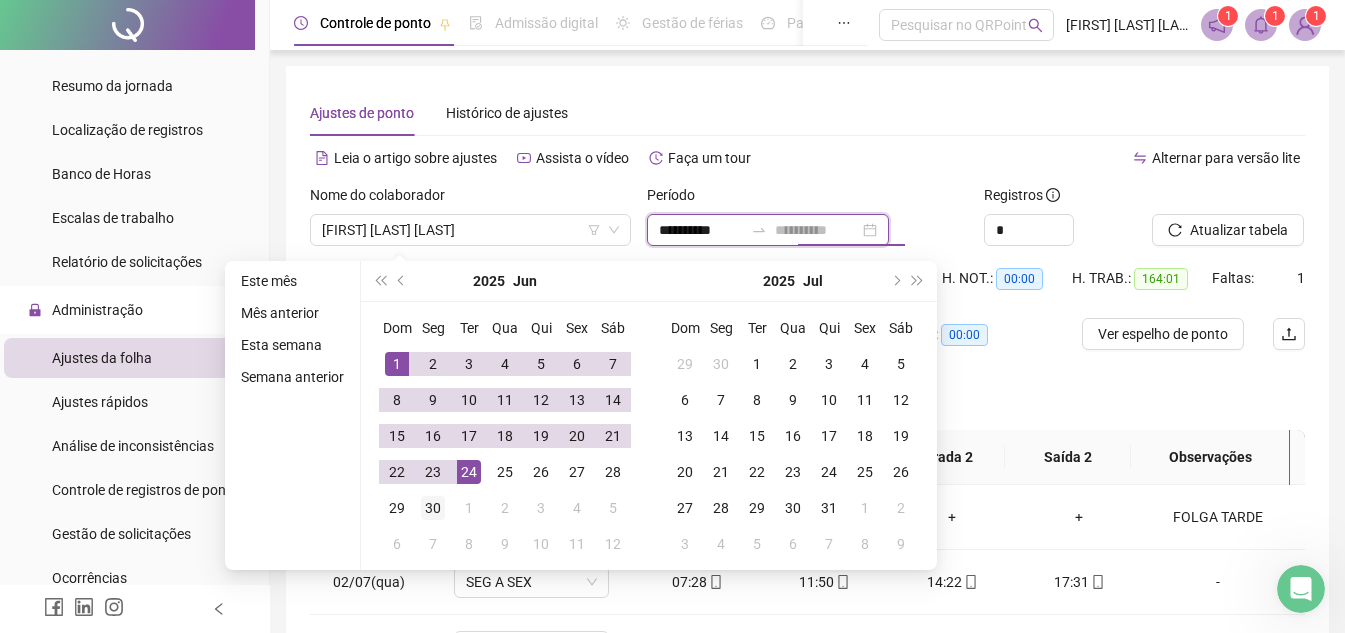 type on "**********" 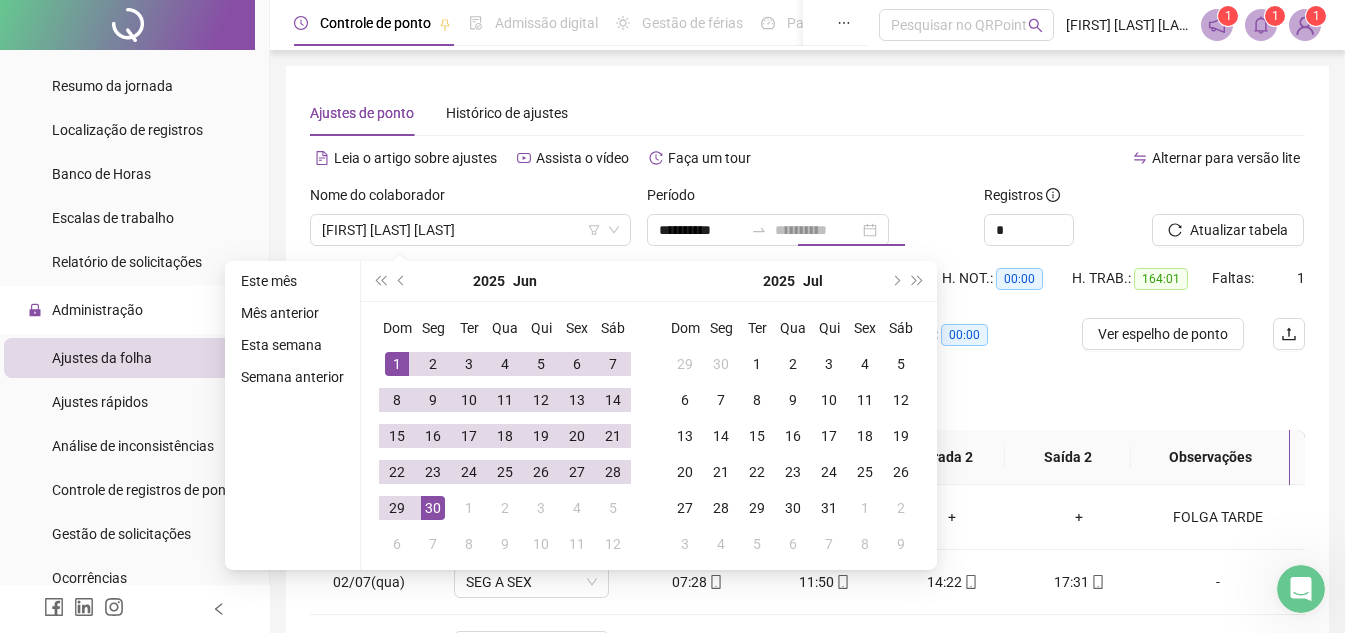 click on "30" at bounding box center [433, 508] 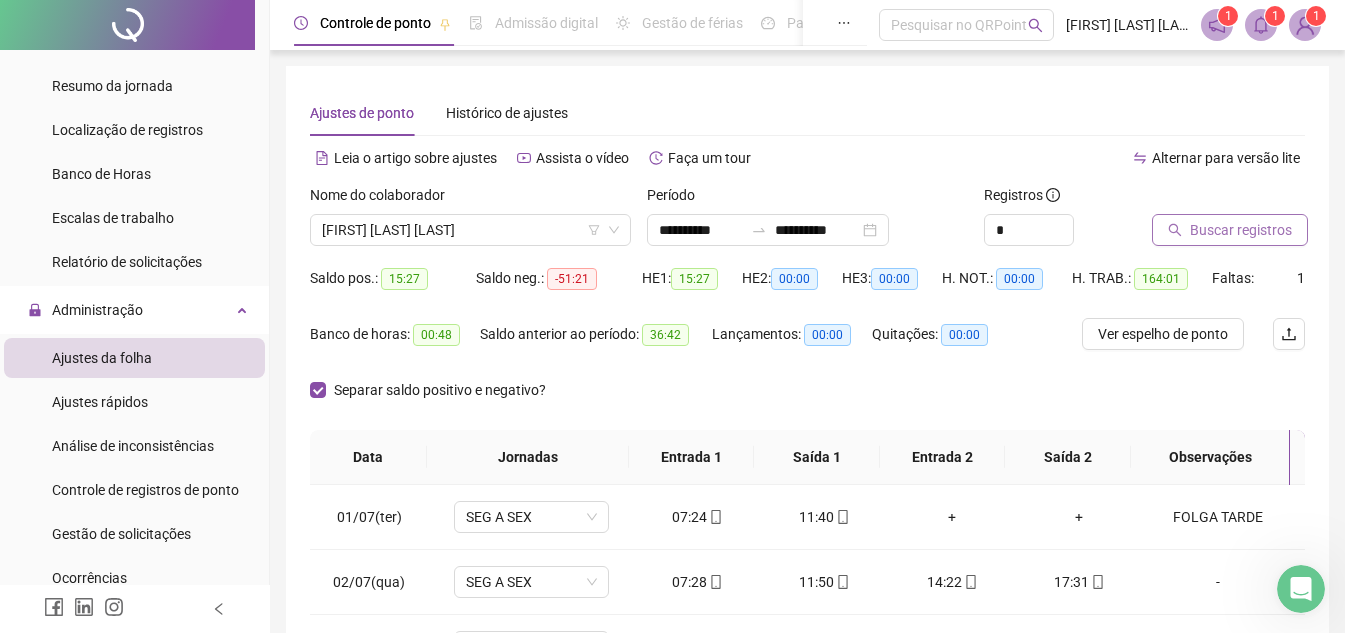 click on "Buscar registros" at bounding box center [1241, 230] 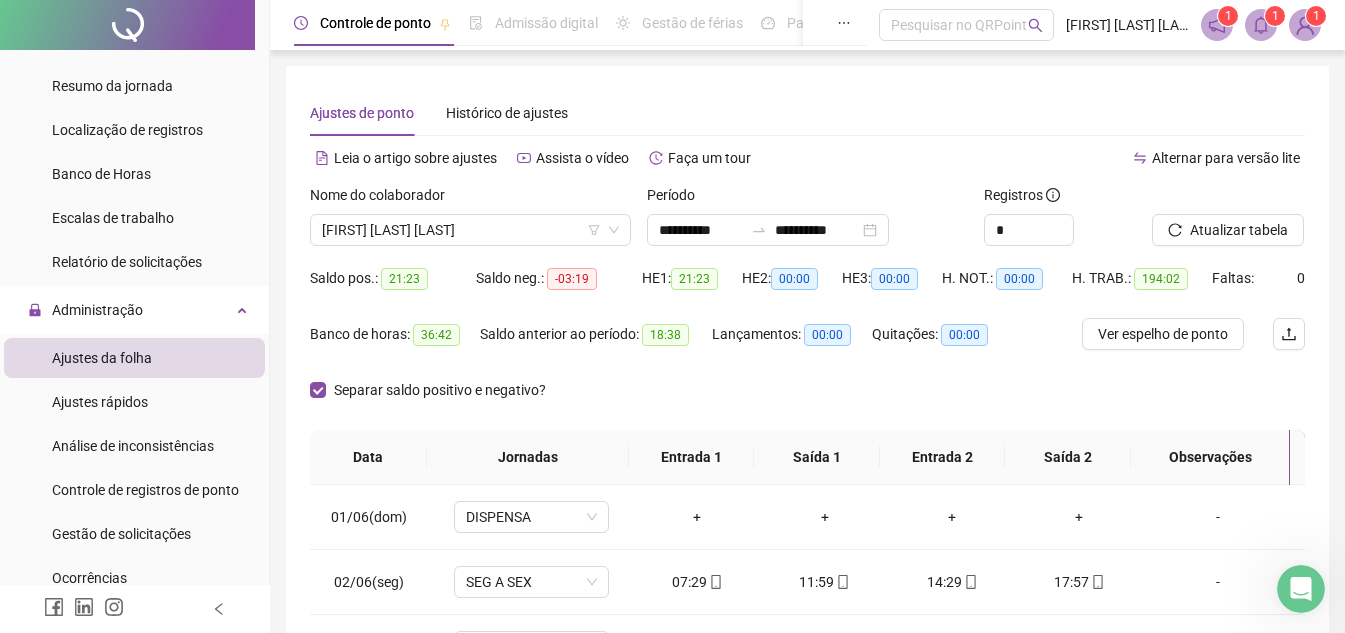 scroll, scrollTop: 100, scrollLeft: 0, axis: vertical 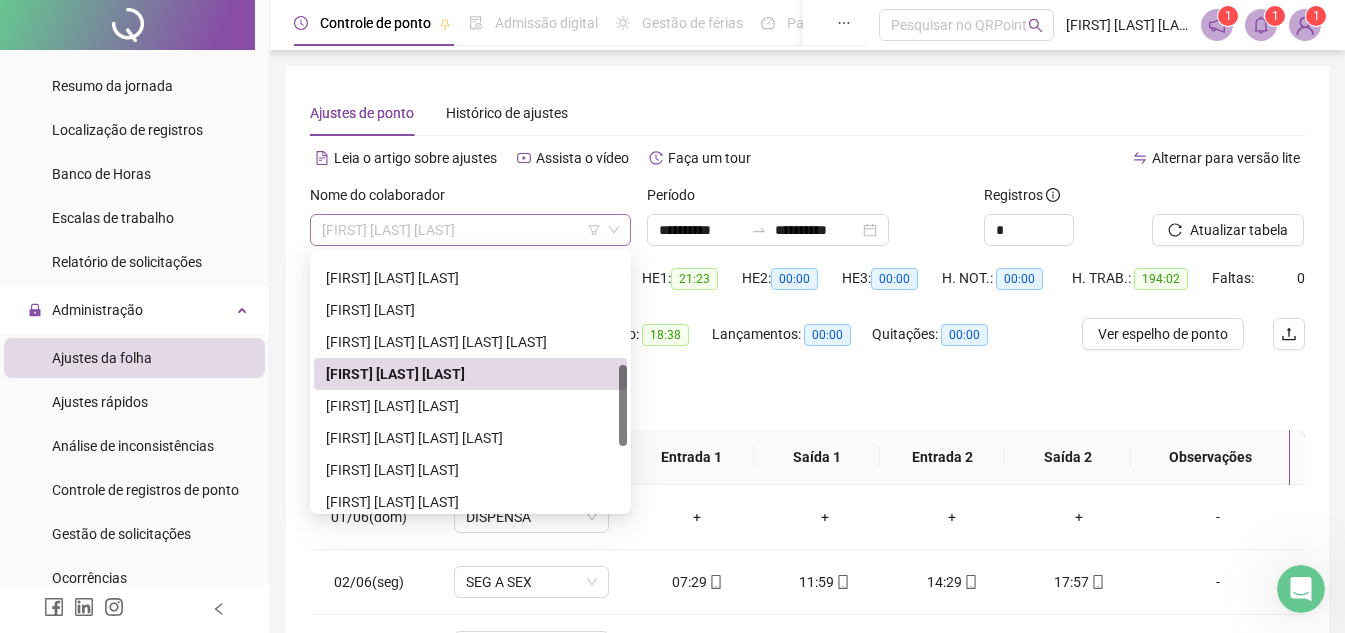 click on "[FIRST] [LAST] [LAST]" at bounding box center (470, 230) 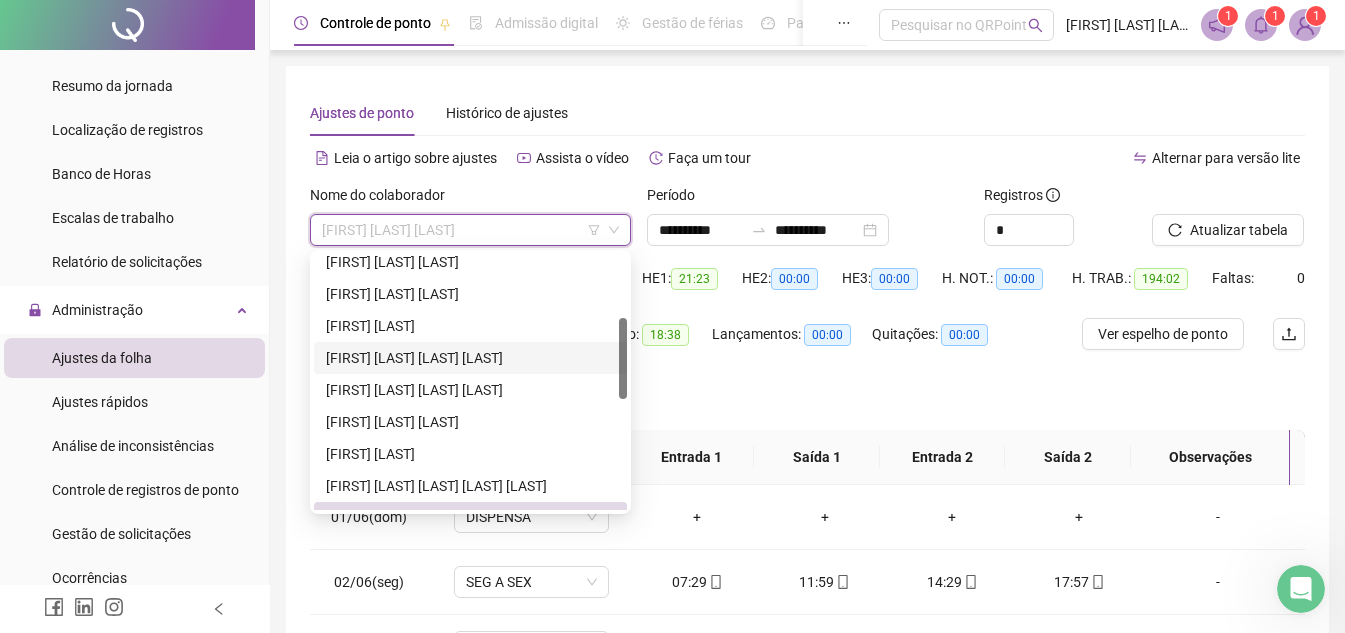 scroll, scrollTop: 300, scrollLeft: 0, axis: vertical 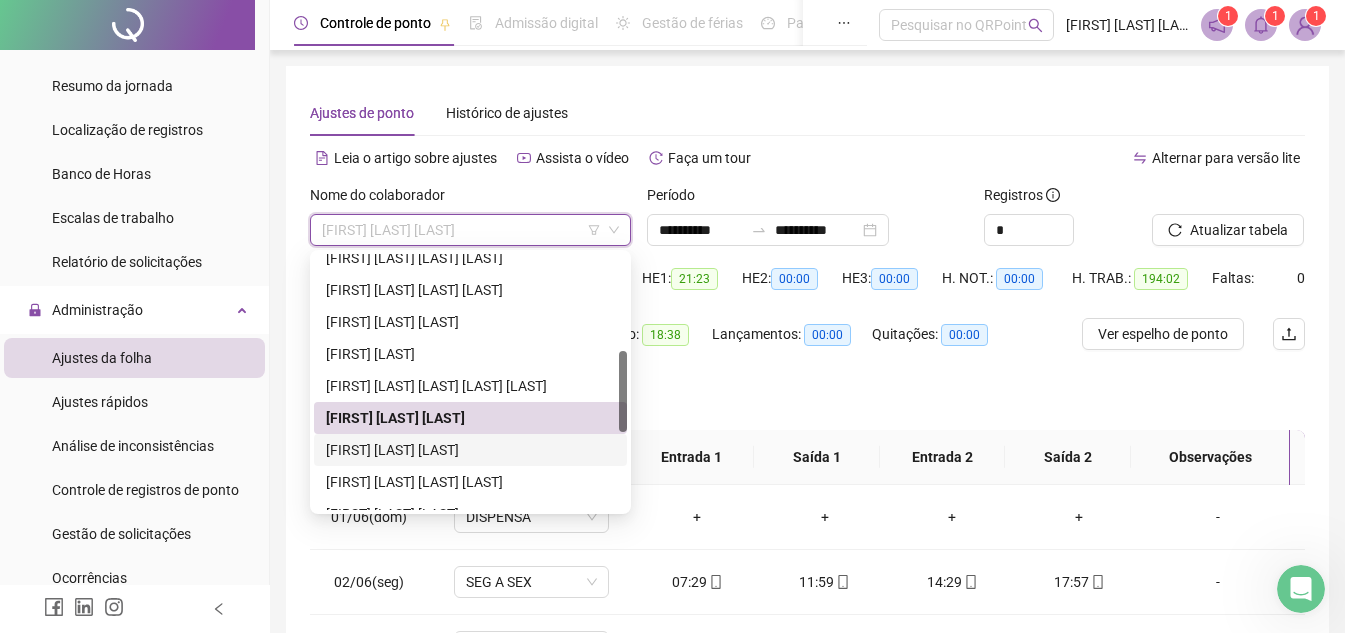 click on "[FIRST] [LAST] [LAST]" at bounding box center (470, 450) 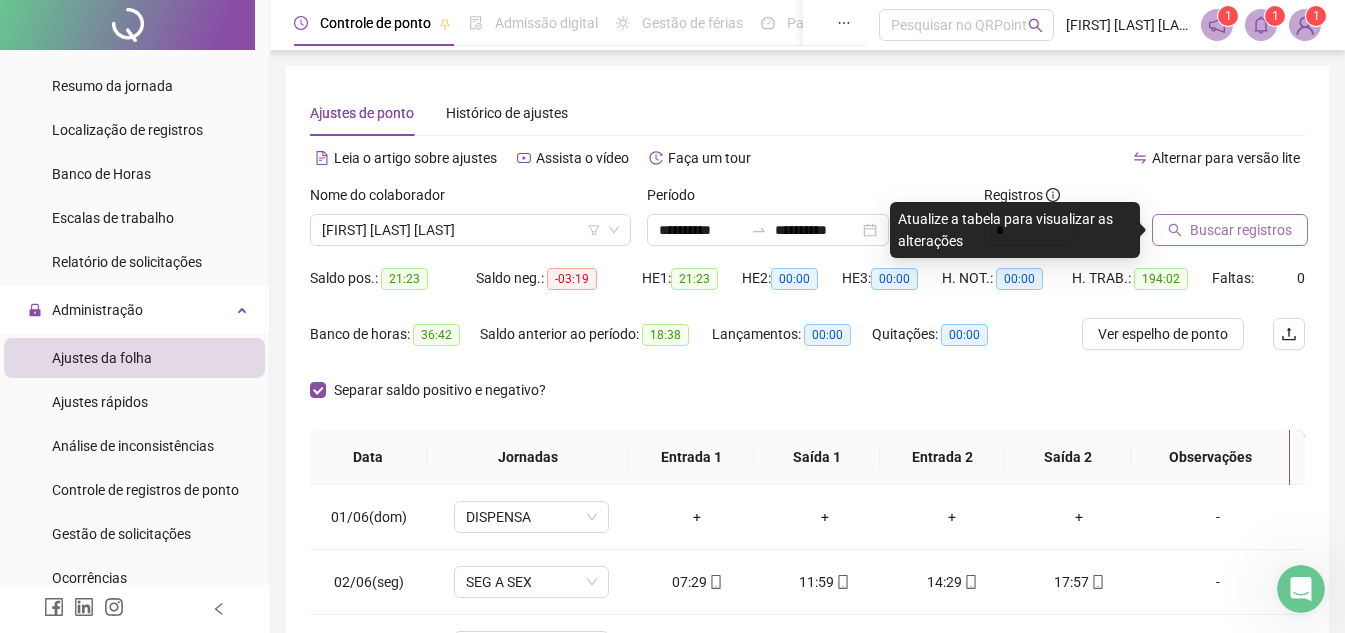 click on "Buscar registros" at bounding box center [1241, 230] 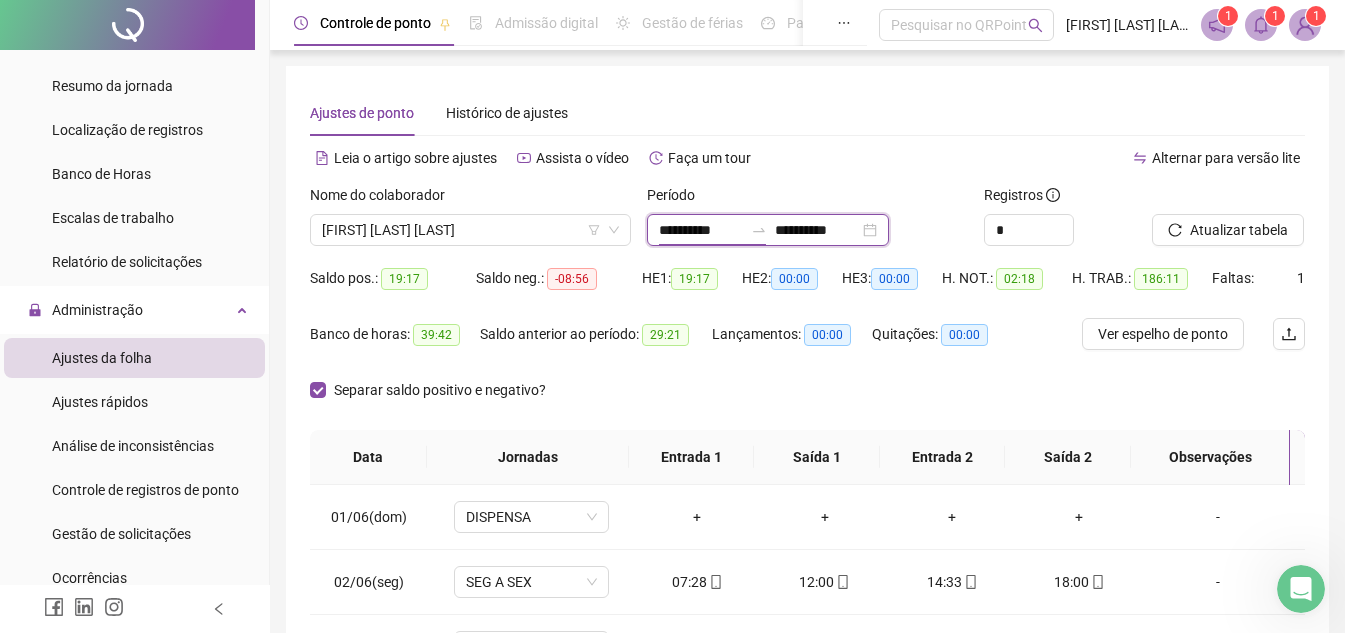 click on "**********" at bounding box center (701, 230) 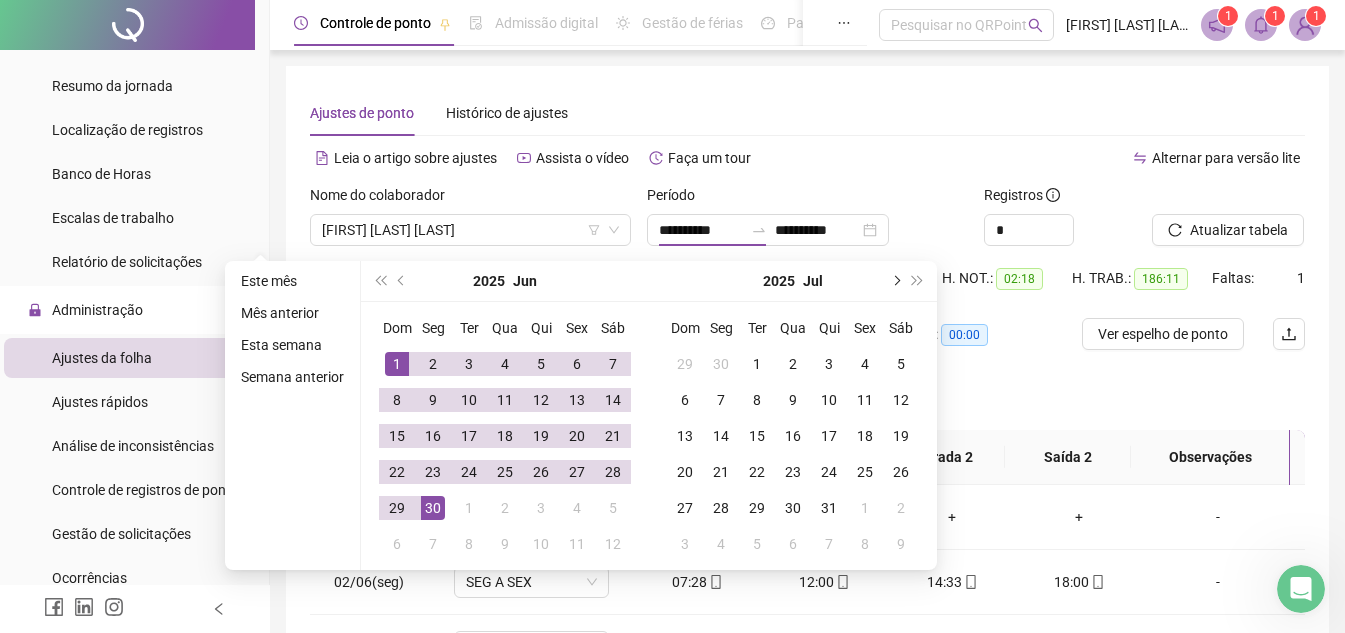 click at bounding box center (895, 281) 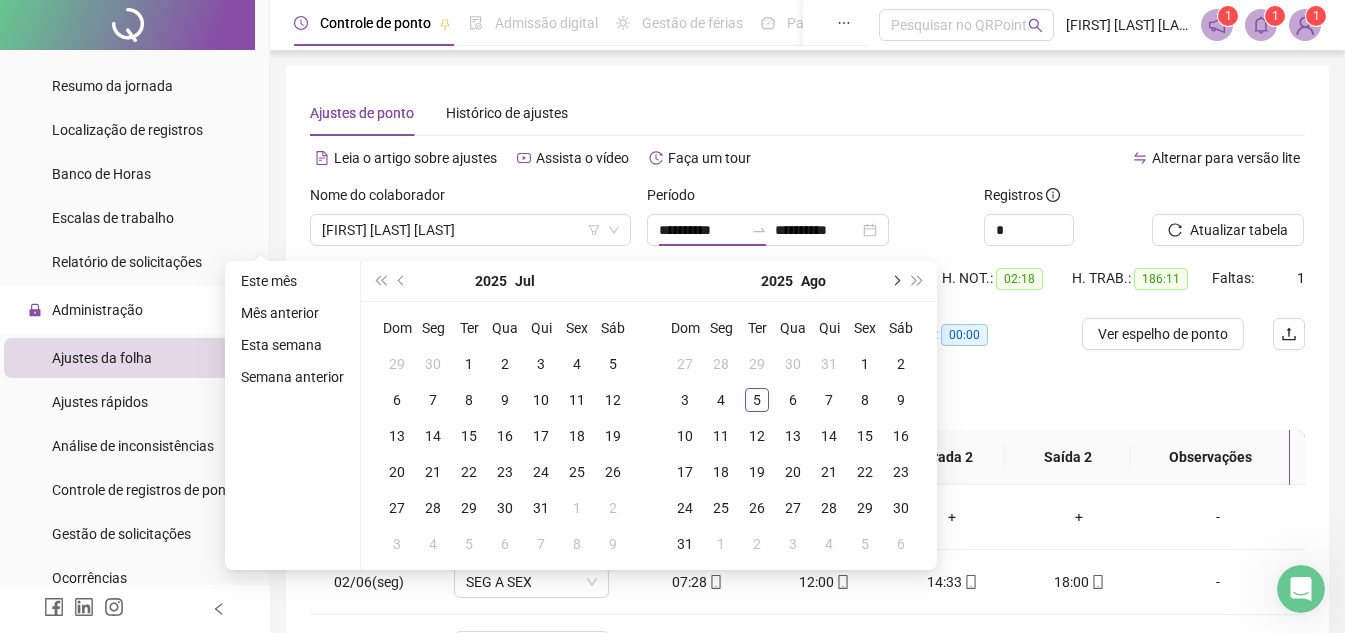 click at bounding box center (895, 281) 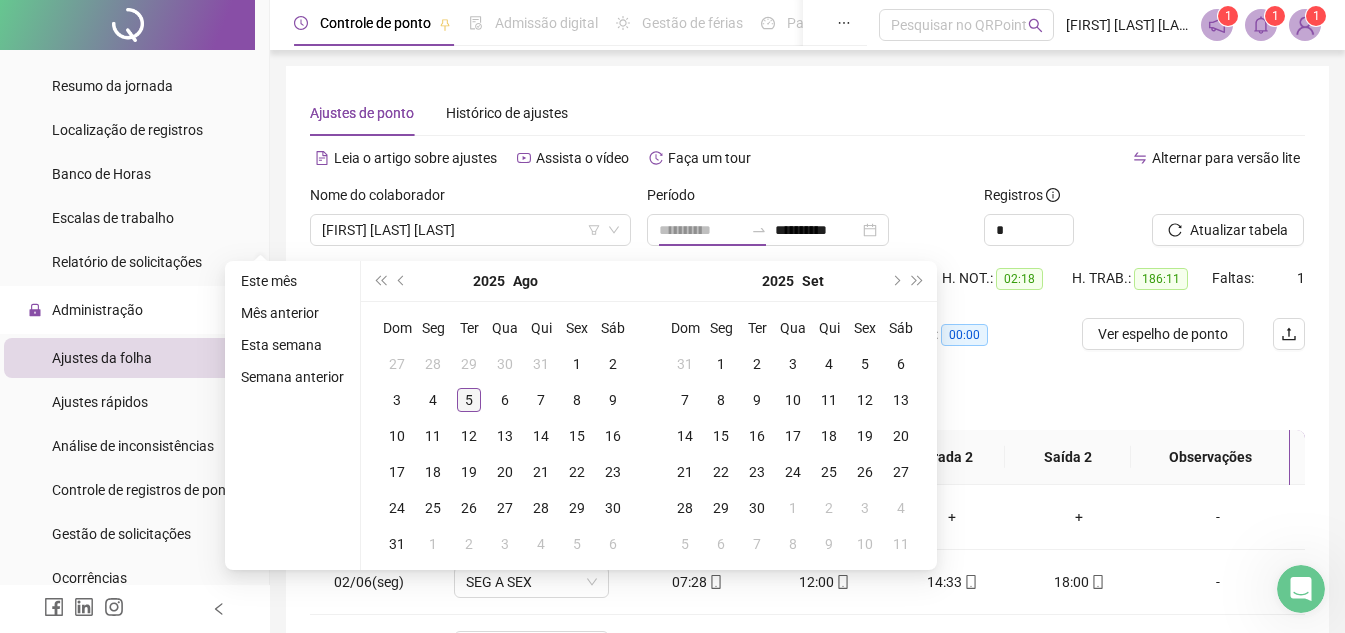 type on "**********" 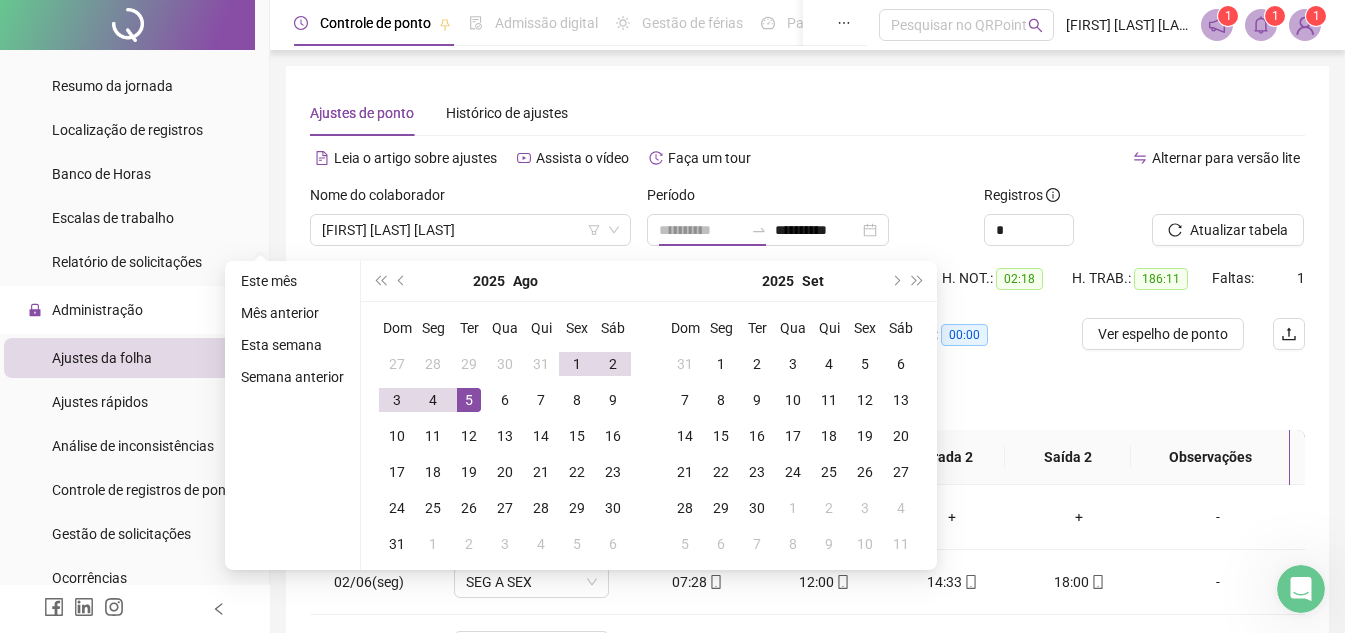 click on "5" at bounding box center (469, 400) 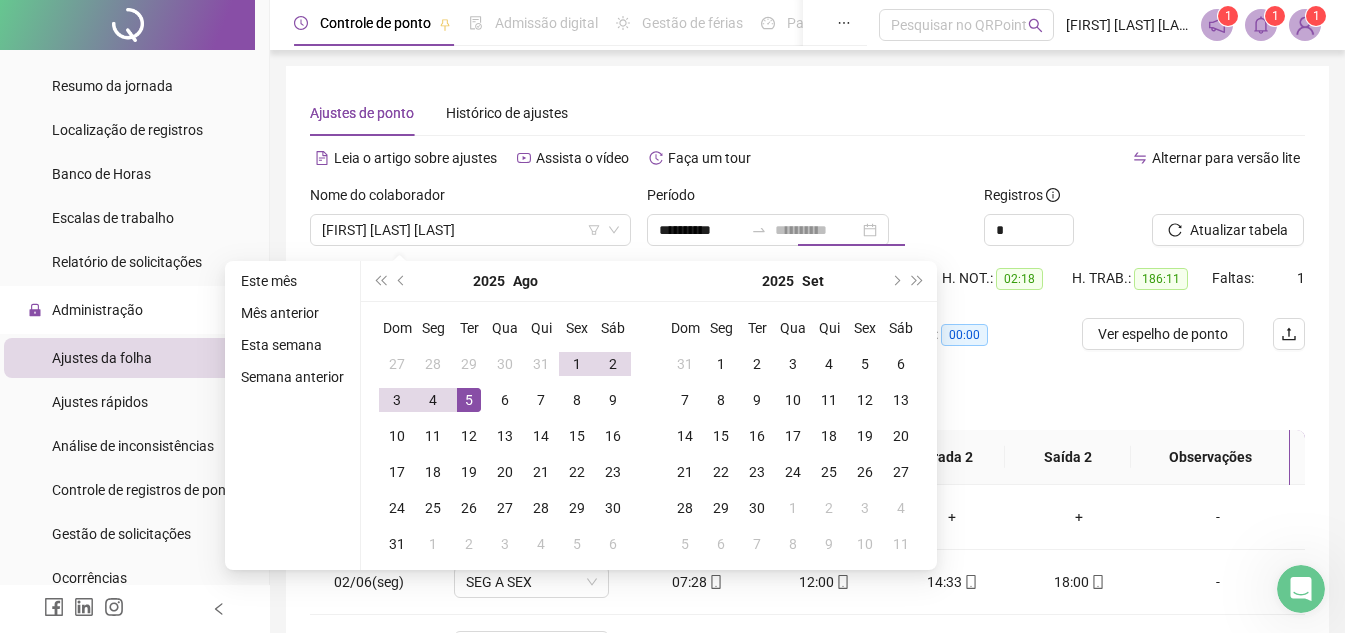 click on "5" at bounding box center [469, 400] 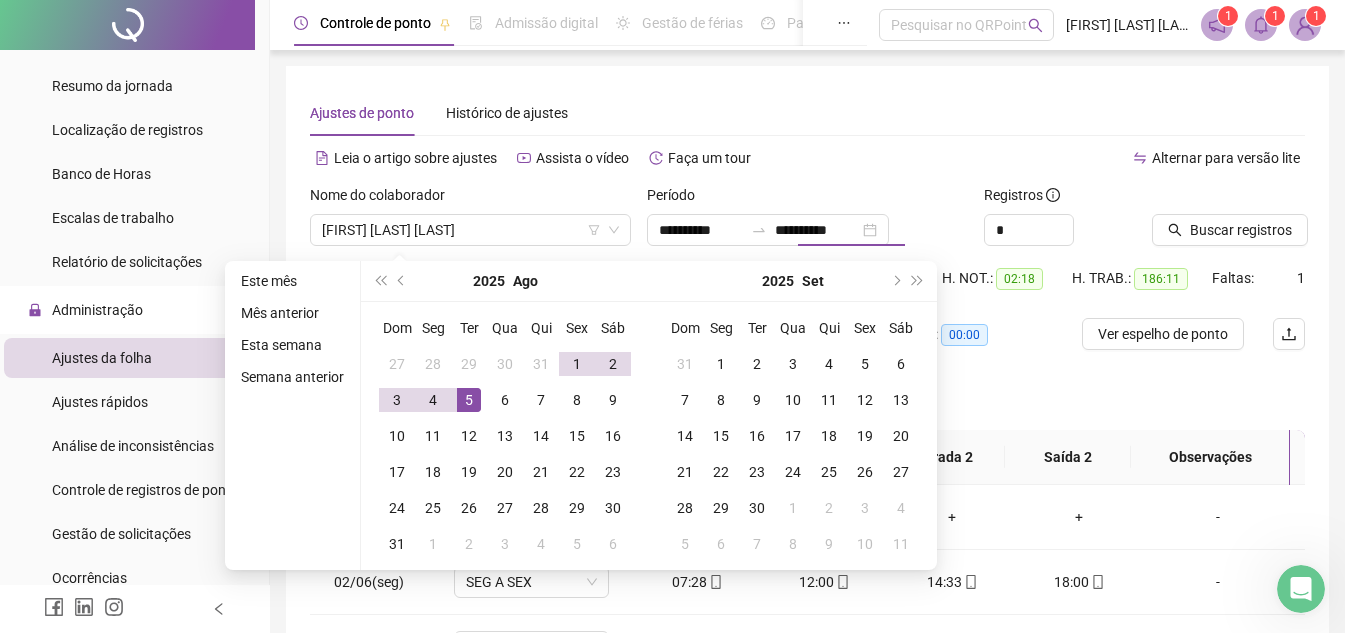 type on "**********" 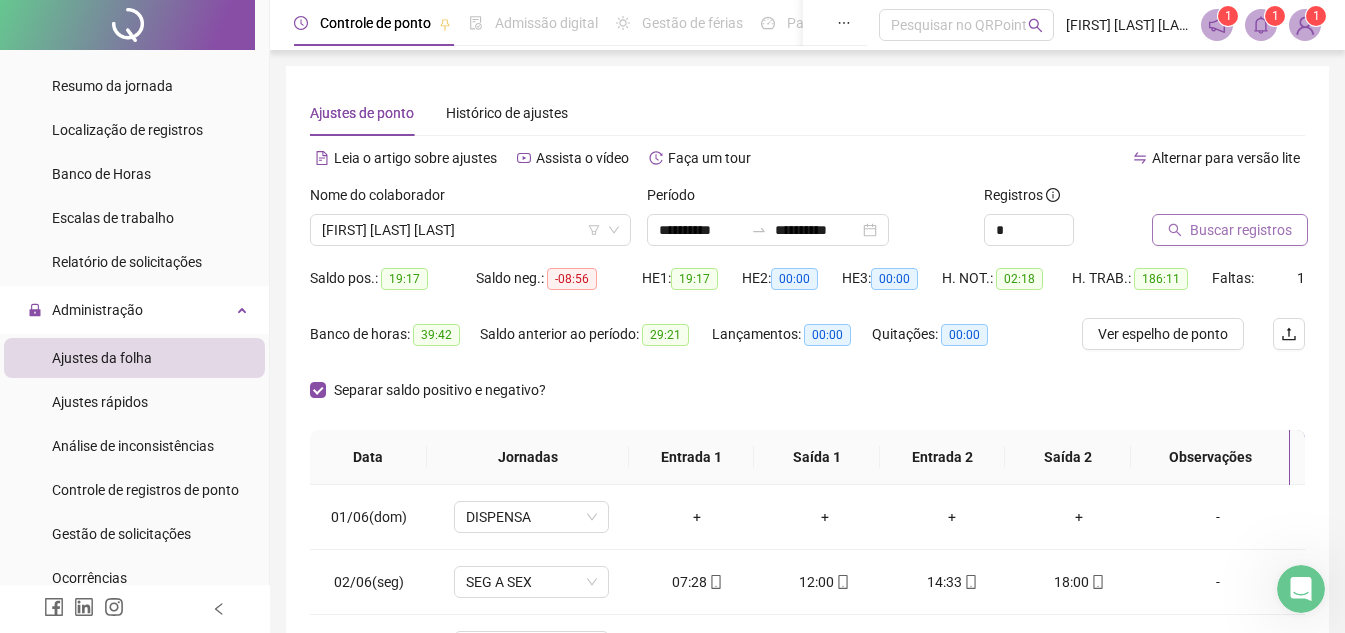 click on "Buscar registros" at bounding box center [1241, 230] 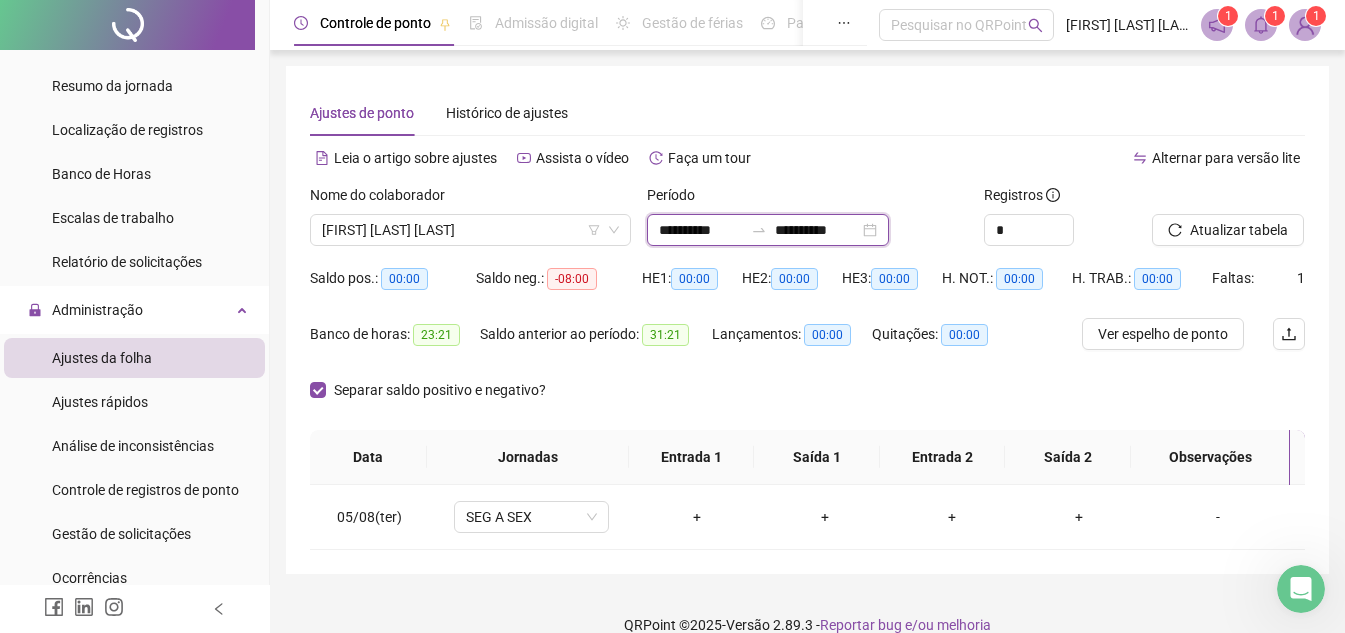 click on "**********" at bounding box center [701, 230] 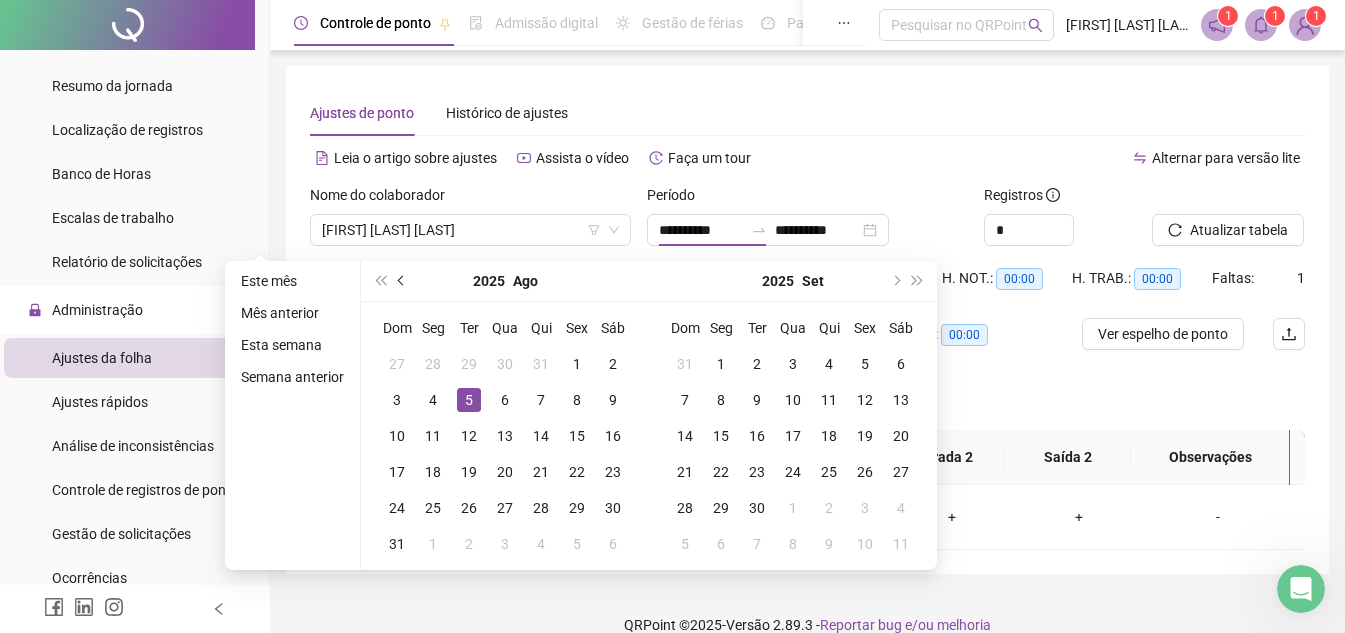 click at bounding box center (402, 281) 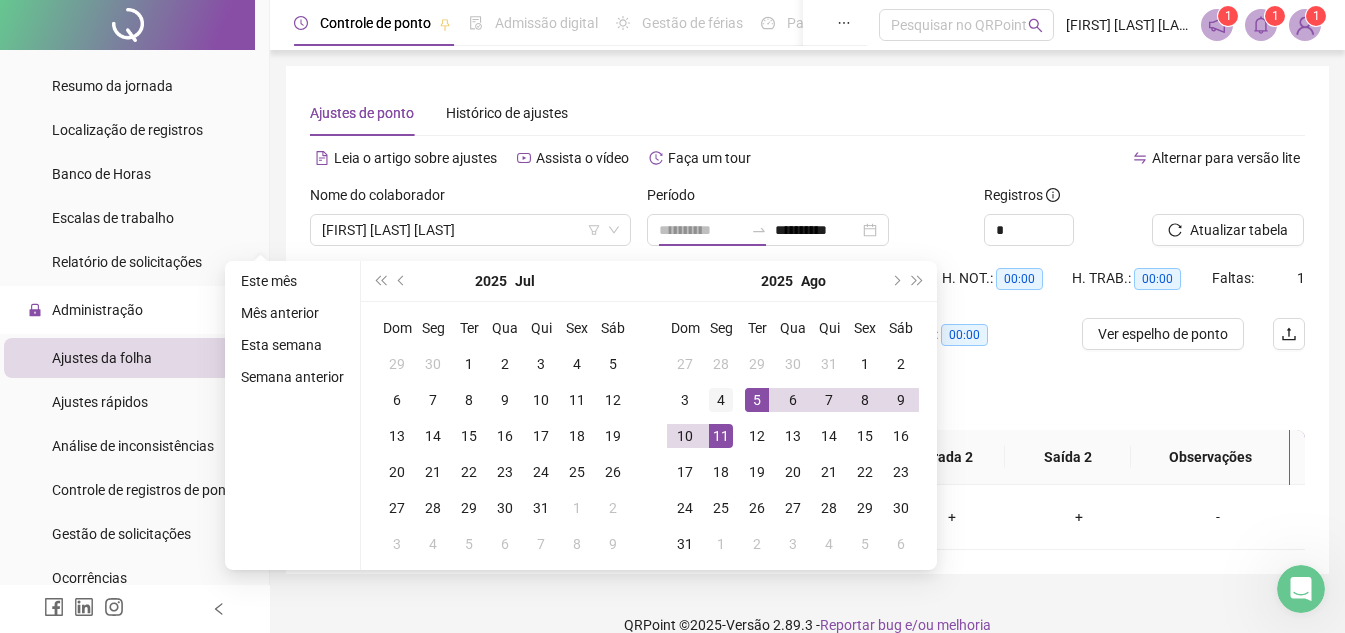 type on "**********" 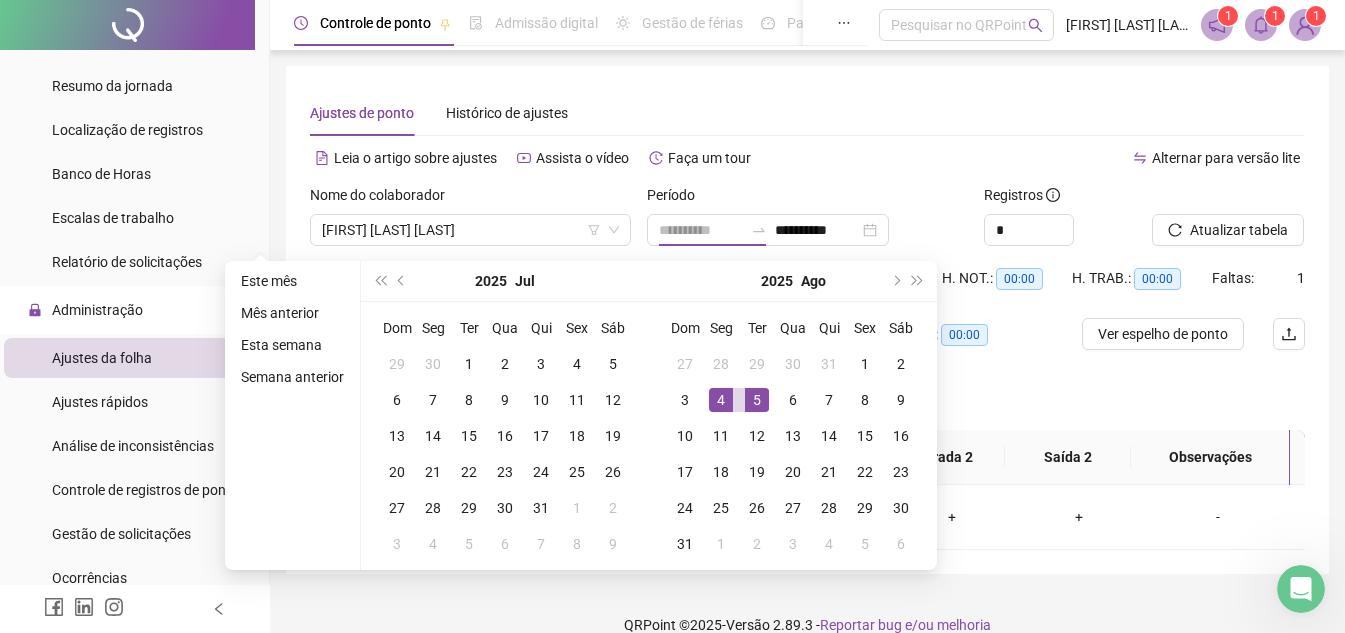 click on "4" at bounding box center (721, 400) 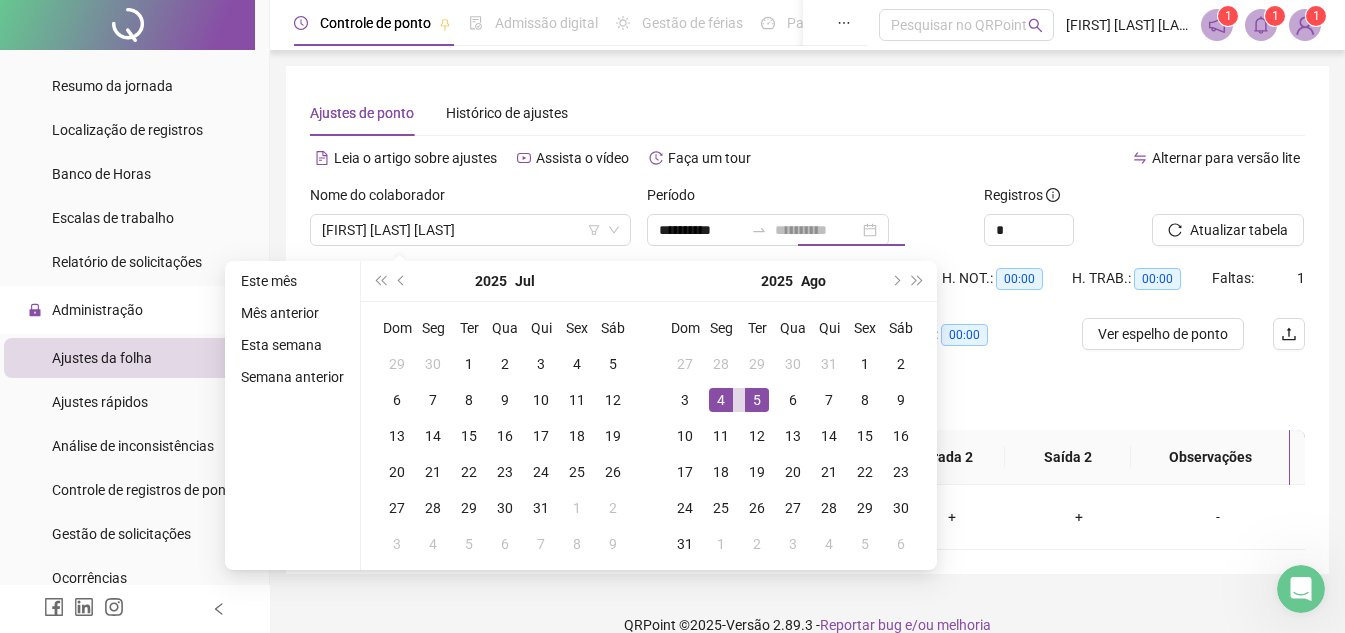 click on "4" at bounding box center (721, 400) 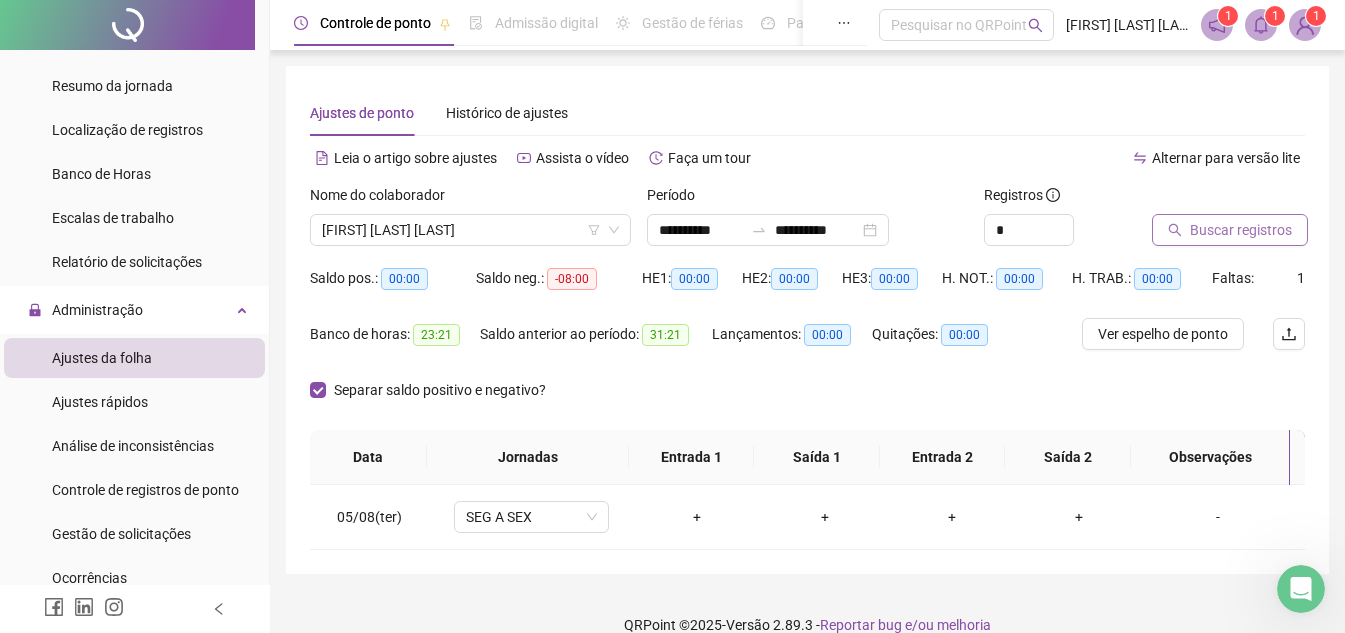 click on "Buscar registros" at bounding box center [1241, 230] 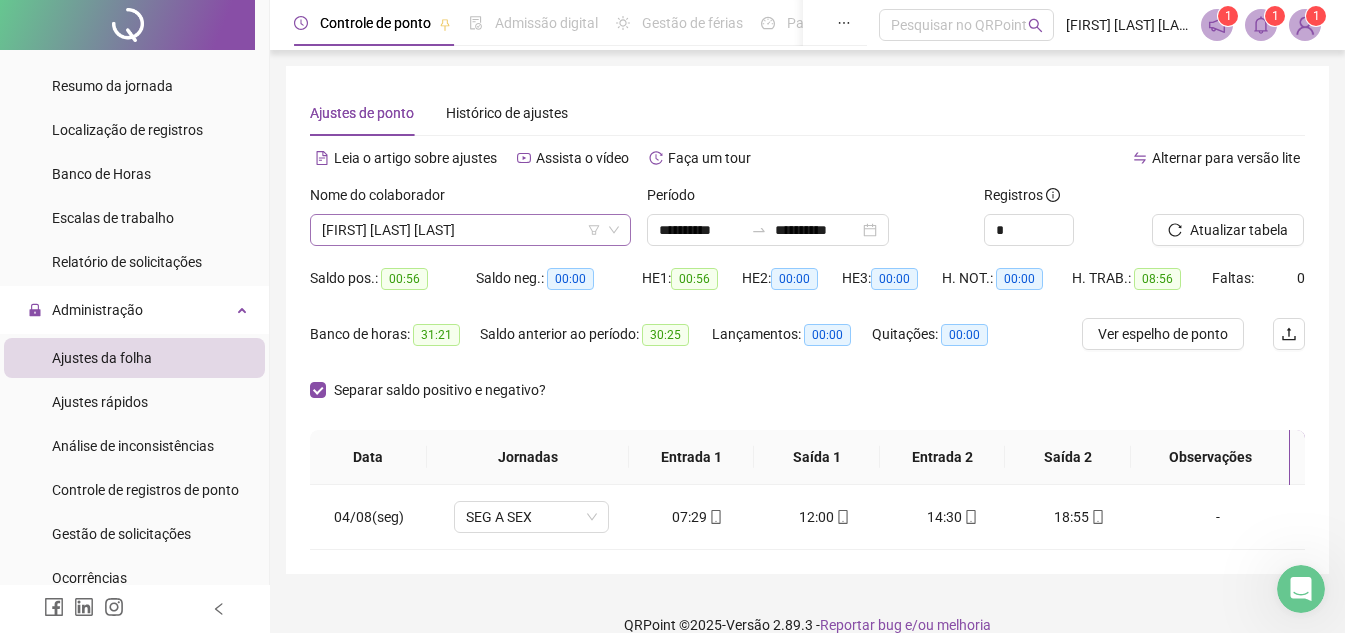 click on "[FIRST] [LAST] [LAST]" at bounding box center (470, 230) 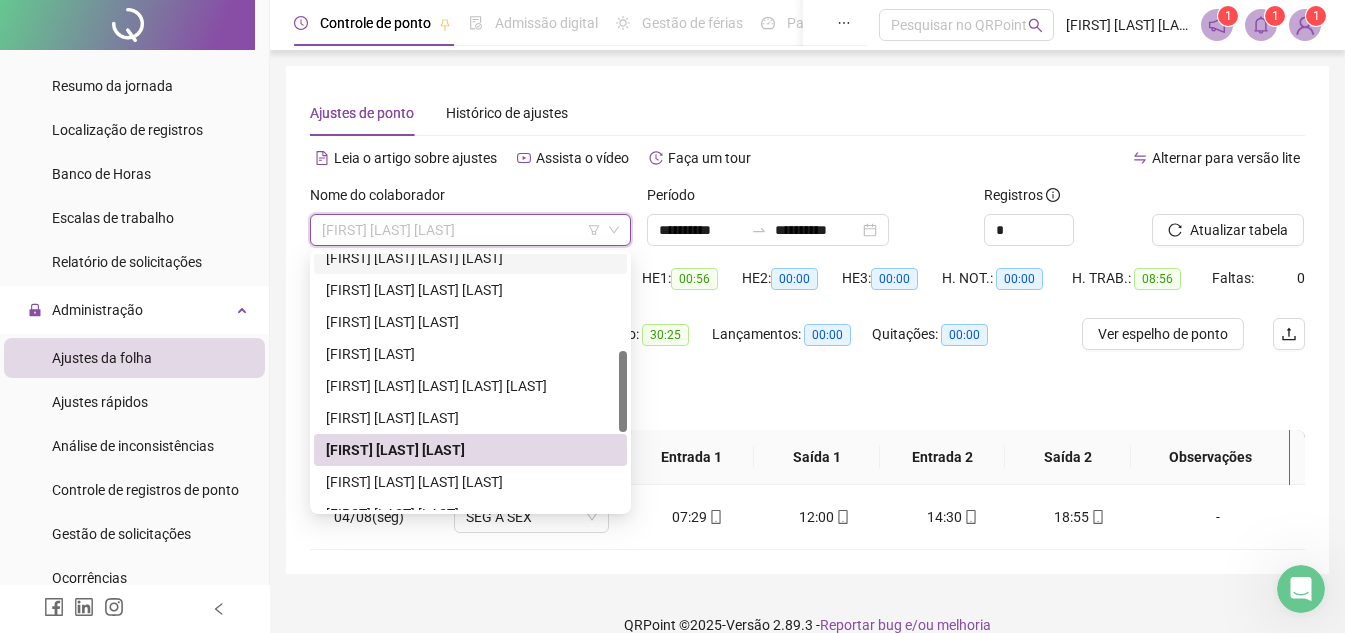 click on "[FIRST] [LAST] [LAST]" at bounding box center (470, 230) 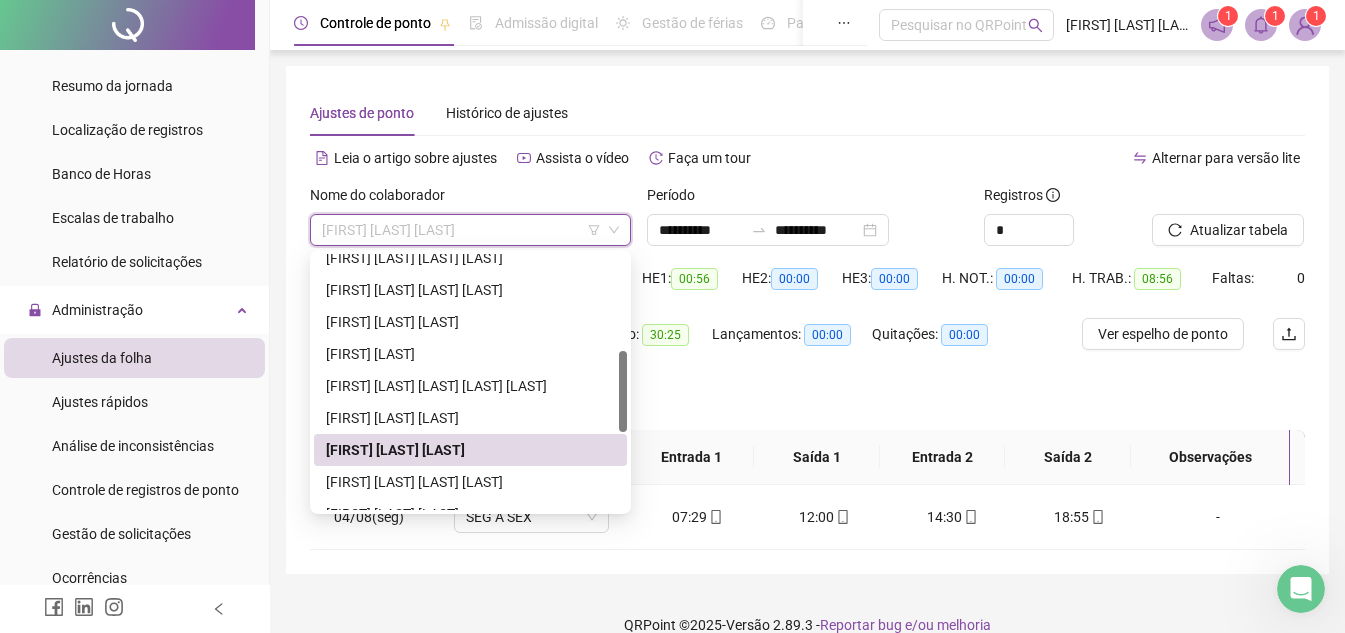 click on "[FIRST] [LAST] [LAST]" at bounding box center (470, 230) 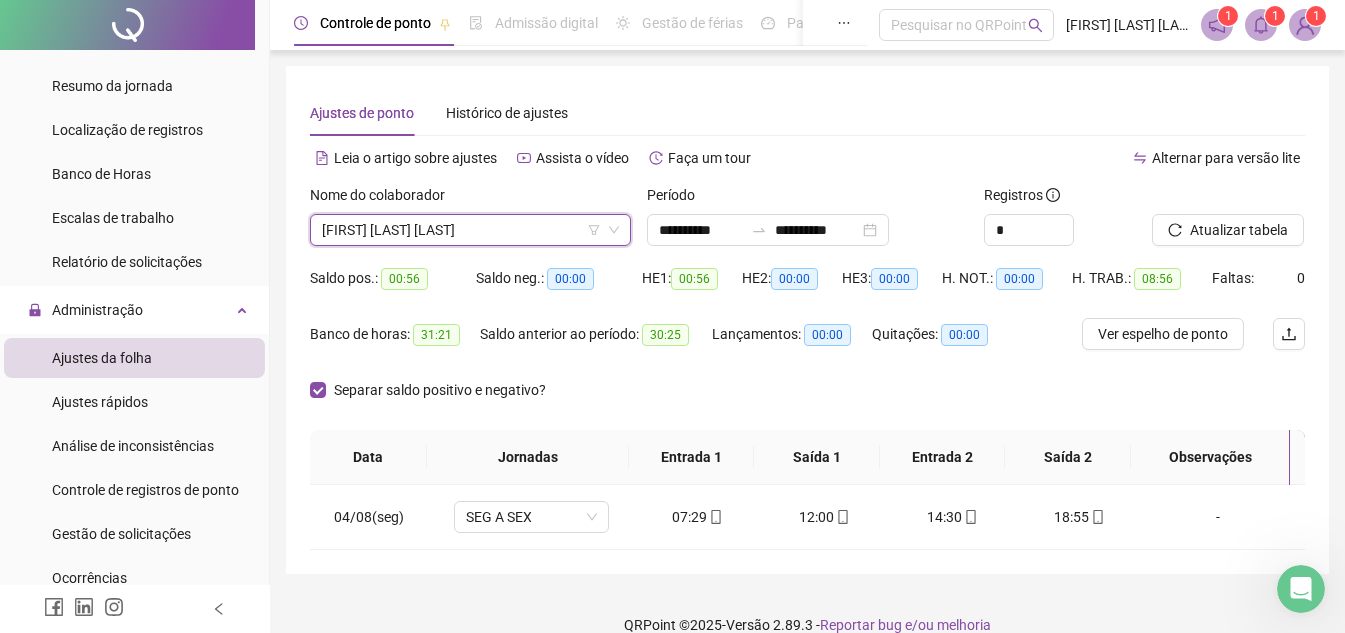 click on "[FIRST] [LAST] [LAST]" at bounding box center (470, 230) 